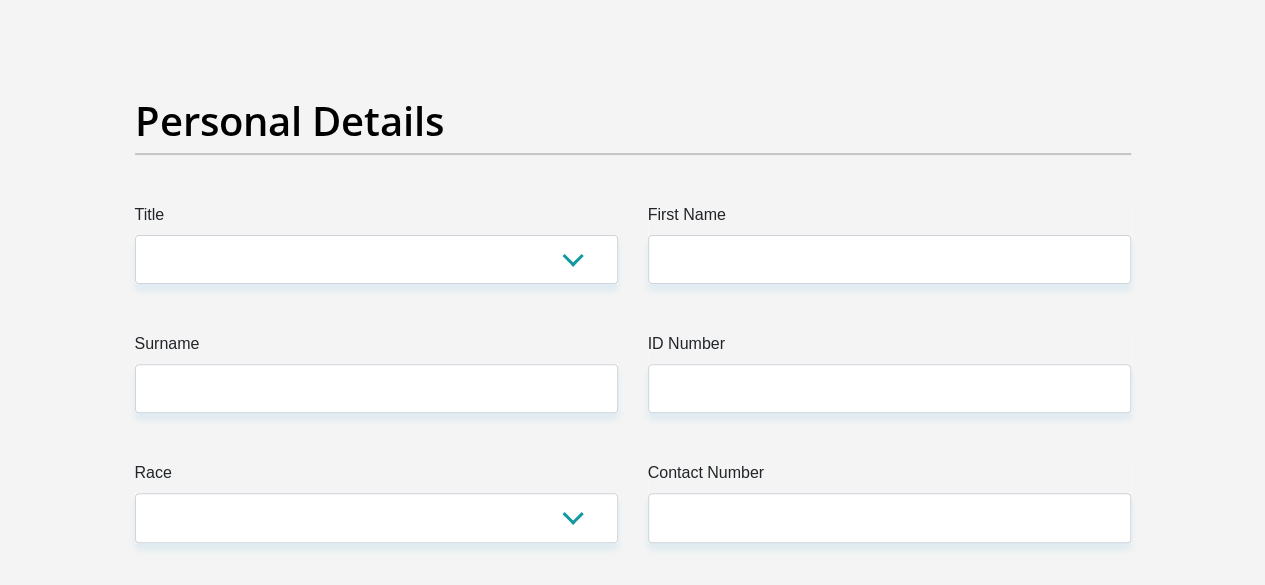 scroll, scrollTop: 200, scrollLeft: 0, axis: vertical 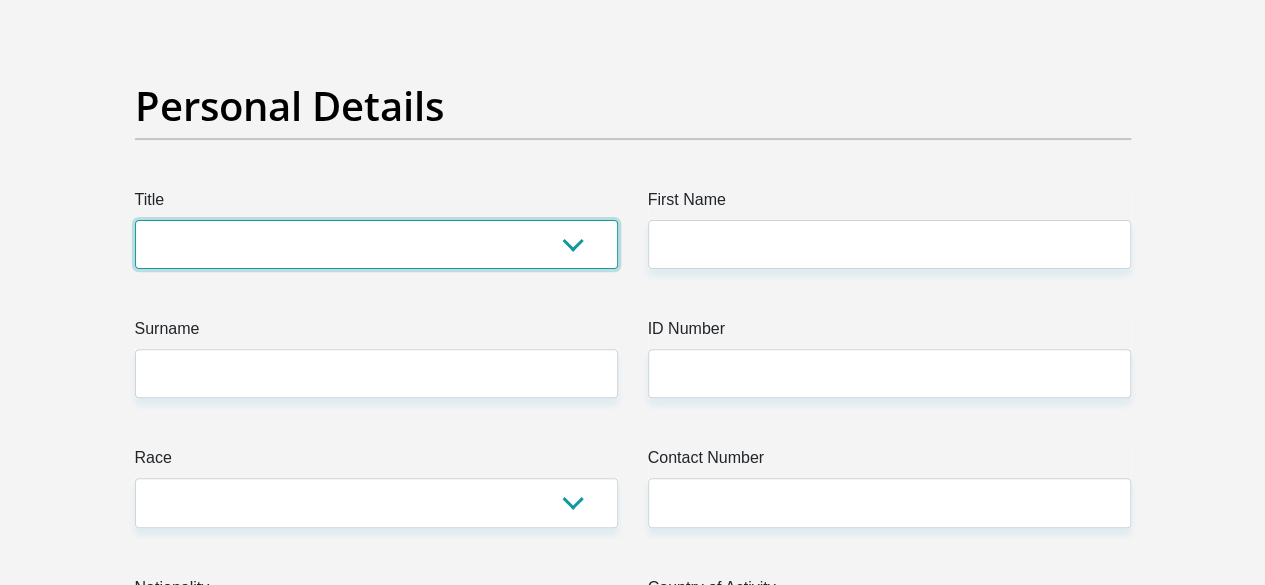 click on "Mr
Ms
Mrs
Dr
Other" at bounding box center (376, 244) 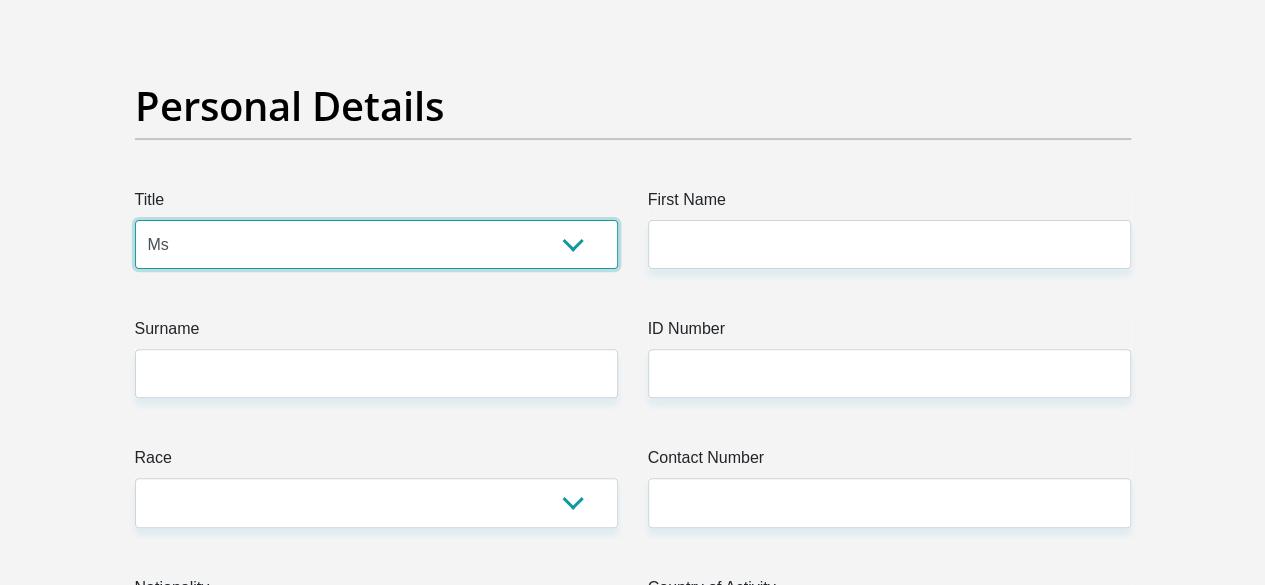 click on "Mr
Ms
Mrs
Dr
Other" at bounding box center (376, 244) 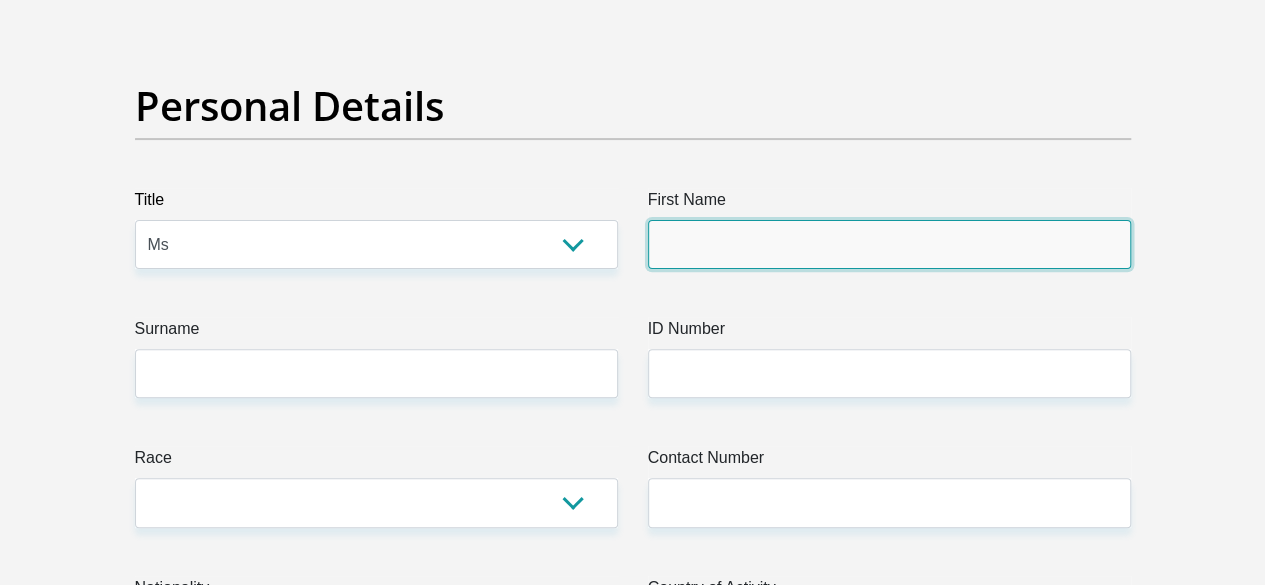 click on "First Name" at bounding box center (889, 244) 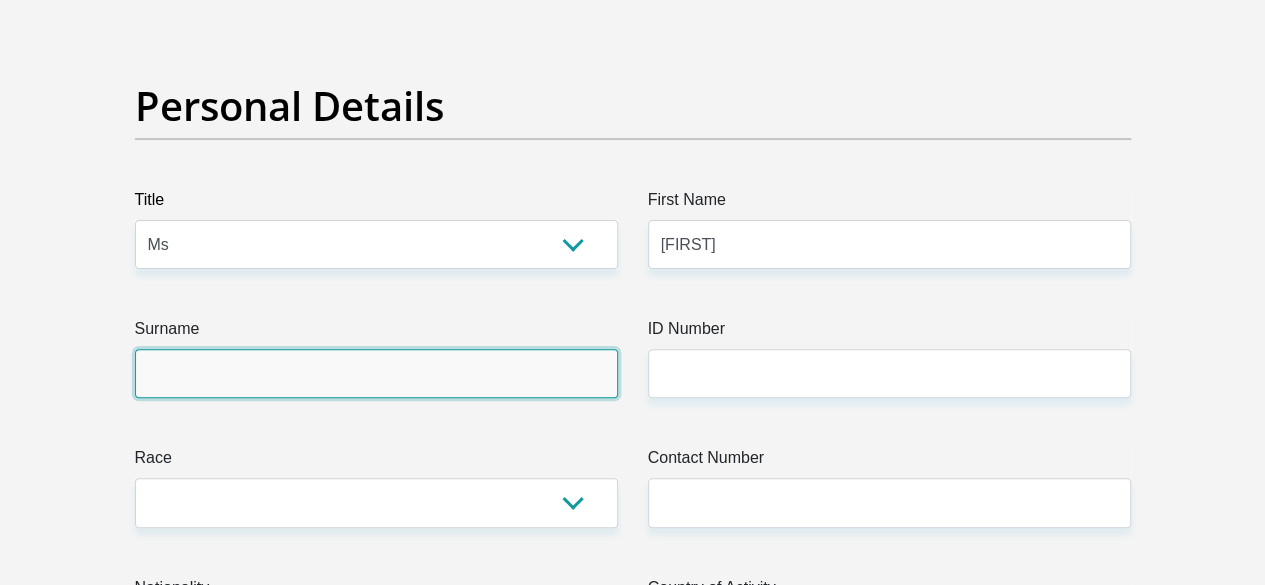 type on "[LAST]" 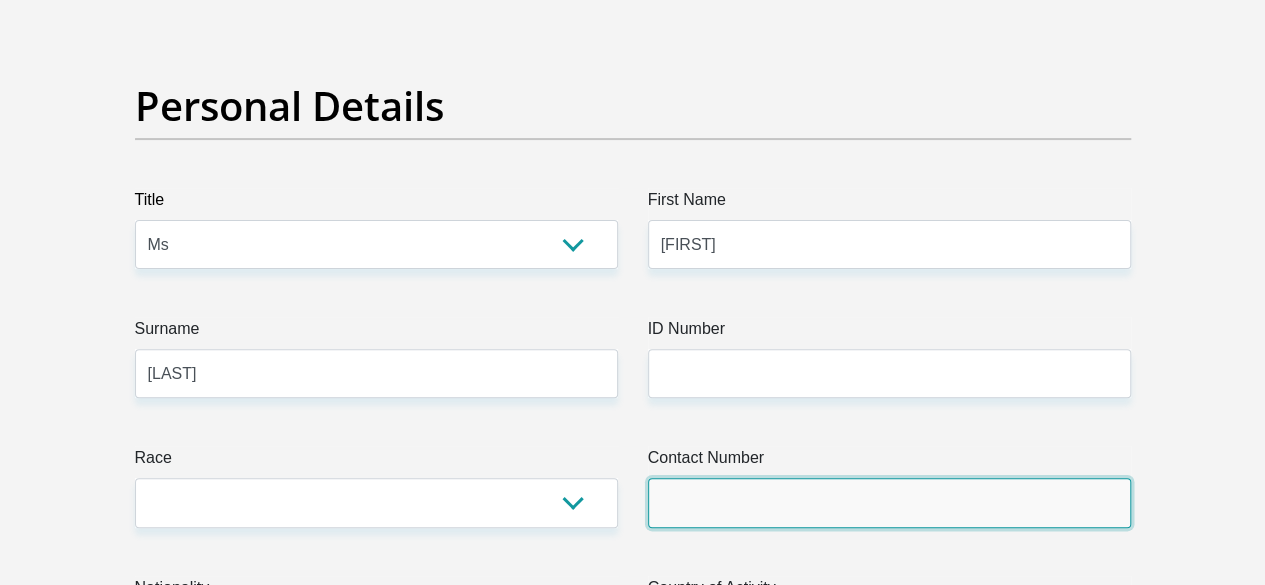 type on "[PHONE]" 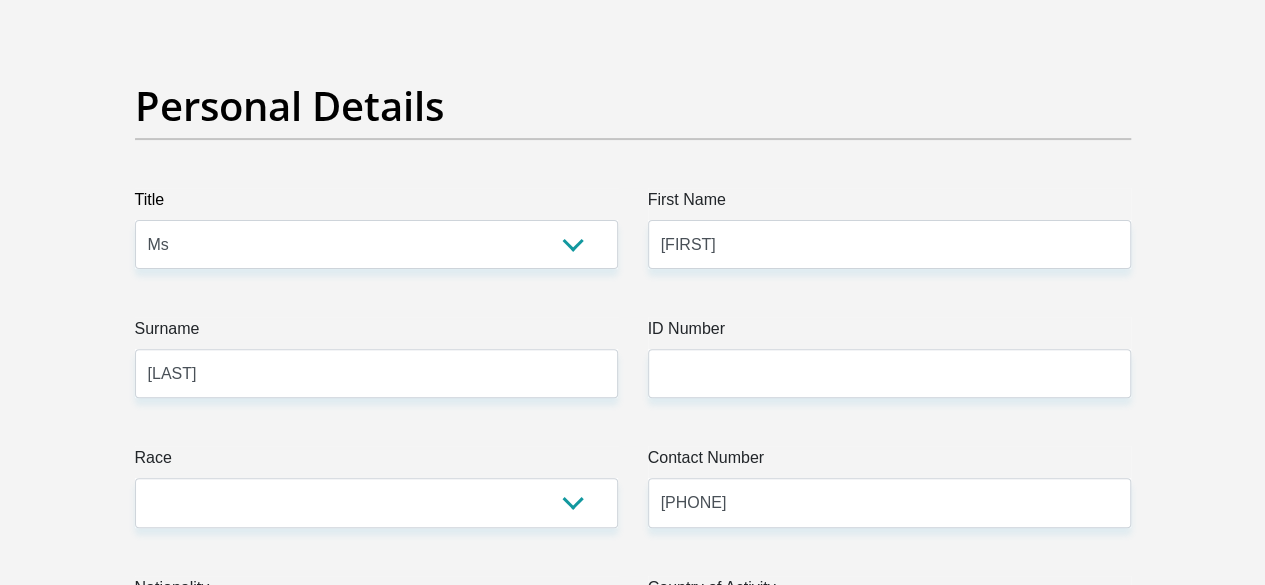 select on "ZAF" 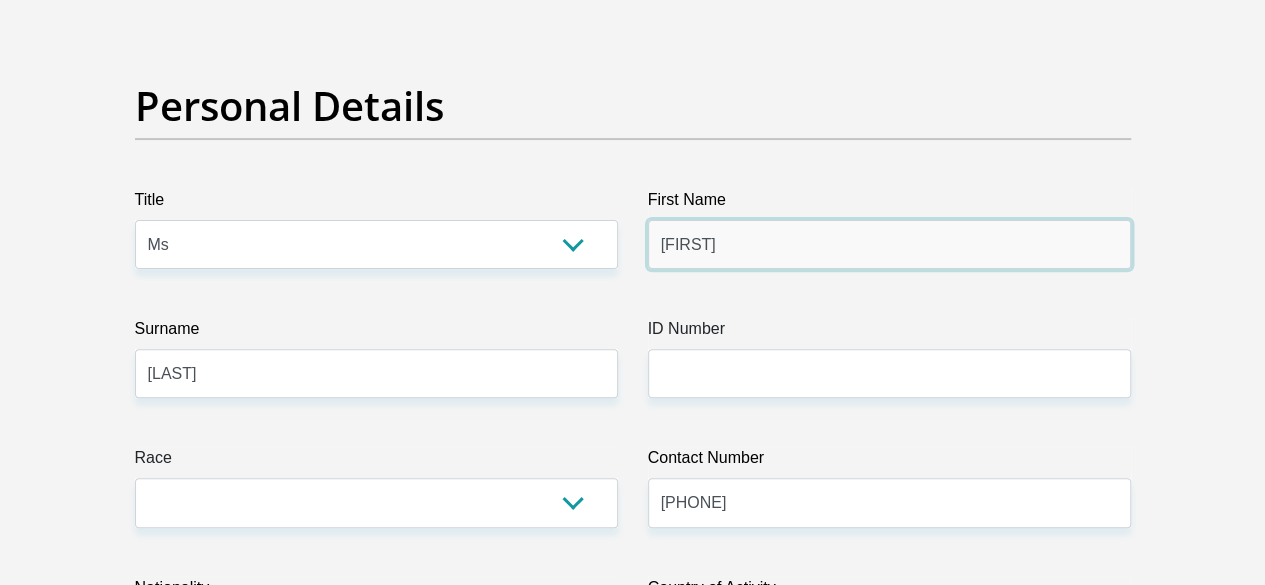 scroll, scrollTop: 300, scrollLeft: 0, axis: vertical 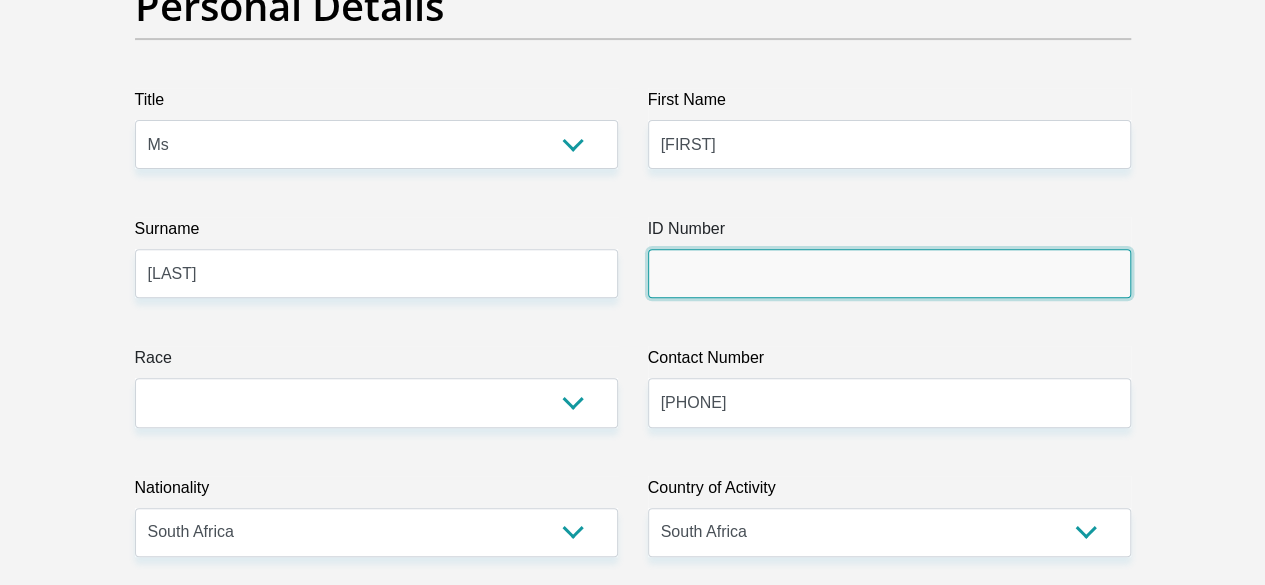 click on "ID Number" at bounding box center (889, 273) 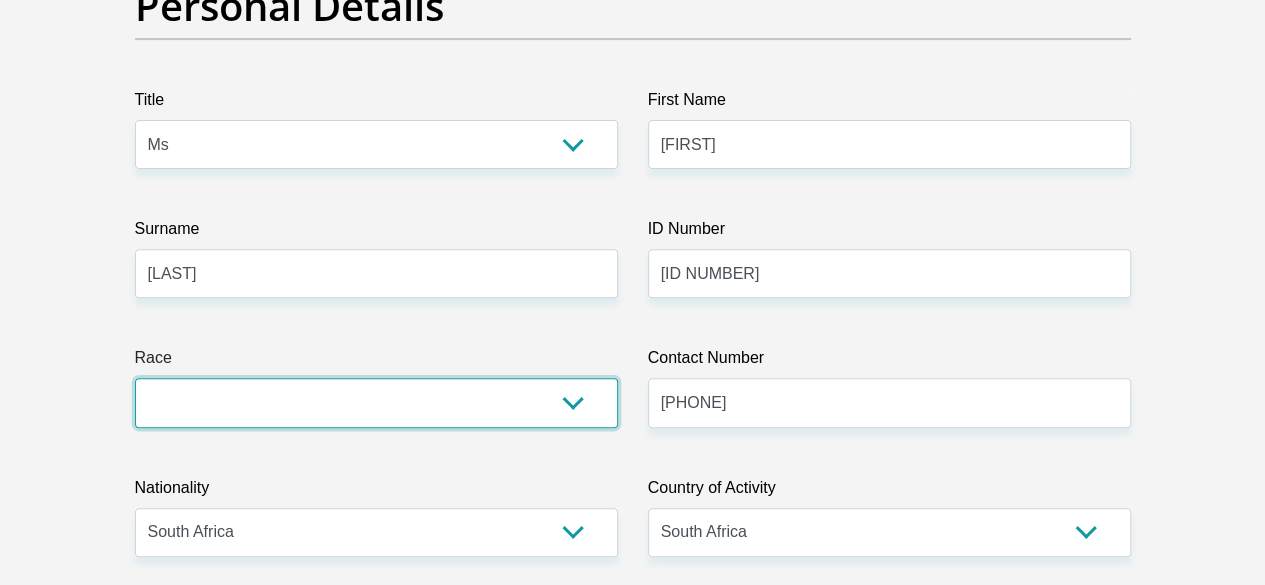 click on "Black
Coloured
Indian
White
Other" at bounding box center (376, 402) 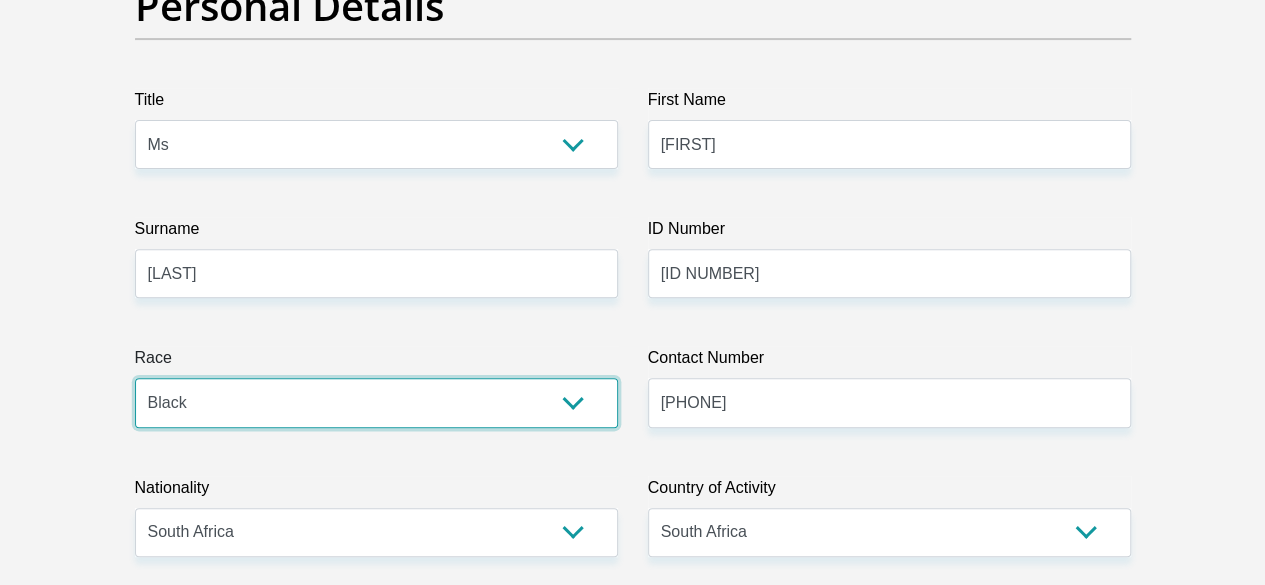 click on "Black
Coloured
Indian
White
Other" at bounding box center (376, 402) 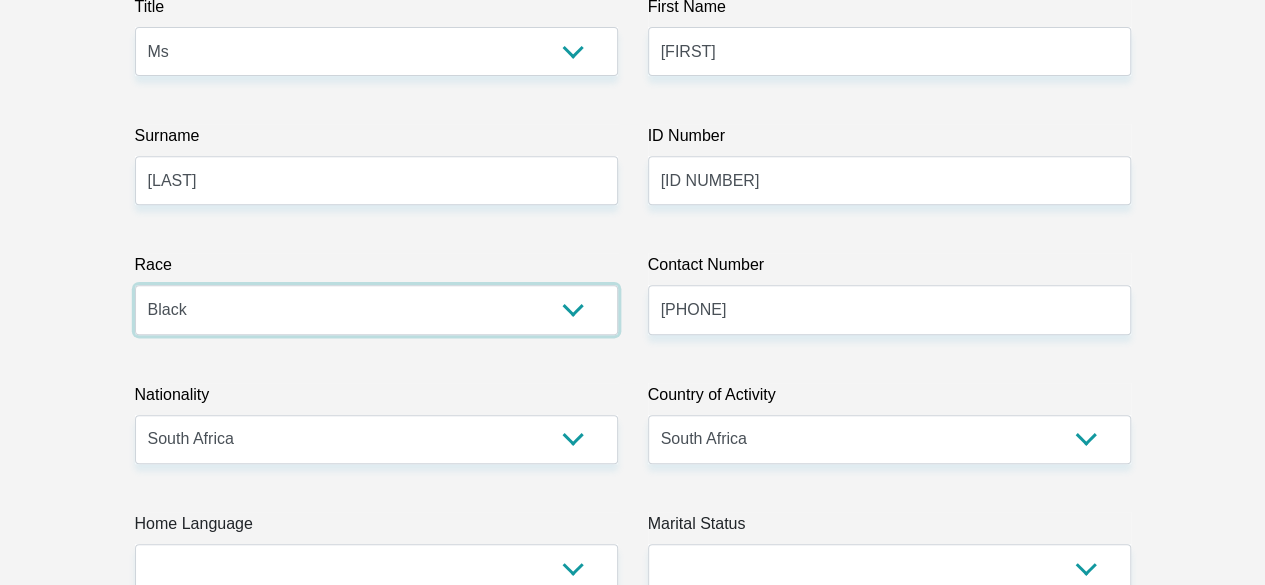 scroll, scrollTop: 500, scrollLeft: 0, axis: vertical 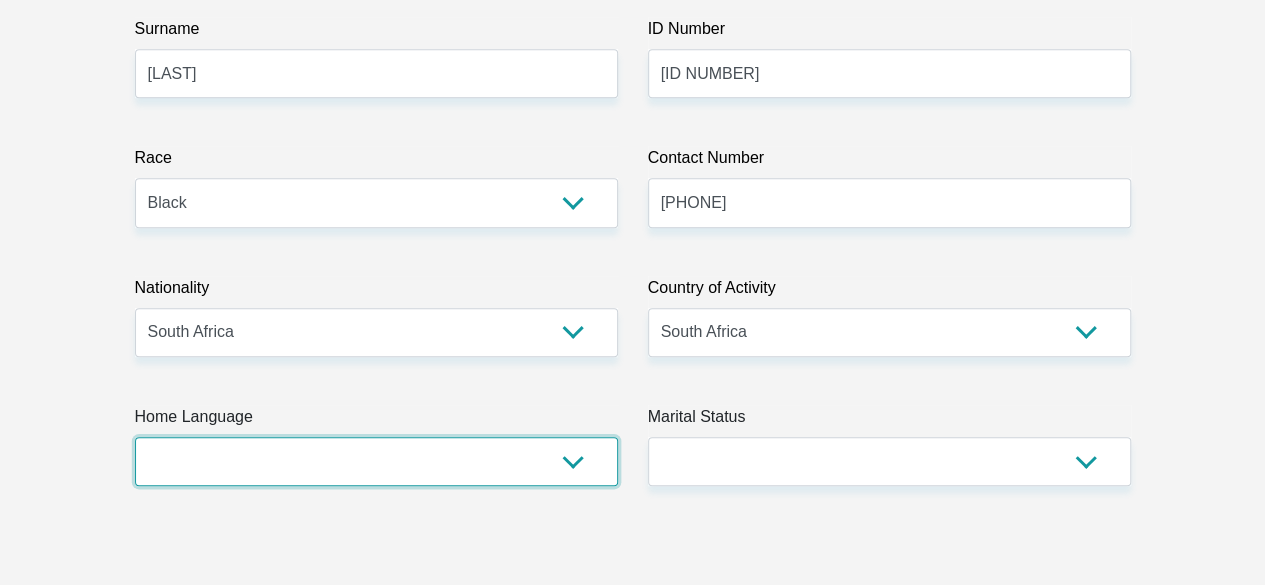 click on "Afrikaans
English
Sepedi
South Ndebele
Southern Sotho
Swati
Tsonga
Tswana
Venda
Xhosa
Zulu
Other" at bounding box center [376, 461] 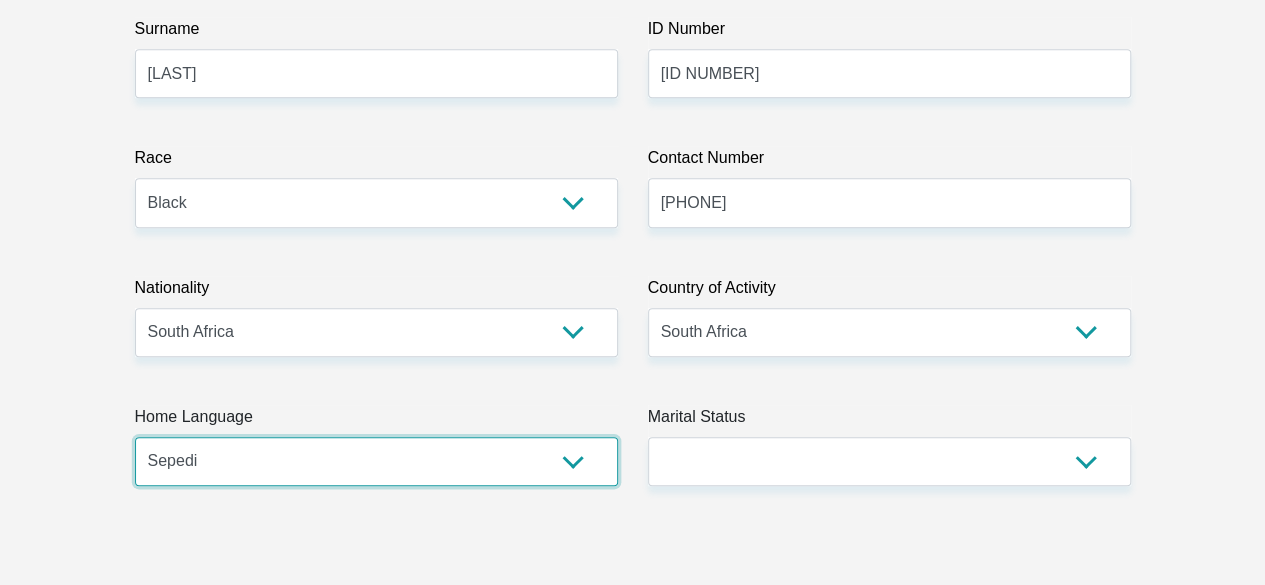 click on "Afrikaans
English
Sepedi
South Ndebele
Southern Sotho
Swati
Tsonga
Tswana
Venda
Xhosa
Zulu
Other" at bounding box center [376, 461] 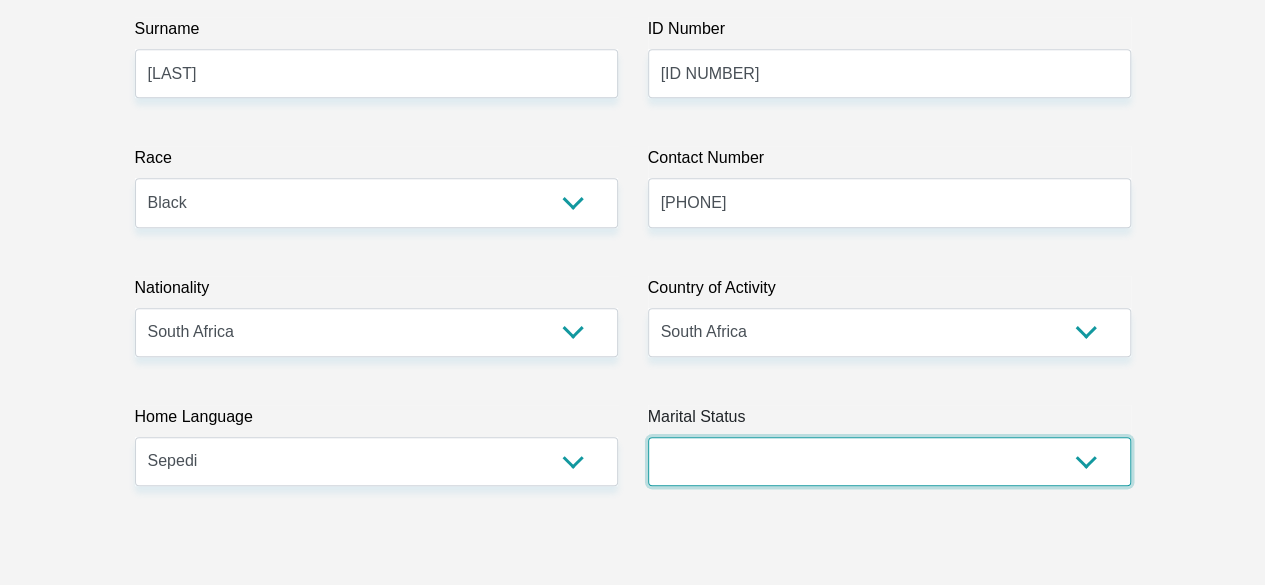 click on "Married ANC
Single
Divorced
Widowed
Married COP or Customary Law" at bounding box center [889, 461] 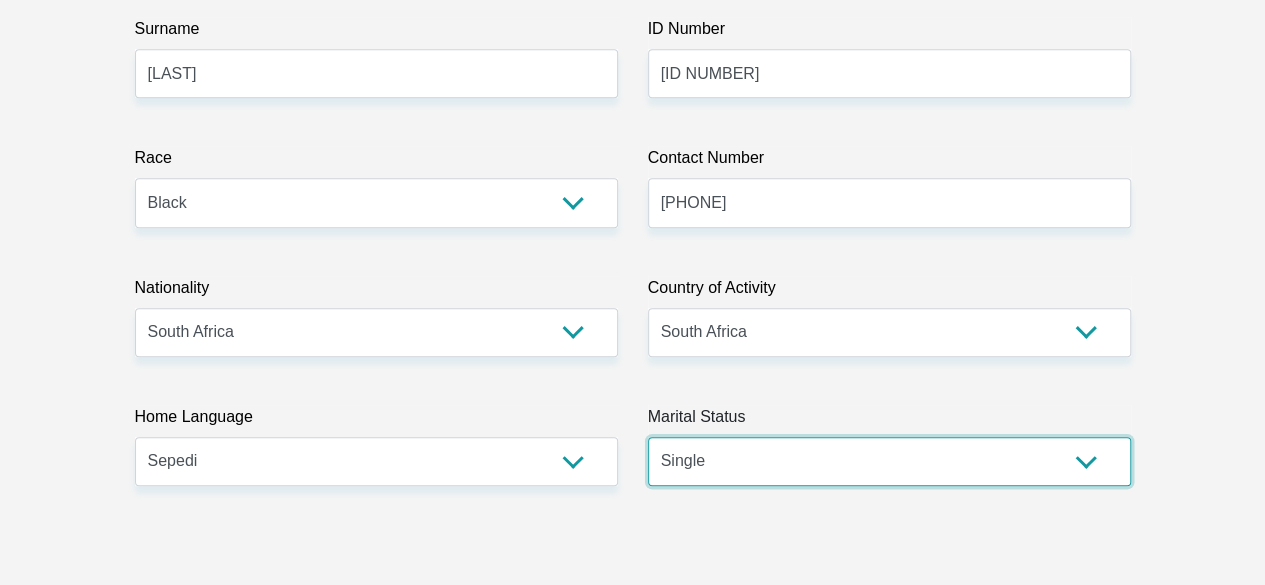 click on "Married ANC
Single
Divorced
Widowed
Married COP or Customary Law" at bounding box center [889, 461] 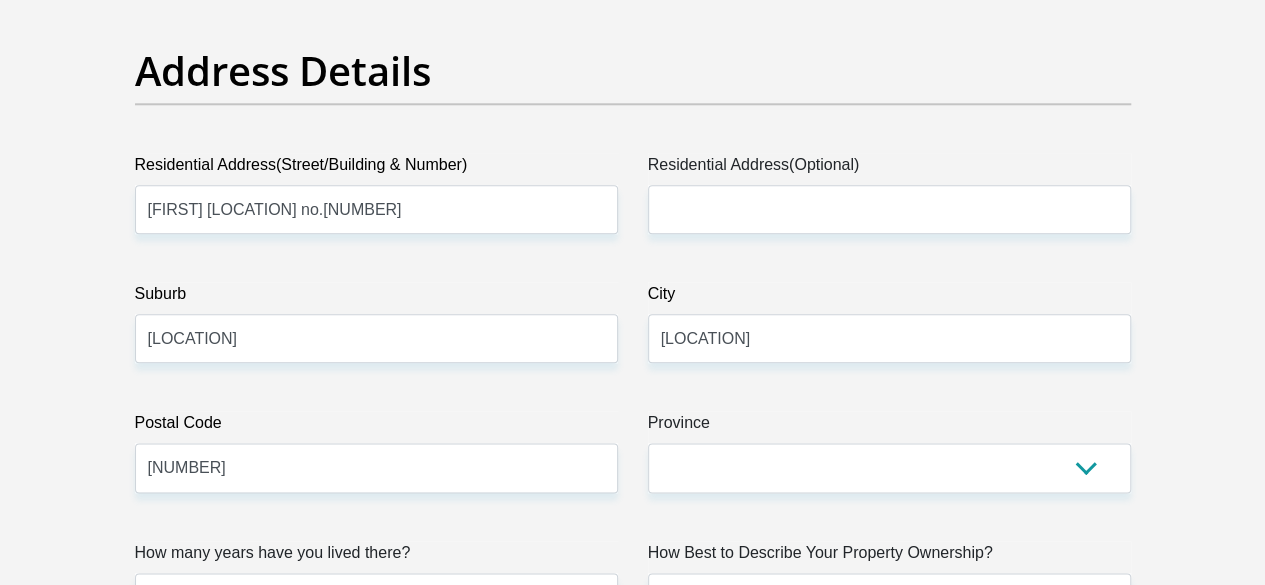 scroll, scrollTop: 1100, scrollLeft: 0, axis: vertical 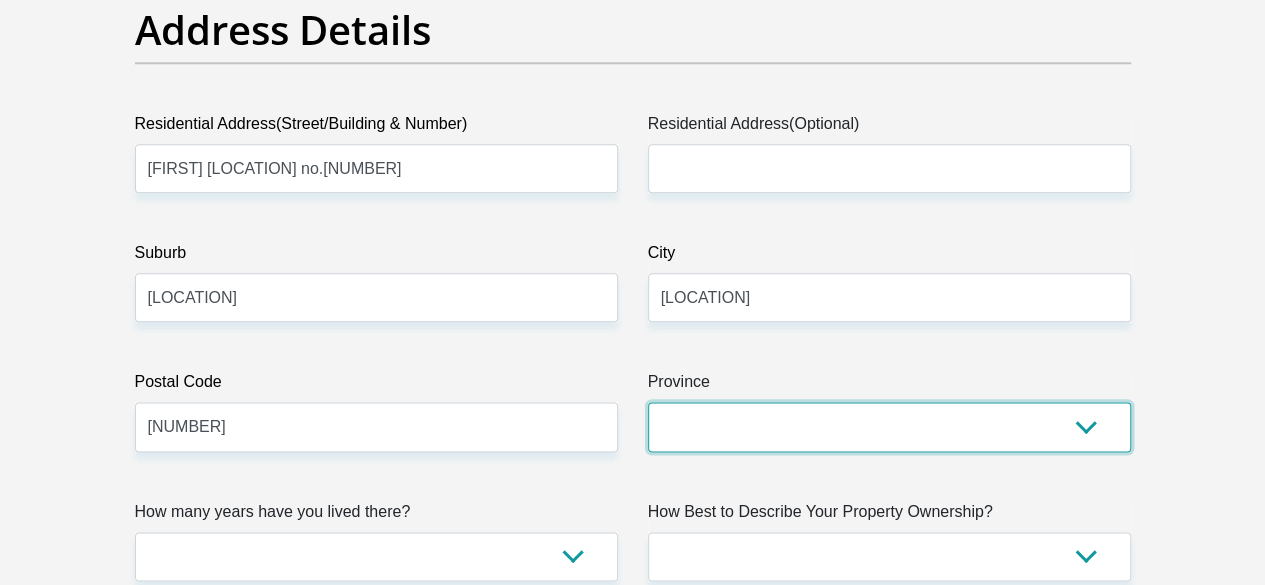 click on "Eastern Cape
Free State
Gauteng
KwaZulu-Natal
Limpopo
Mpumalanga
Northern Cape
North West
Western Cape" at bounding box center (889, 426) 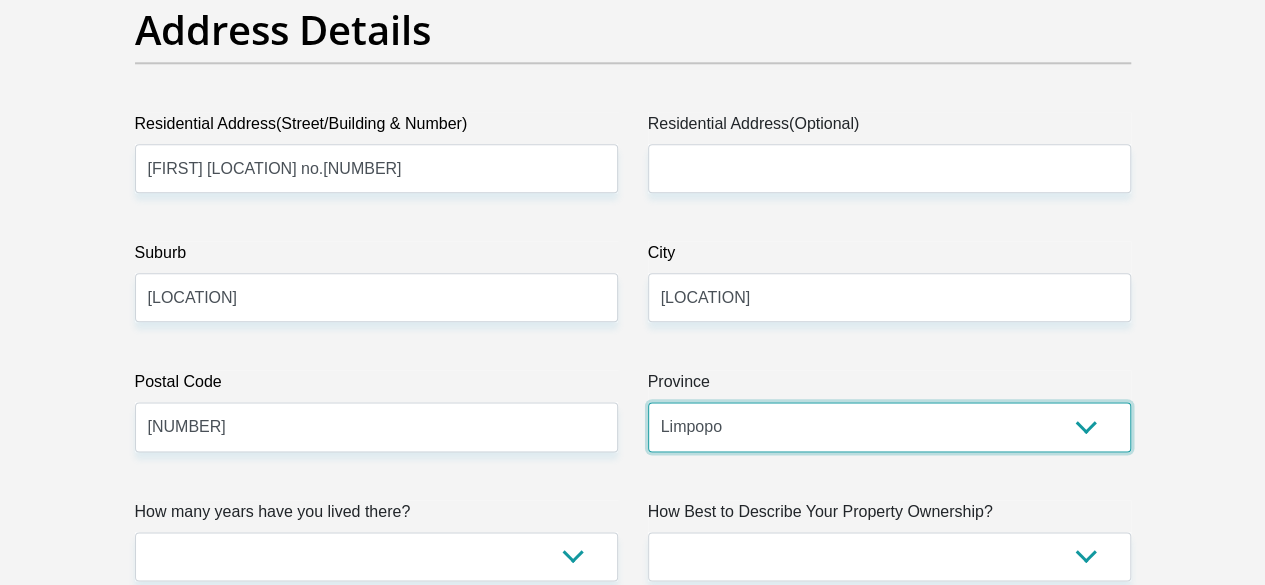 click on "Eastern Cape
Free State
Gauteng
KwaZulu-Natal
Limpopo
Mpumalanga
Northern Cape
North West
Western Cape" at bounding box center (889, 426) 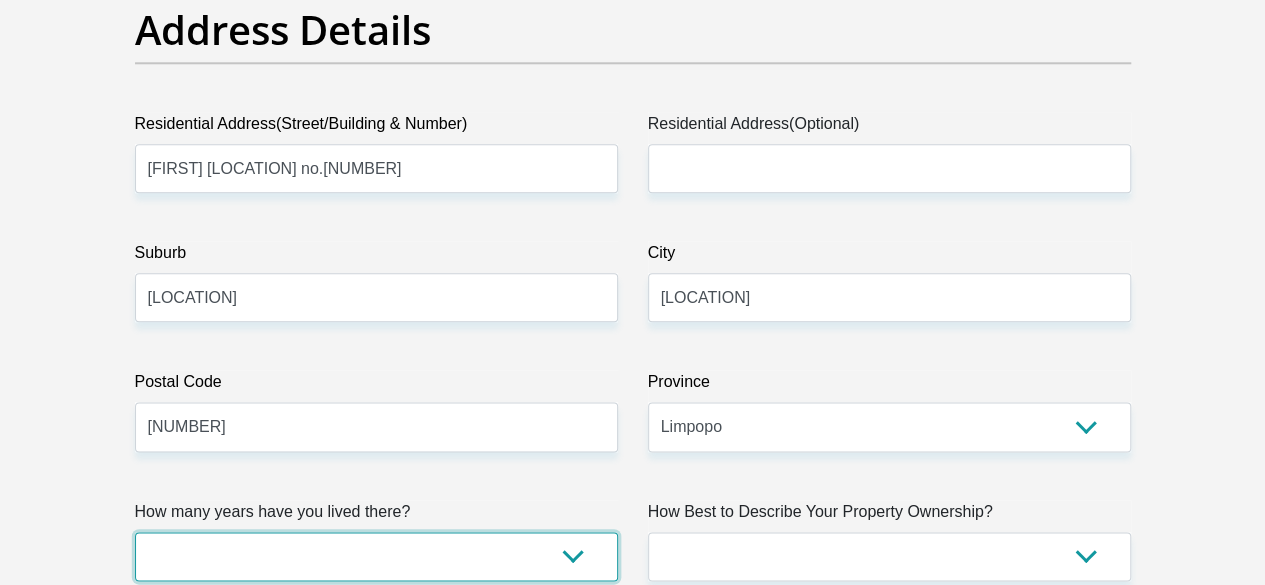 click on "less than 1 year
1-3 years
3-5 years
5+ years" at bounding box center [376, 556] 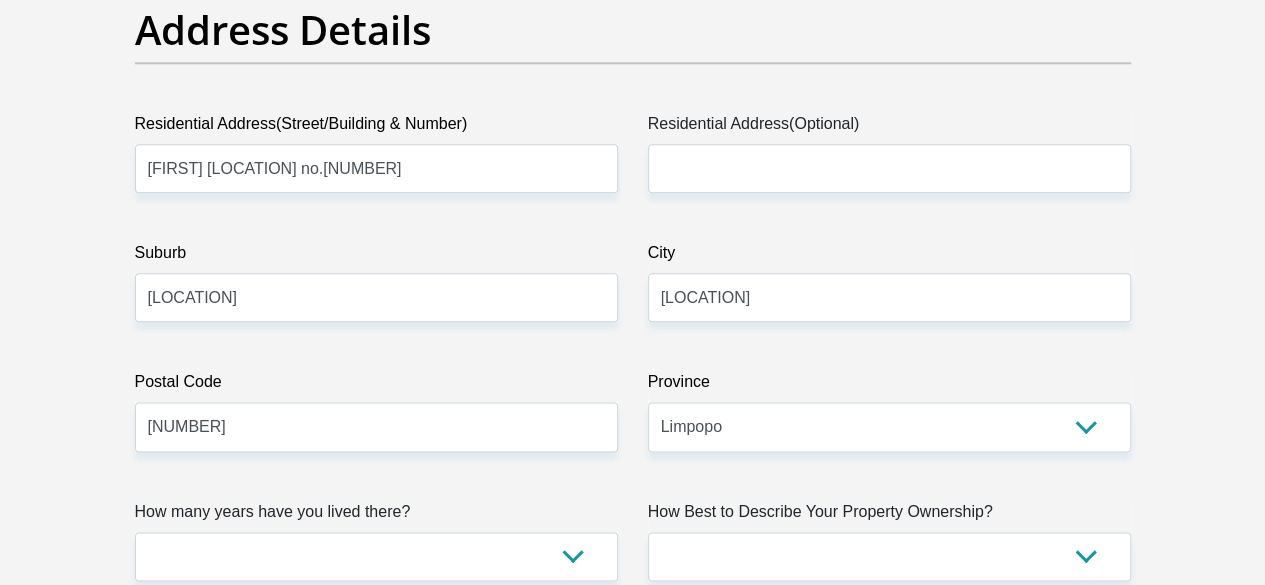 click on "Title
Mr
Ms
Mrs
Dr
Other
First Name
[FIRST]
Surname
[LAST]
ID Number
[ID NUMBER]
Please input valid ID number
Race
Black
Coloured
Indian
White
Other
Contact Number
[PHONE]
Please input valid contact number
Nationality
South Africa
Afghanistan
Aland Islands  Albania  Aruba" at bounding box center [633, 2541] 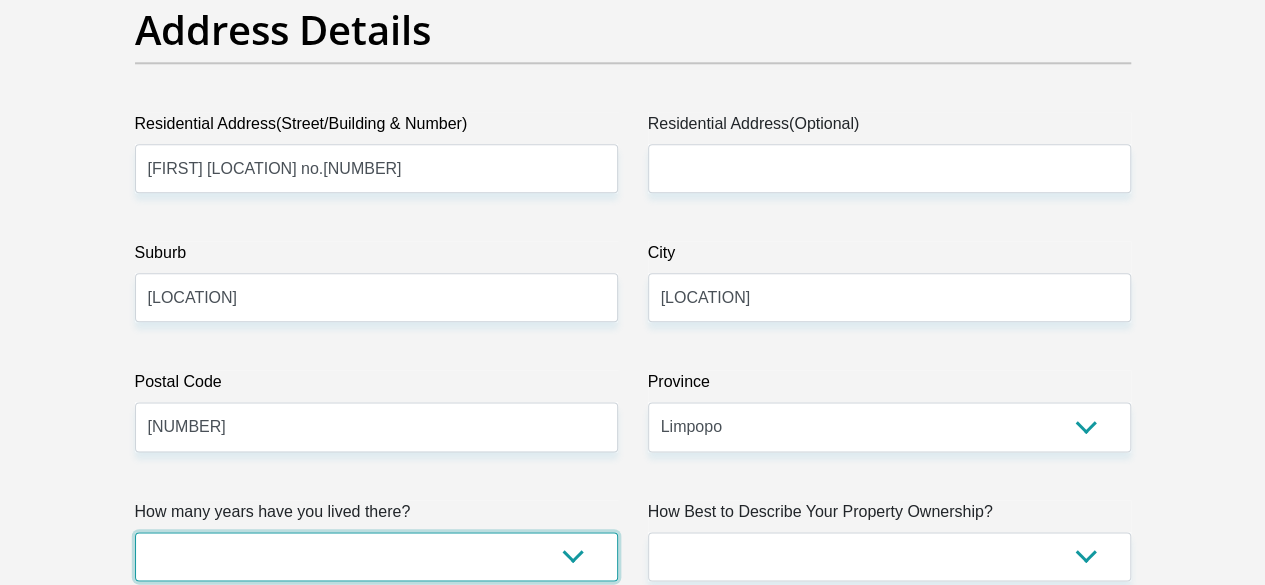 click on "less than 1 year
1-3 years
3-5 years
5+ years" at bounding box center (376, 556) 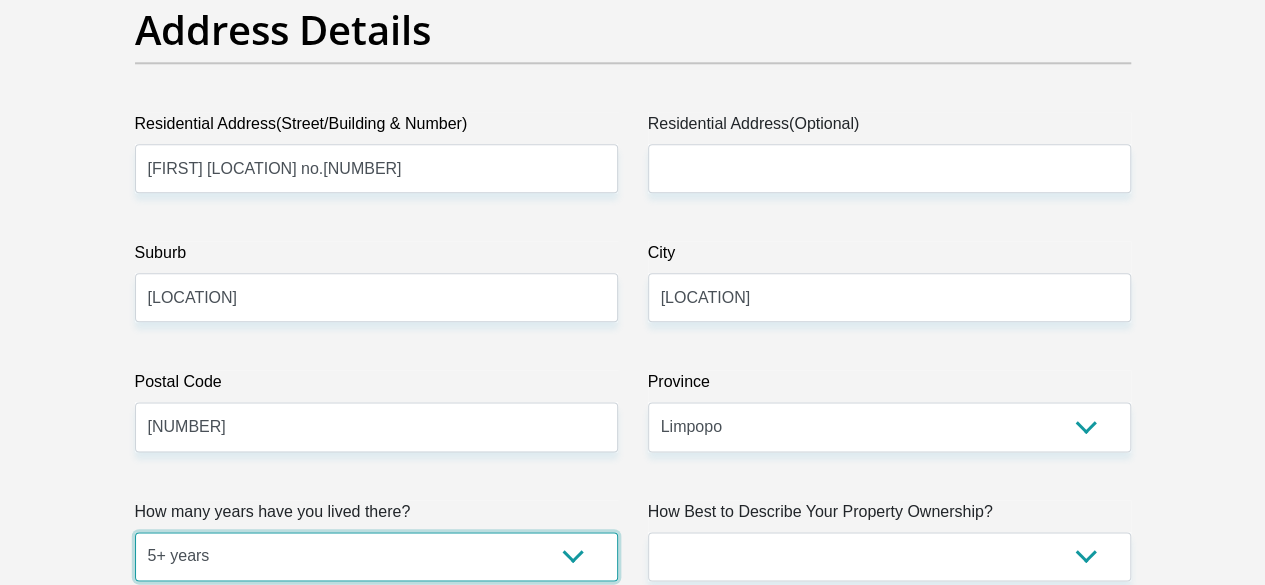 click on "less than 1 year
1-3 years
3-5 years
5+ years" at bounding box center [376, 556] 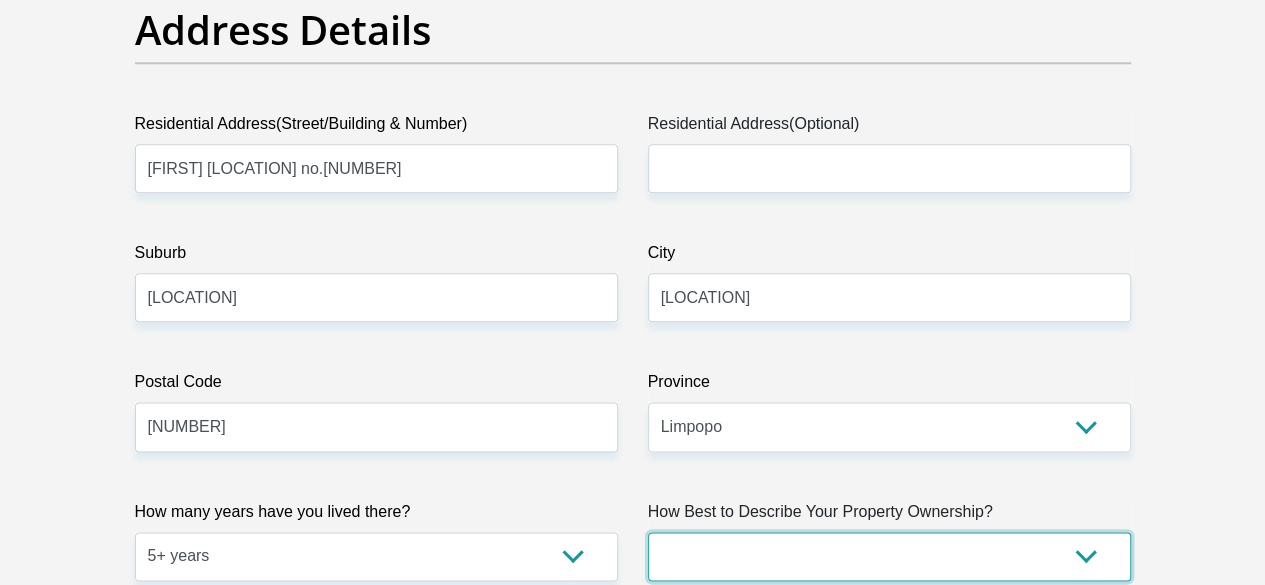 click on "Owned
Rented
Family Owned
Company Dwelling" at bounding box center [889, 556] 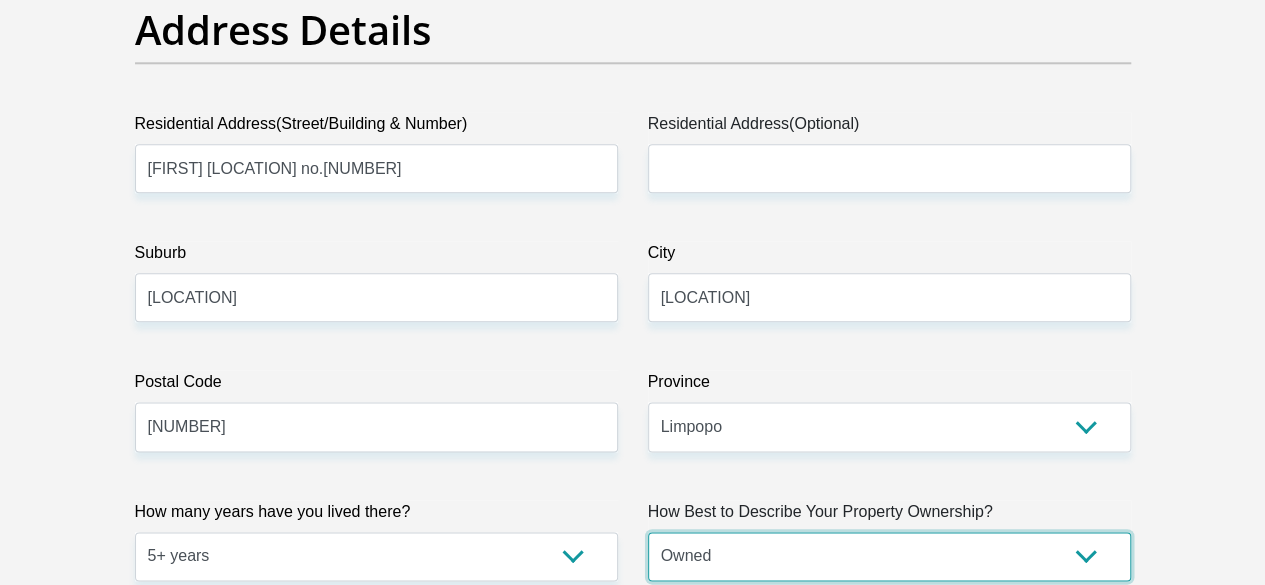 click on "Owned
Rented
Family Owned
Company Dwelling" at bounding box center (889, 556) 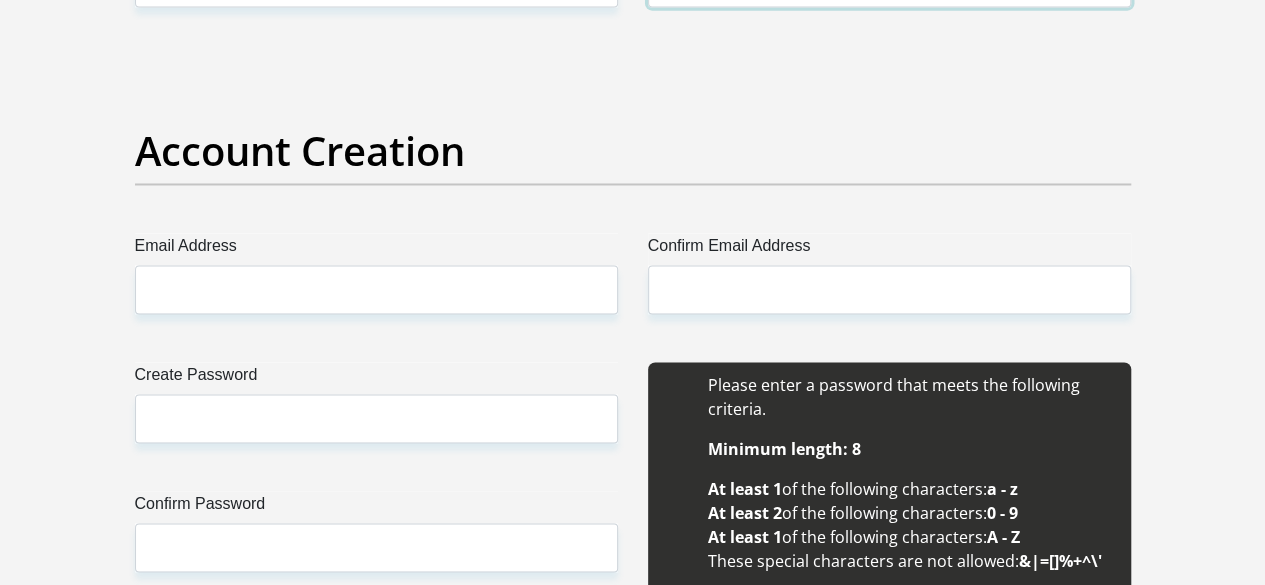 scroll, scrollTop: 1700, scrollLeft: 0, axis: vertical 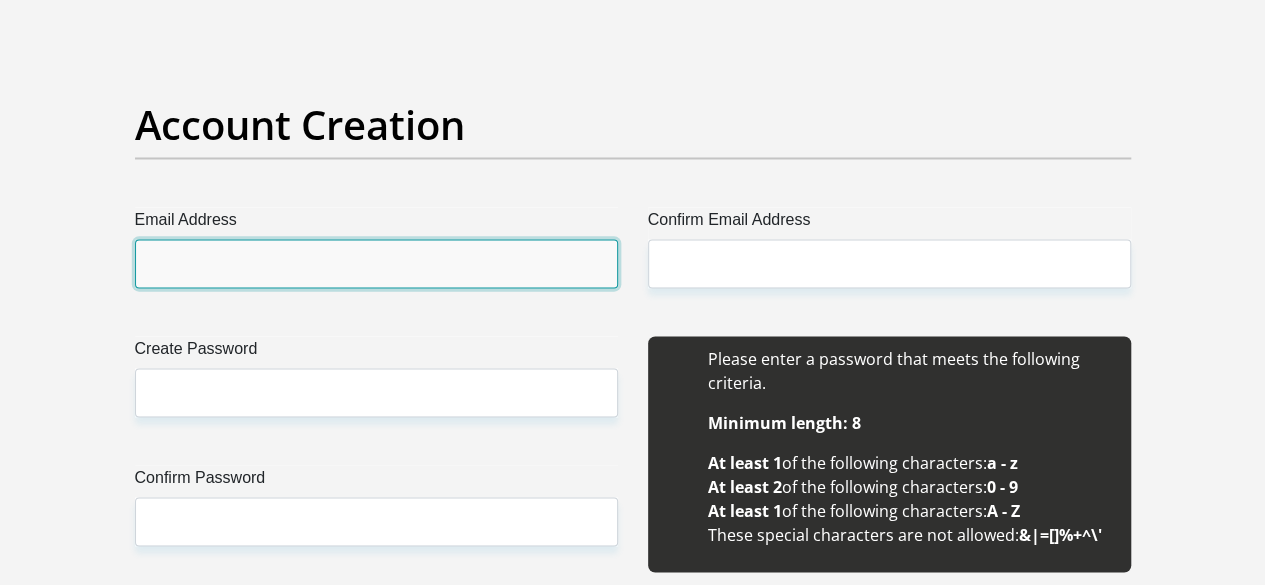 click on "Email Address" at bounding box center [376, 263] 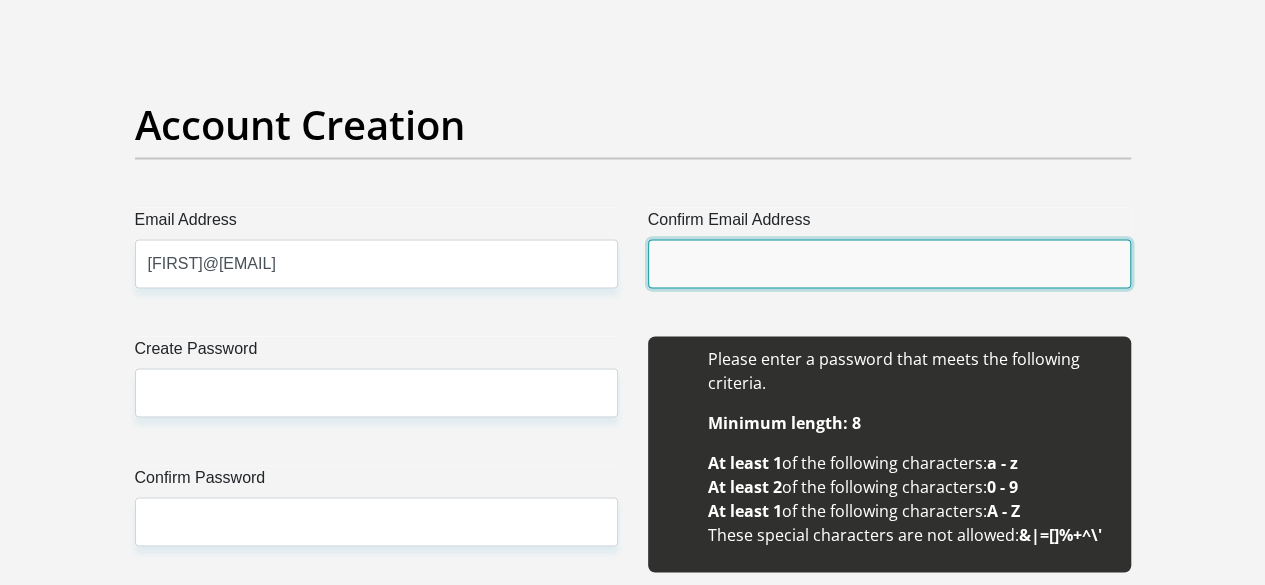type on "[FIRST]@[EMAIL]" 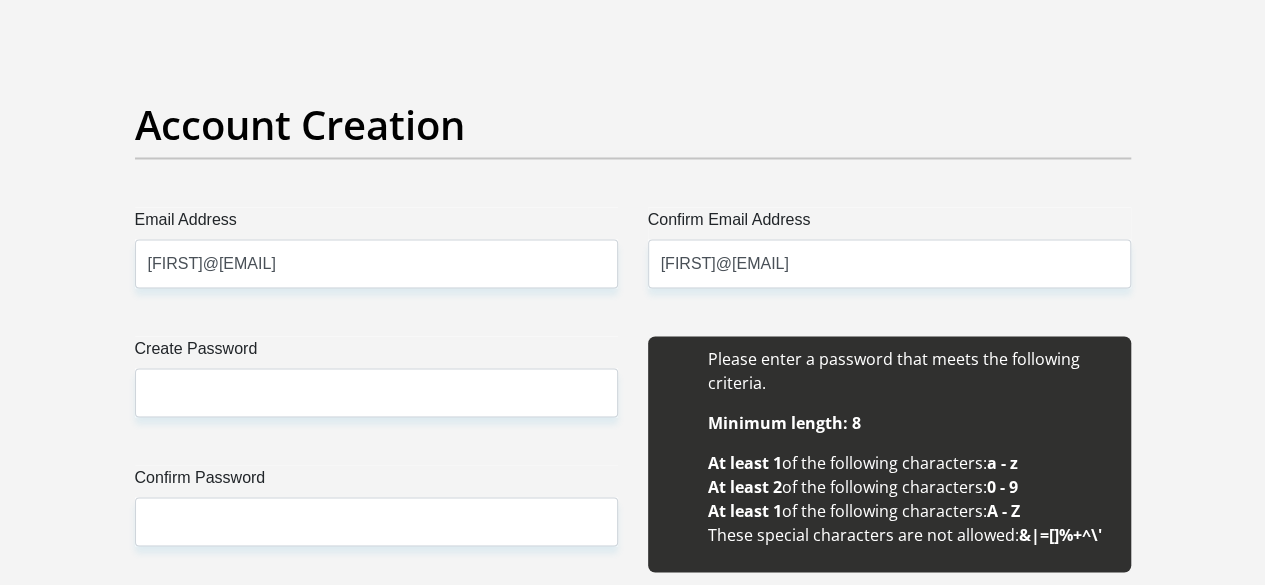type 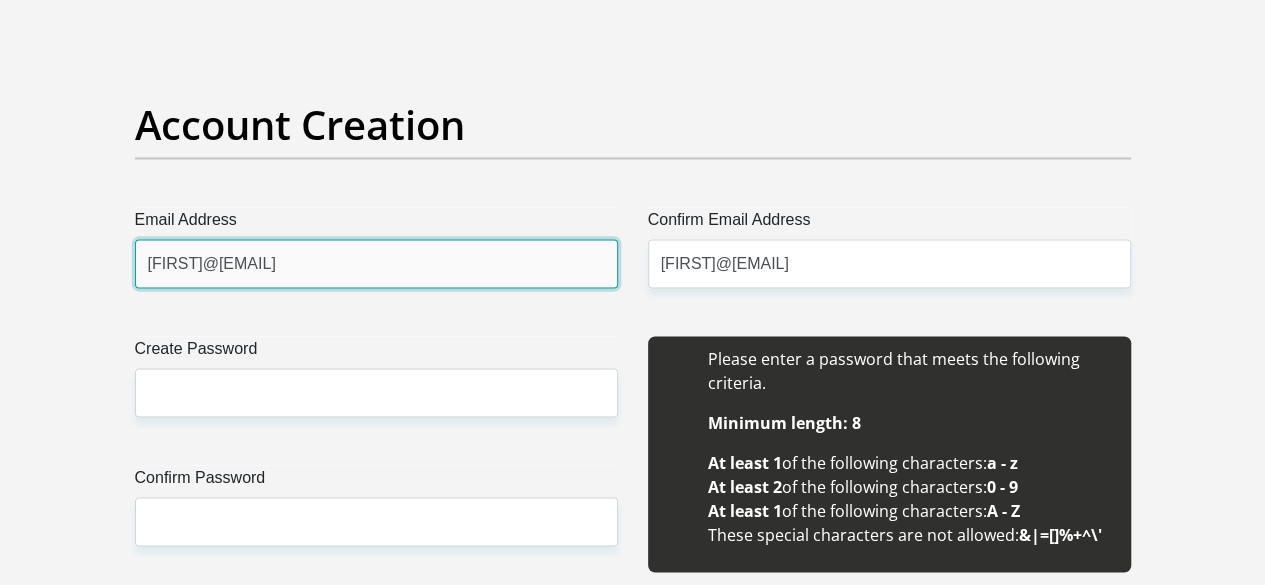 type 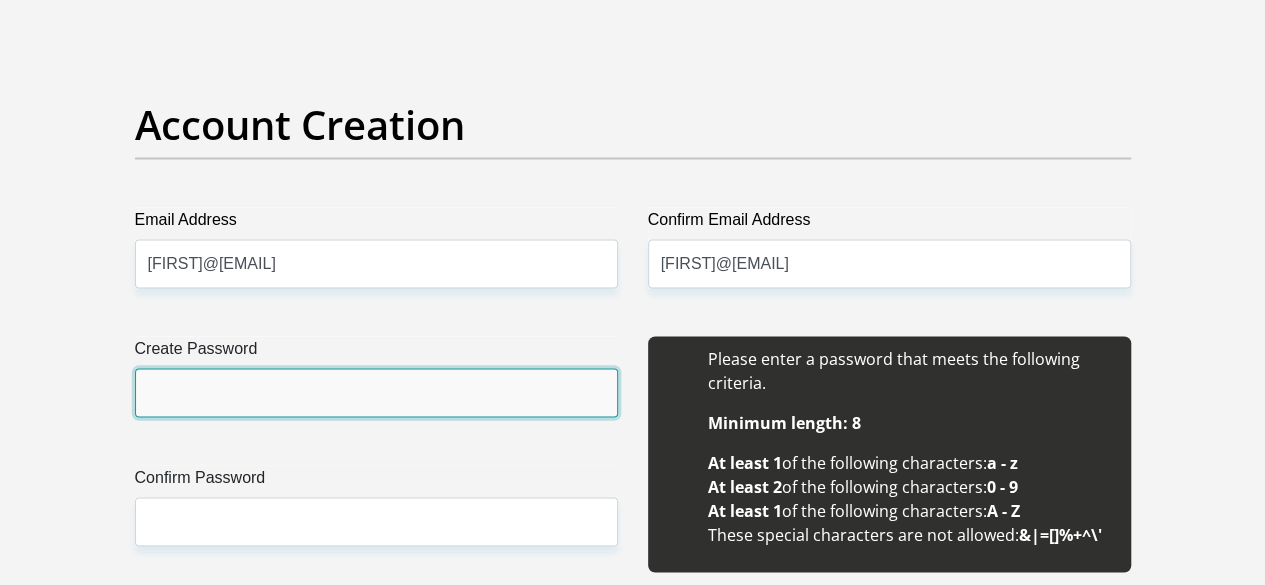 click on "Create Password" at bounding box center (376, 392) 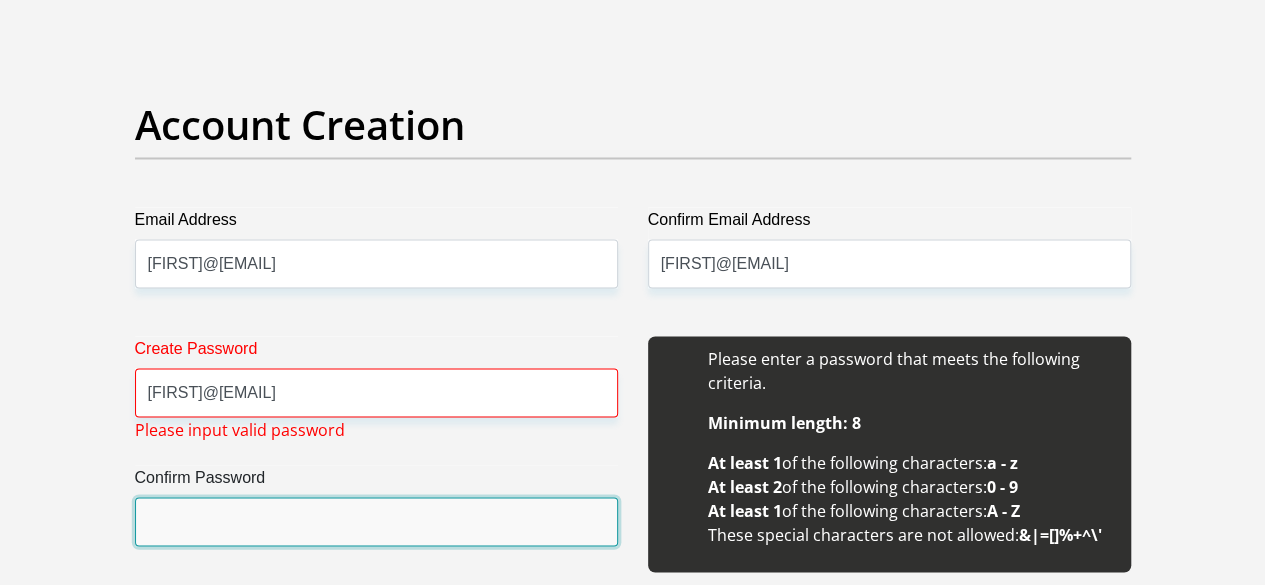 click on "Confirm Password" at bounding box center [376, 521] 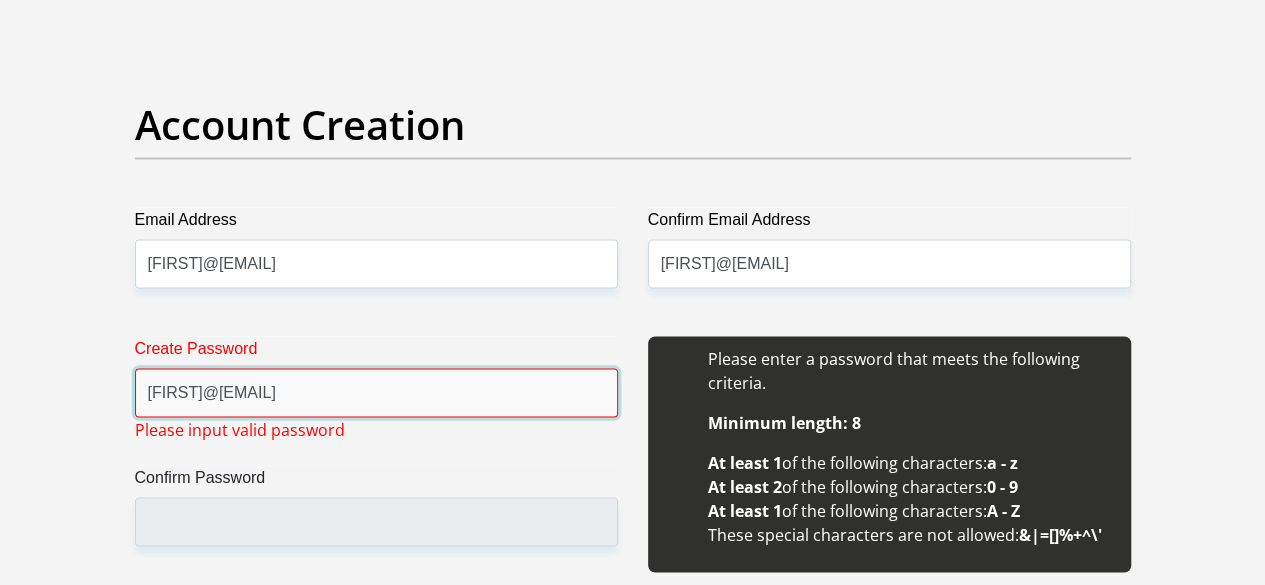 click on "[FIRST]@[EMAIL]" at bounding box center [376, 392] 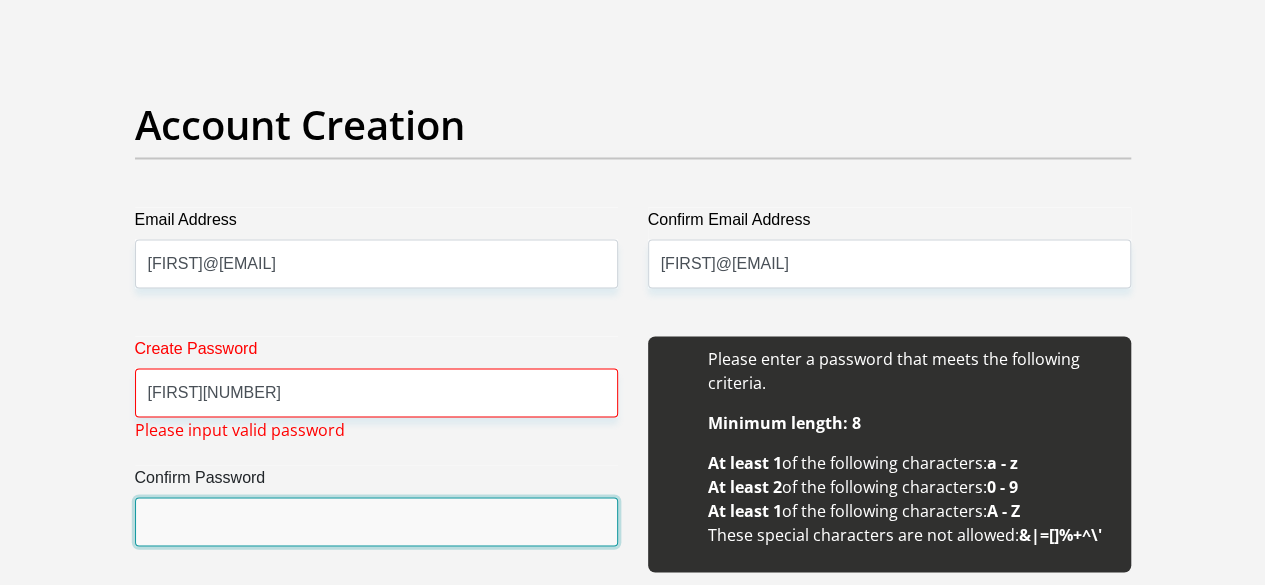 click on "Confirm Password" at bounding box center [376, 521] 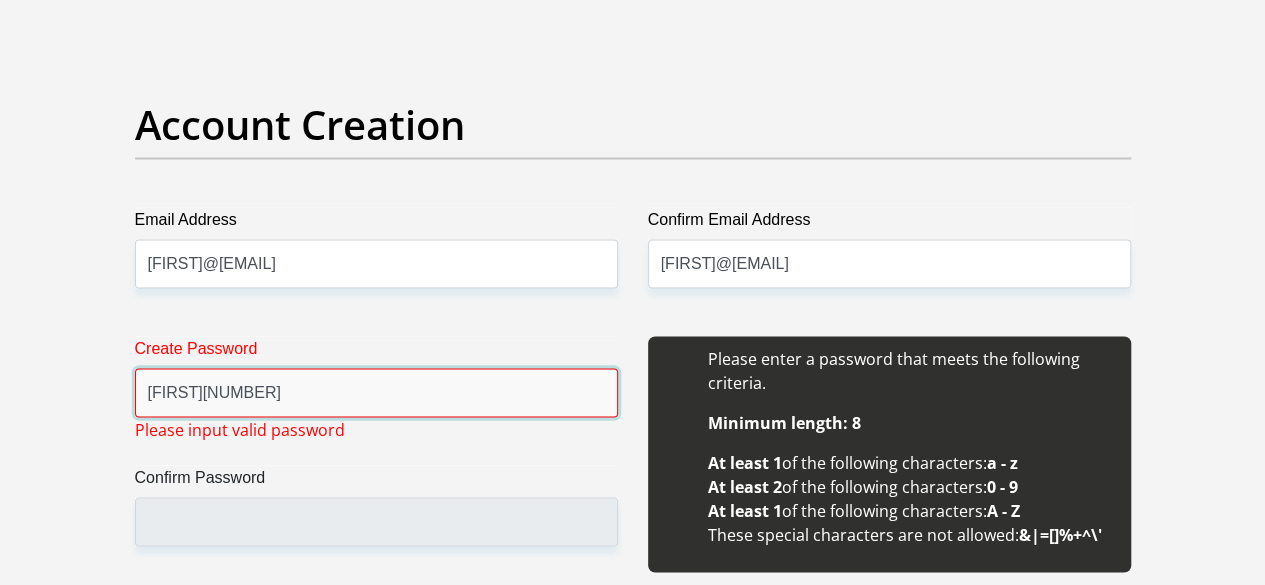 click on "[FIRST][NUMBER]" at bounding box center (376, 392) 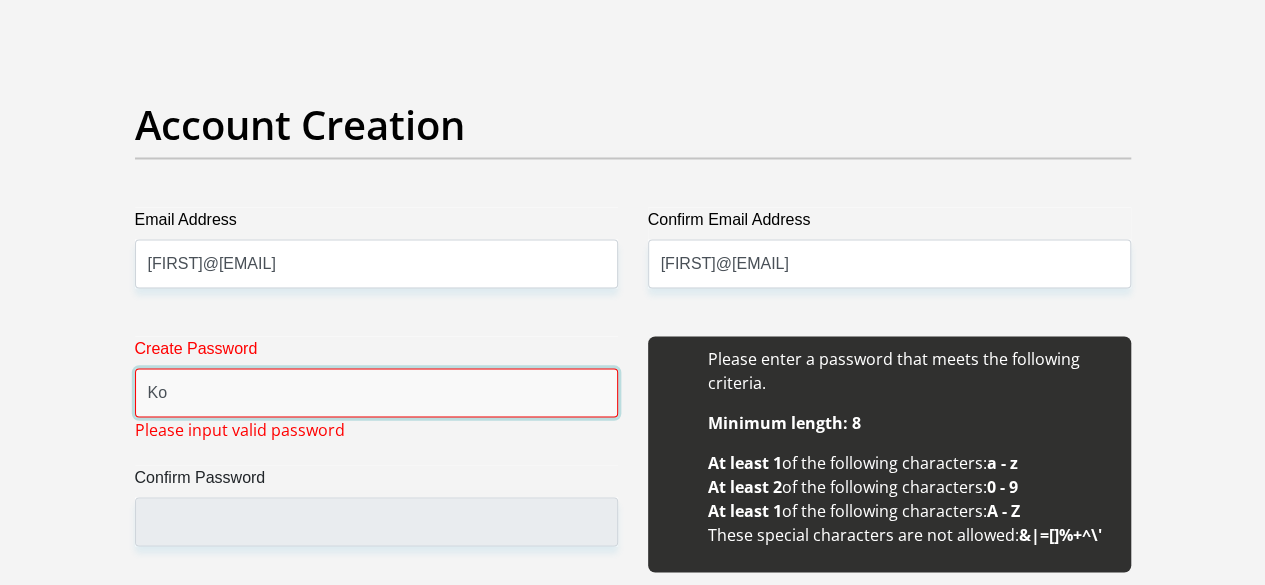 type on "K" 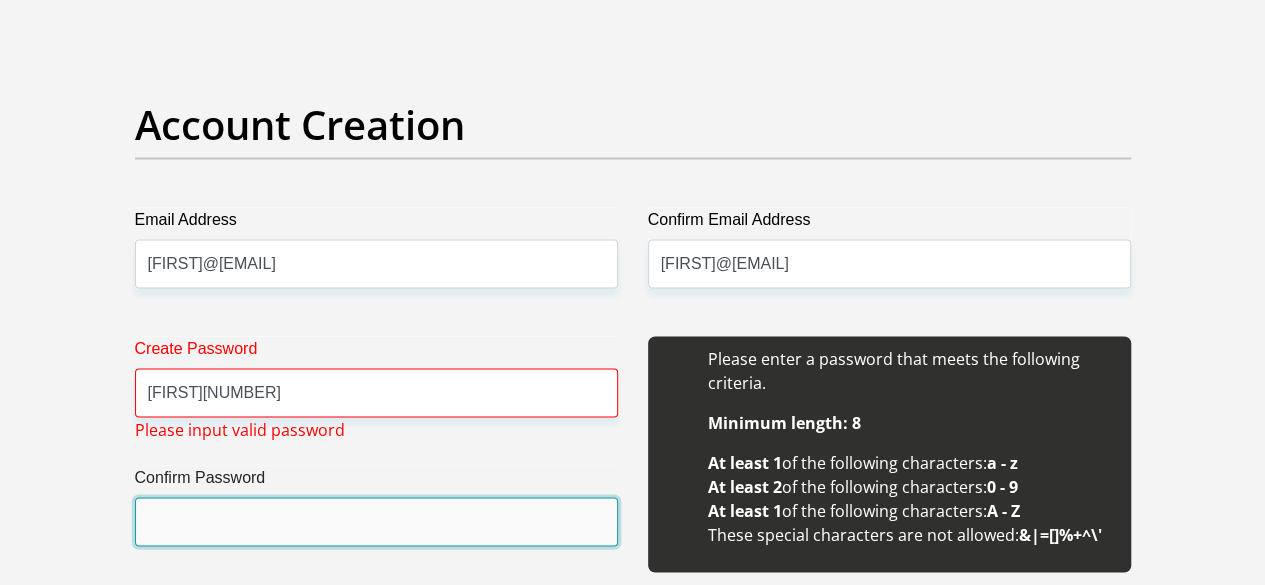 click on "Confirm Password" at bounding box center (376, 521) 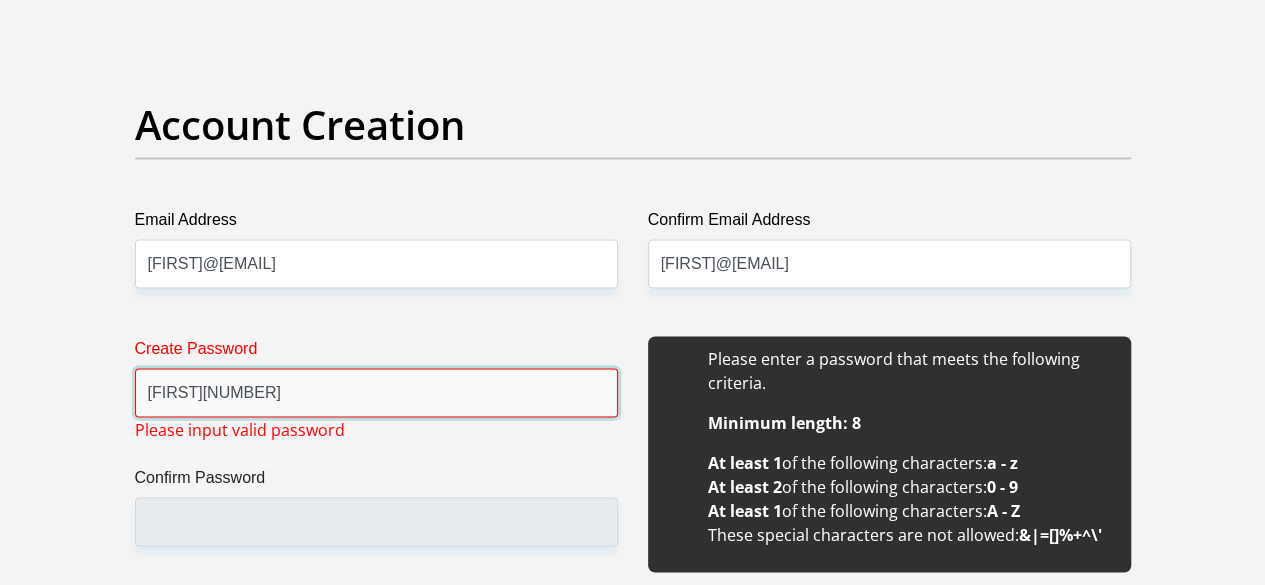 click on "[FIRST][NUMBER]" at bounding box center [376, 392] 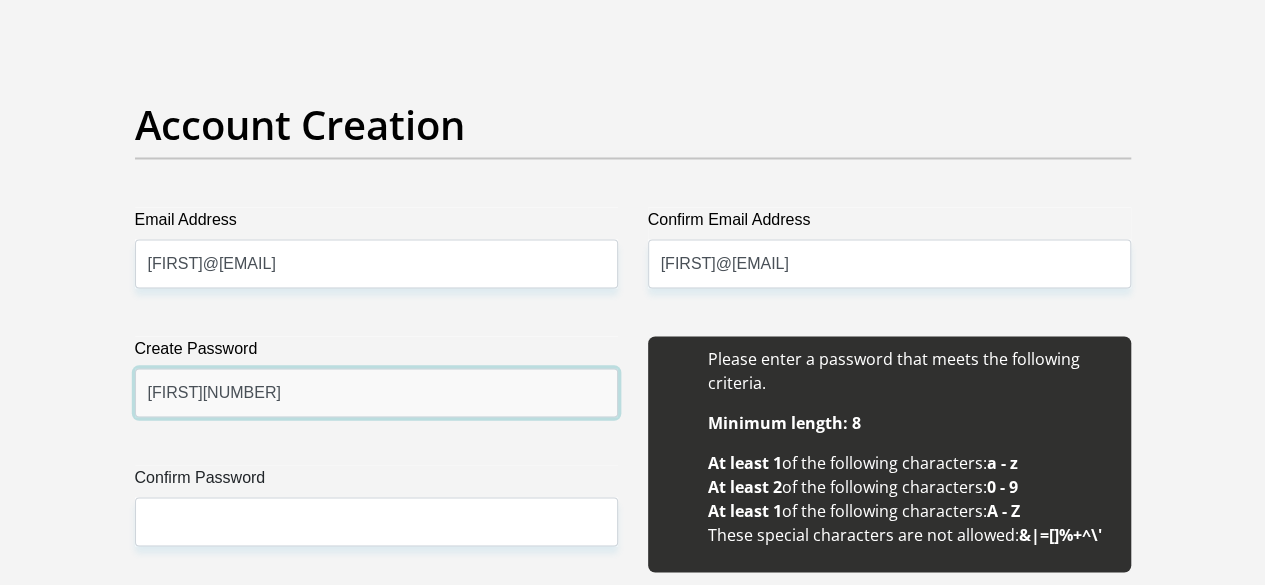 type on "[FIRST][NUMBER]" 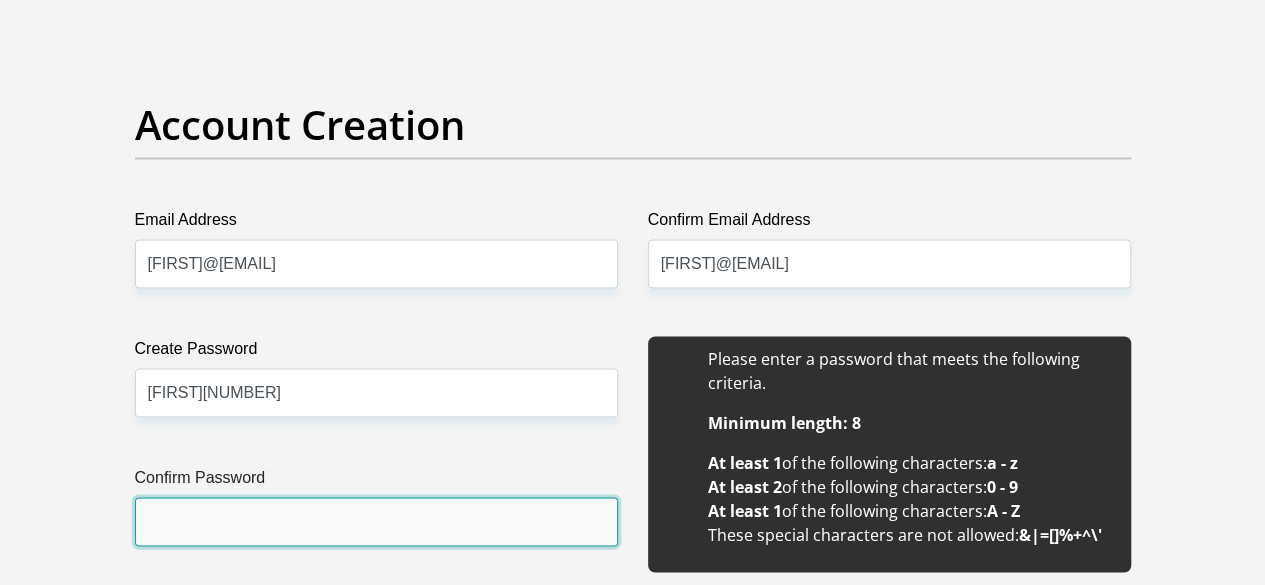 click on "Confirm Password" at bounding box center (376, 521) 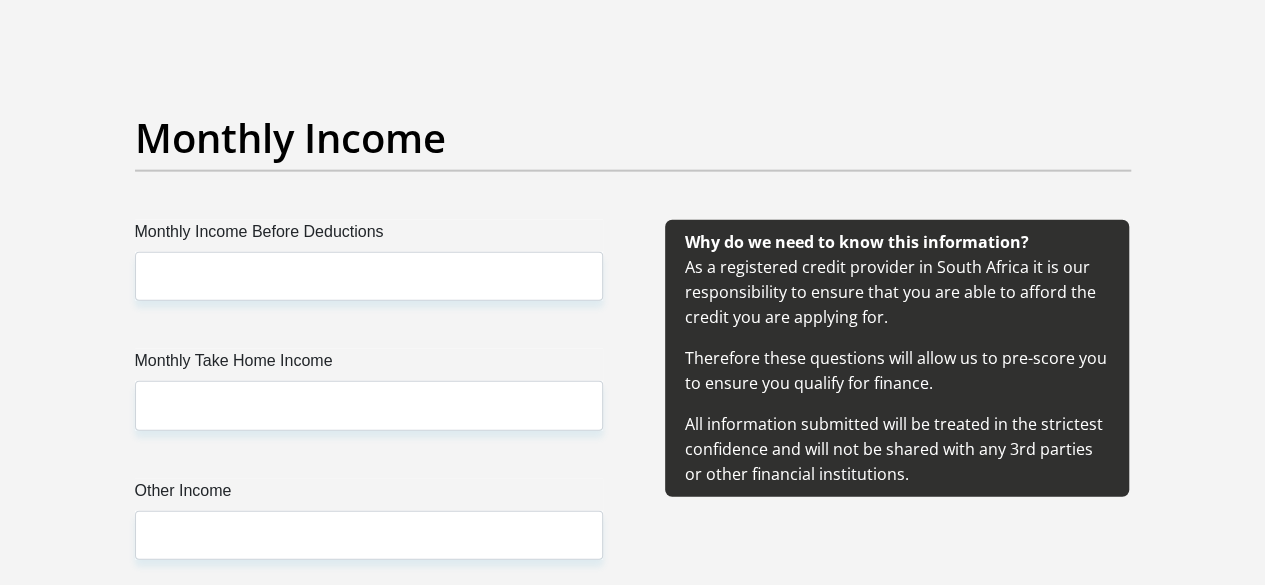 scroll, scrollTop: 2307, scrollLeft: 0, axis: vertical 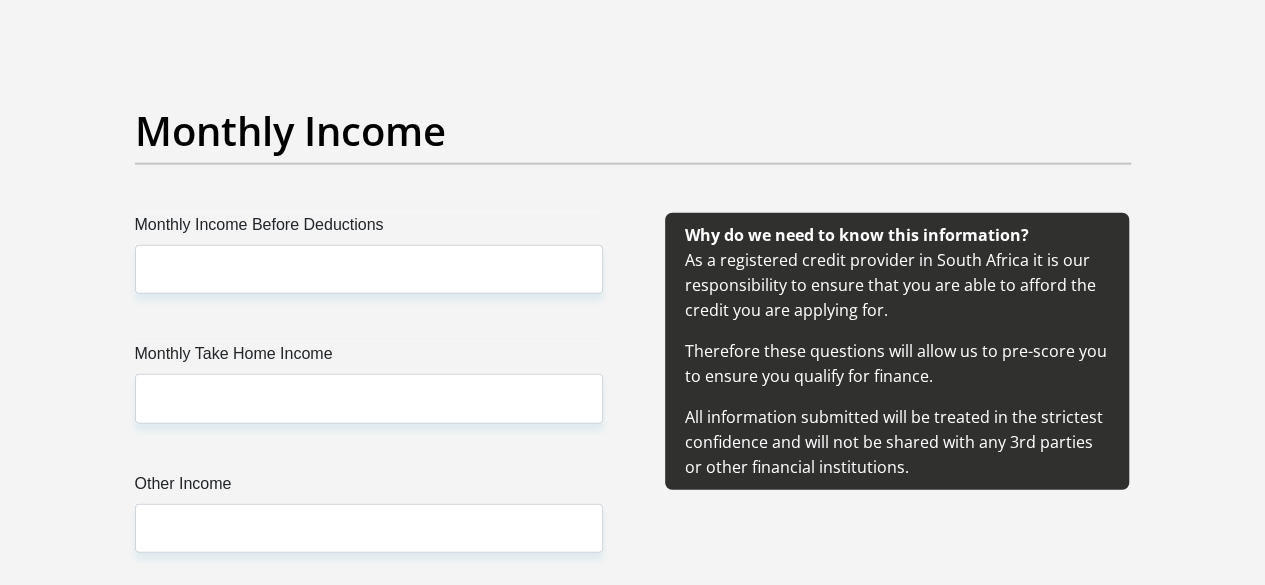 type on "[FIRST][NUMBER]" 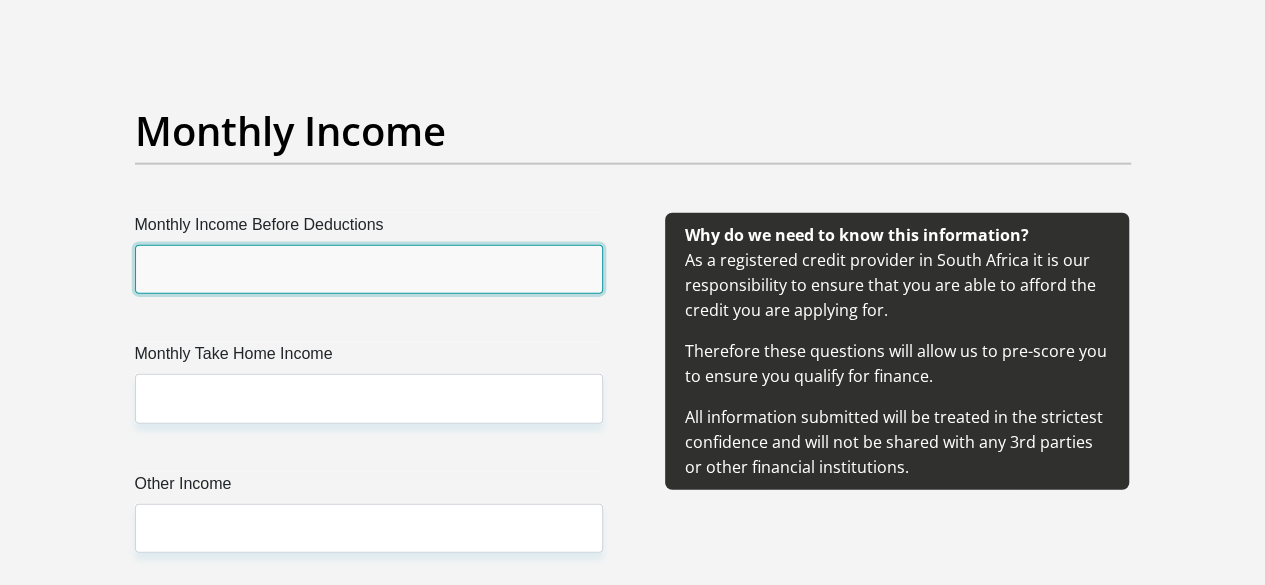 click on "Monthly Income Before Deductions" at bounding box center (369, 269) 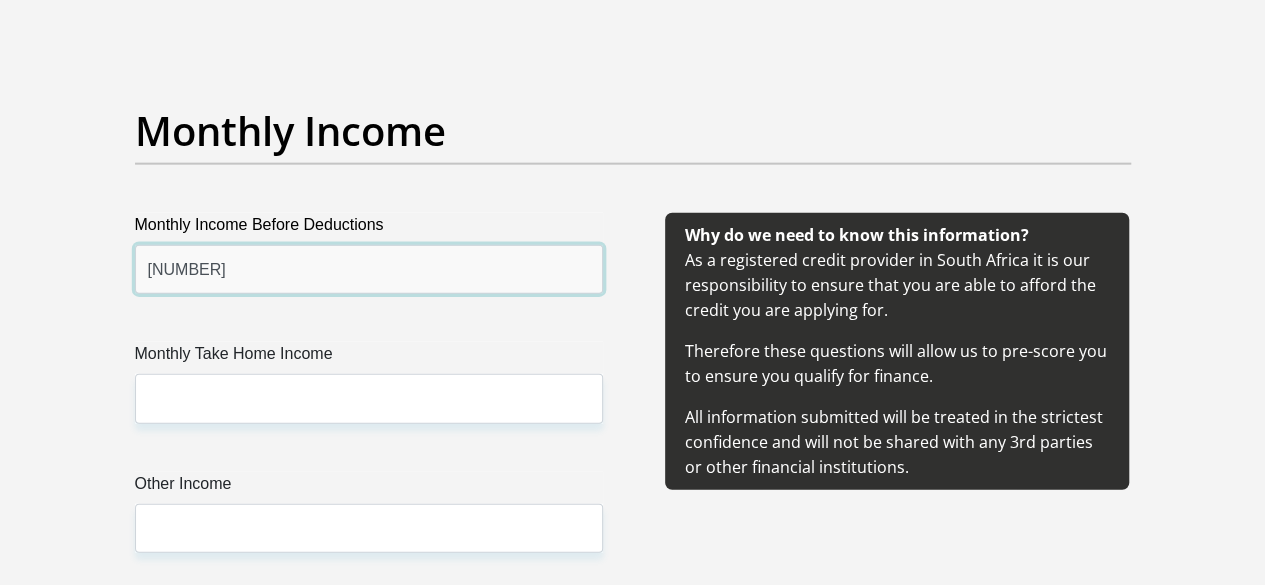 type on "[NUMBER]" 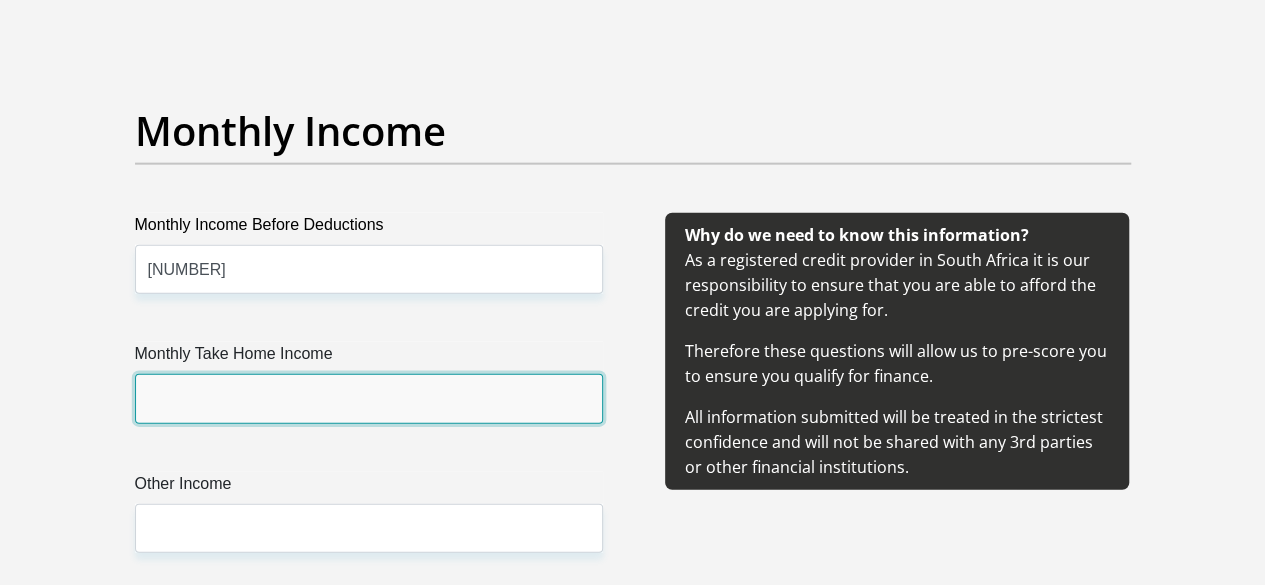 click on "Monthly Take Home Income" at bounding box center (369, 398) 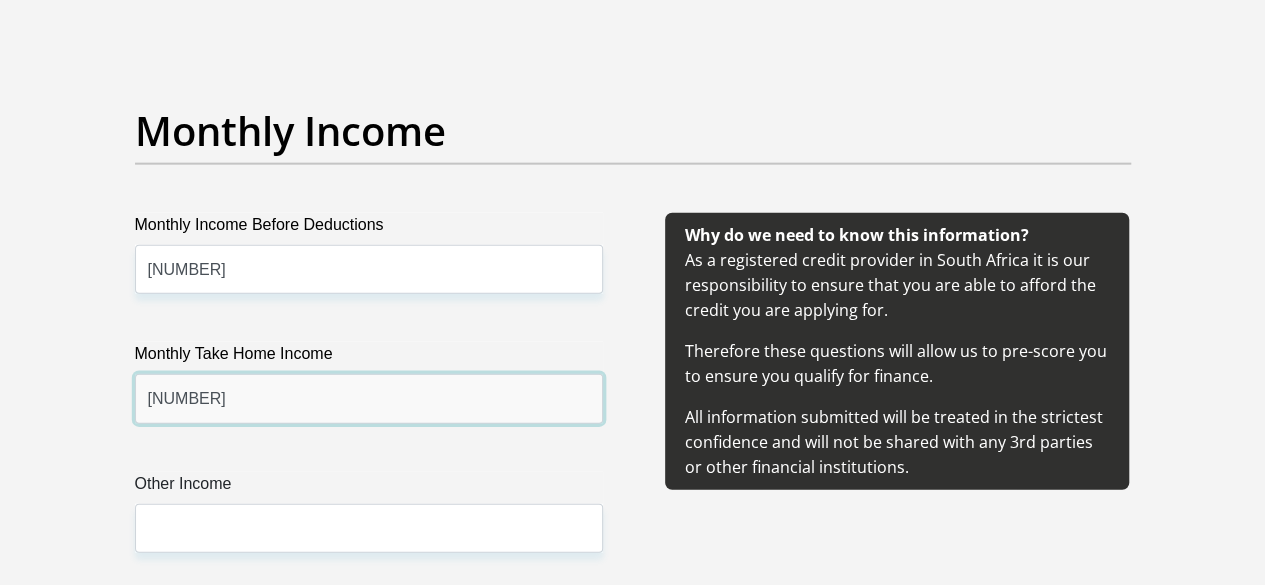 type on "[NUMBER]" 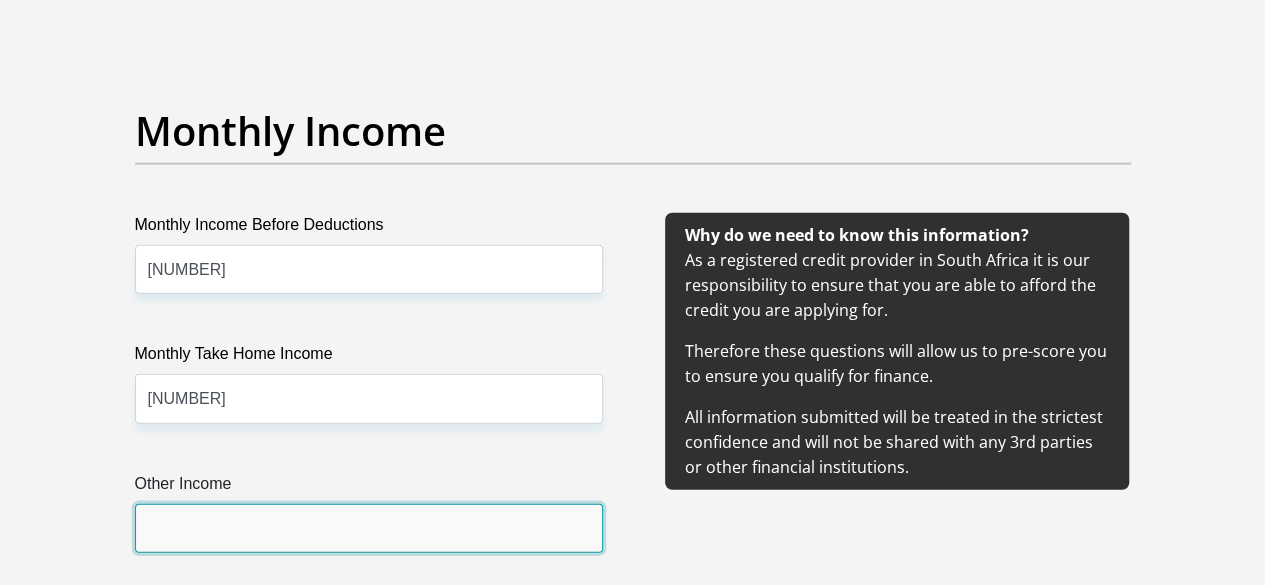 click on "Other Income" at bounding box center [369, 528] 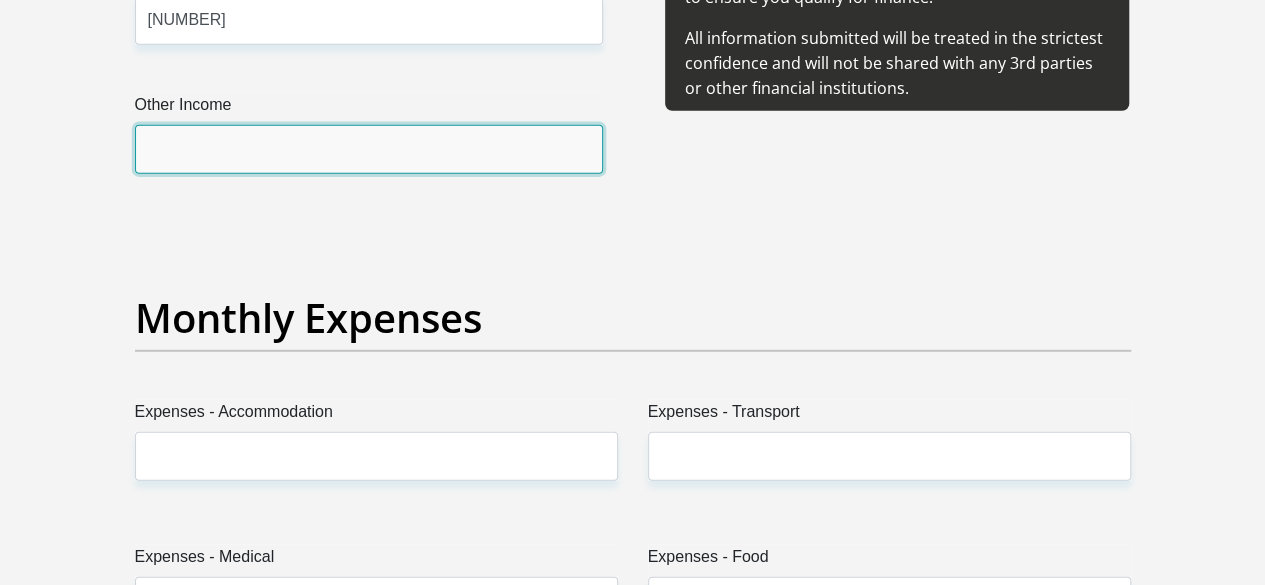scroll, scrollTop: 2807, scrollLeft: 0, axis: vertical 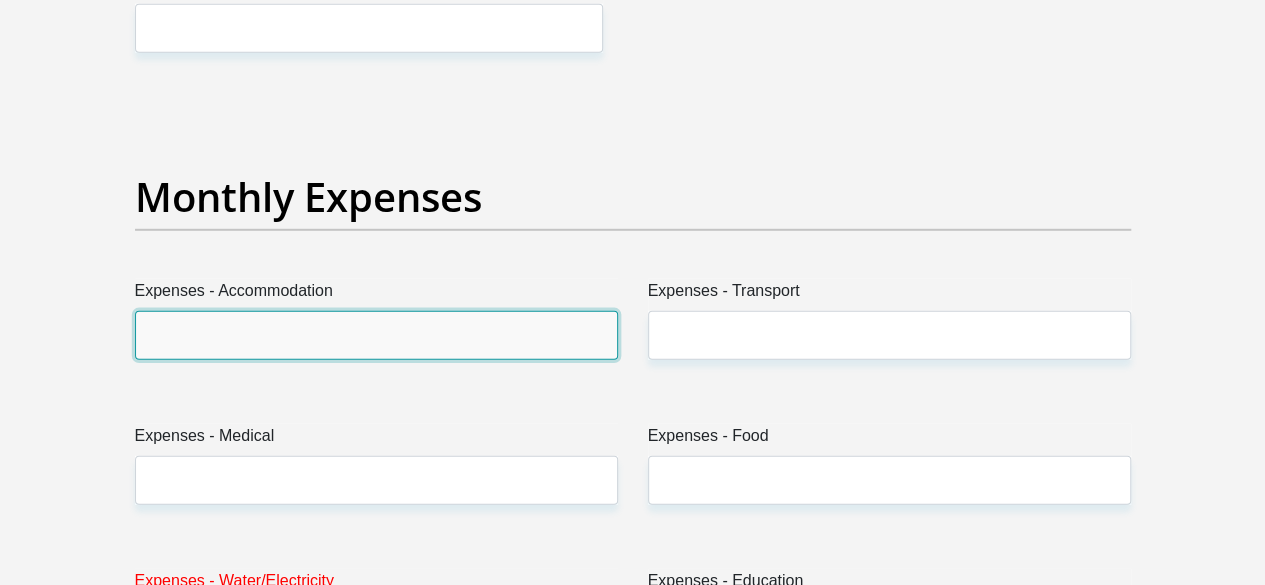 click on "Expenses - Accommodation" at bounding box center [376, 335] 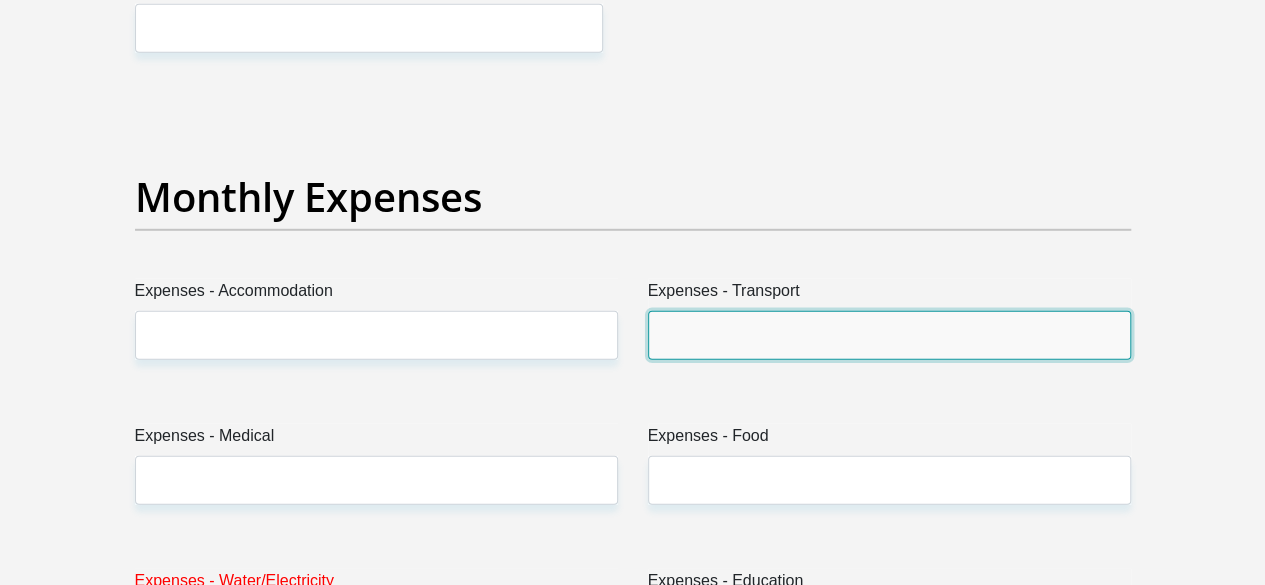 click on "Expenses - Transport" at bounding box center (889, 335) 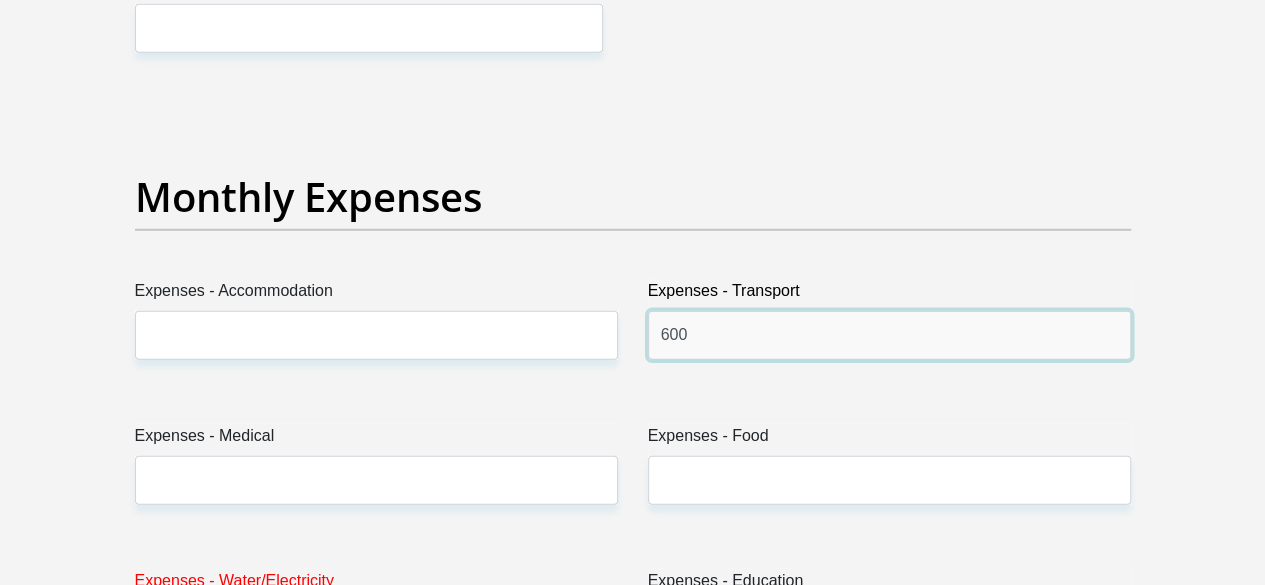 type on "600" 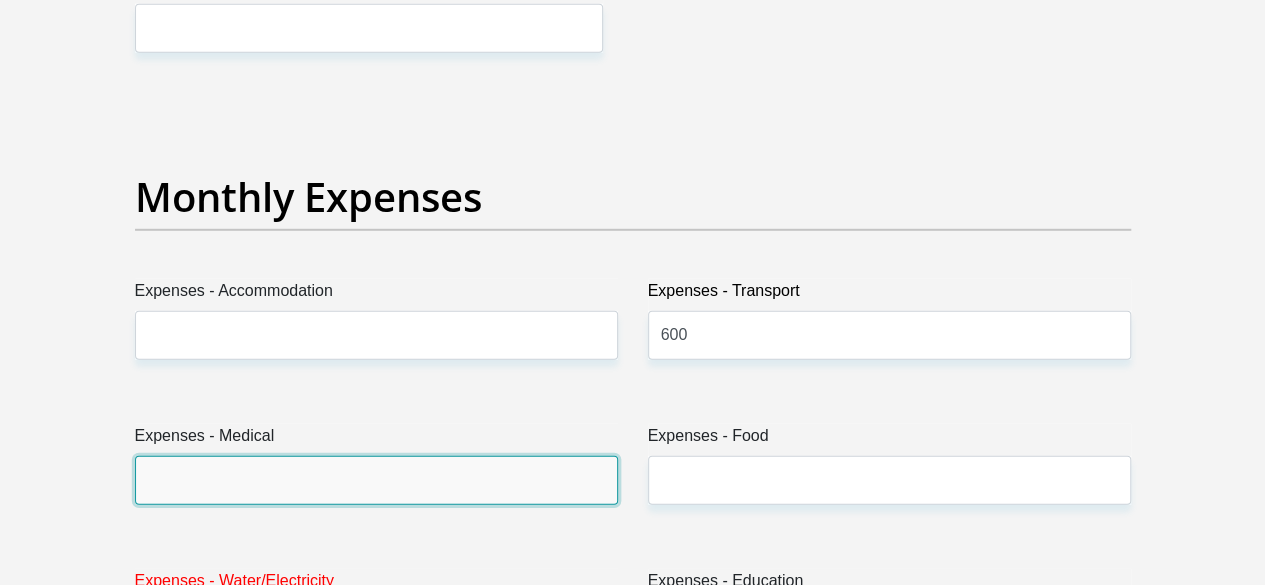 click on "Expenses - Medical" at bounding box center [376, 480] 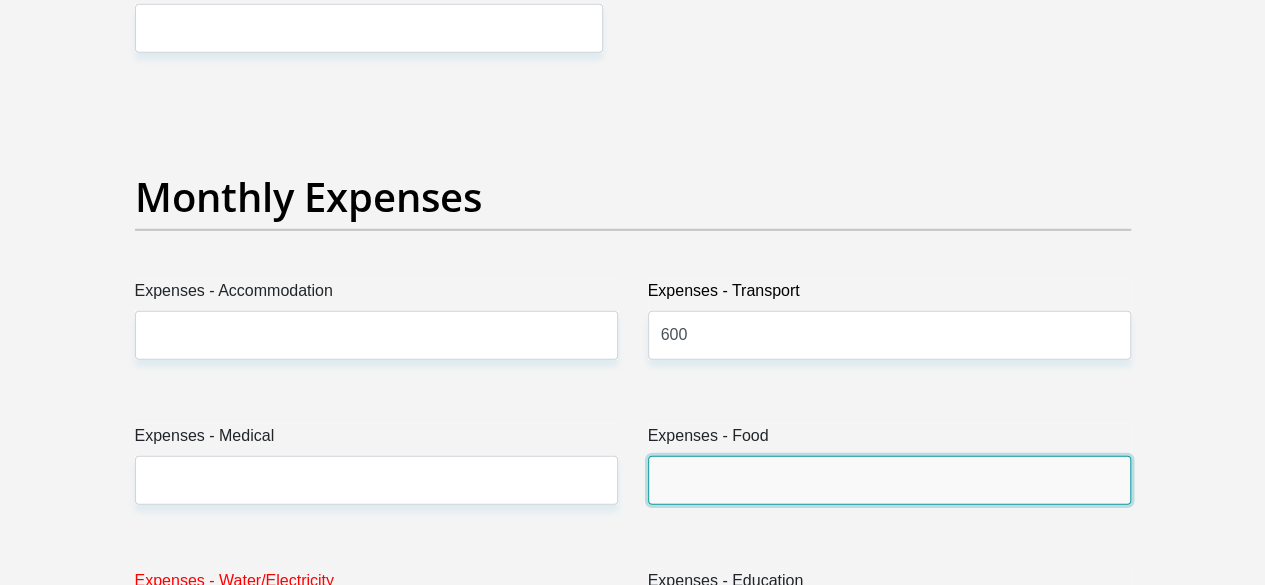click on "Expenses - Food" at bounding box center (889, 480) 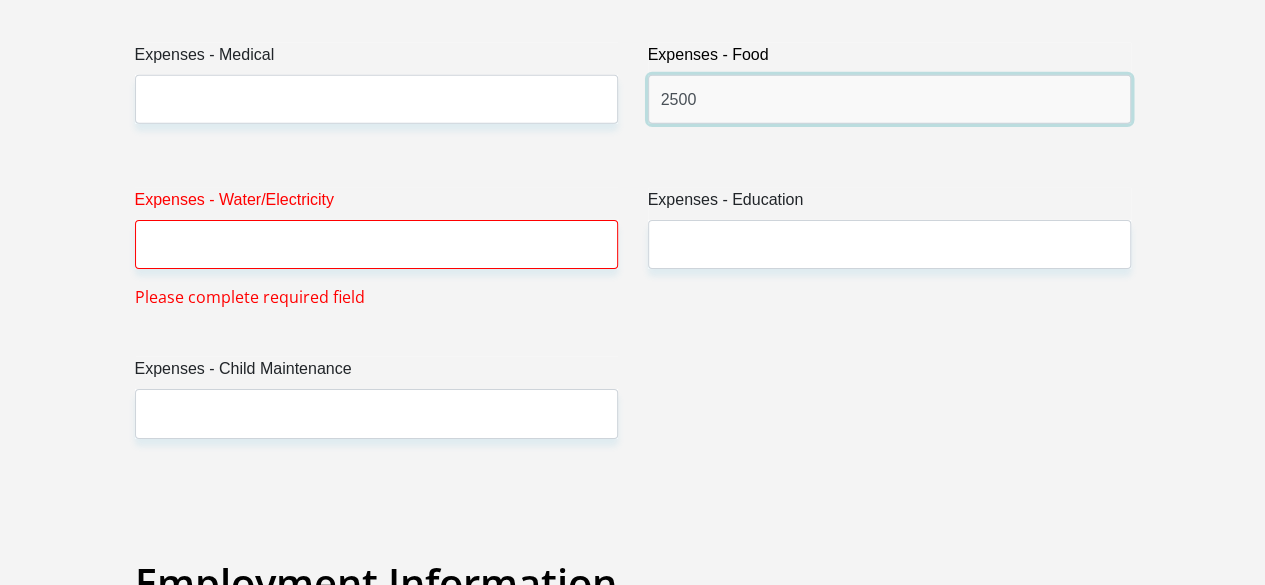 scroll, scrollTop: 3207, scrollLeft: 0, axis: vertical 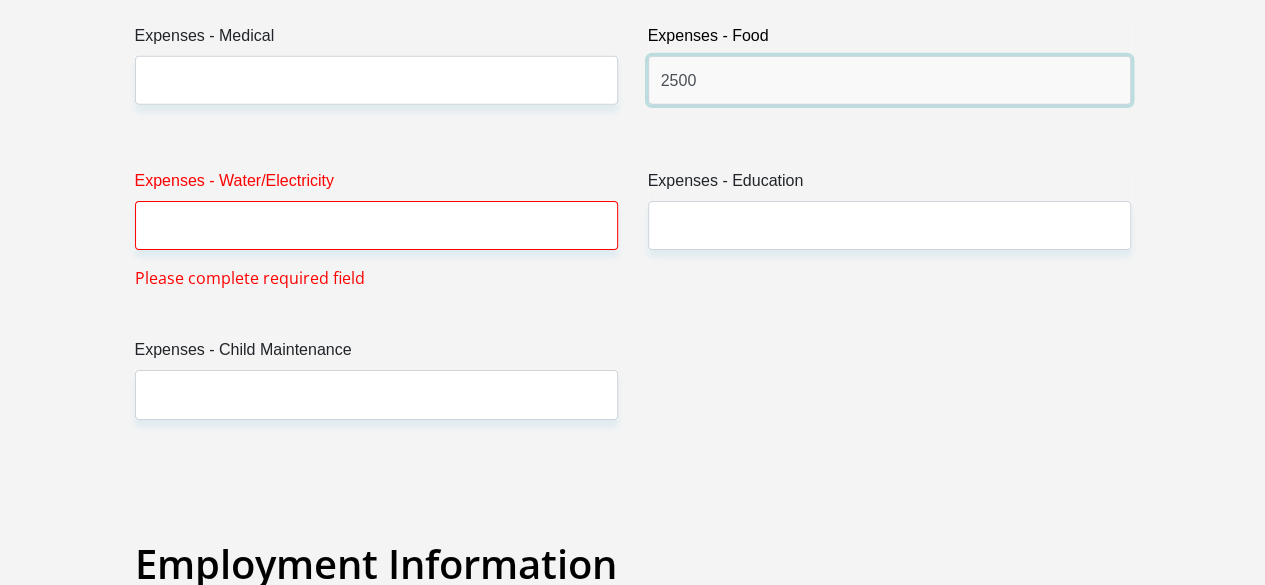 type on "2500" 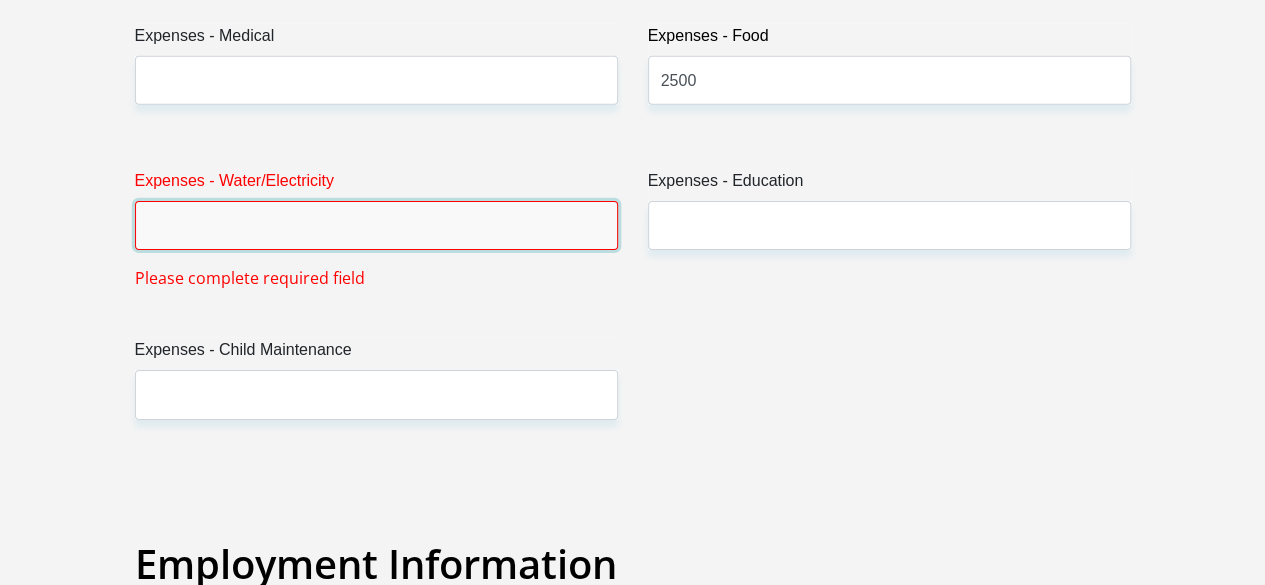 click on "Expenses - Water/Electricity" at bounding box center (376, 225) 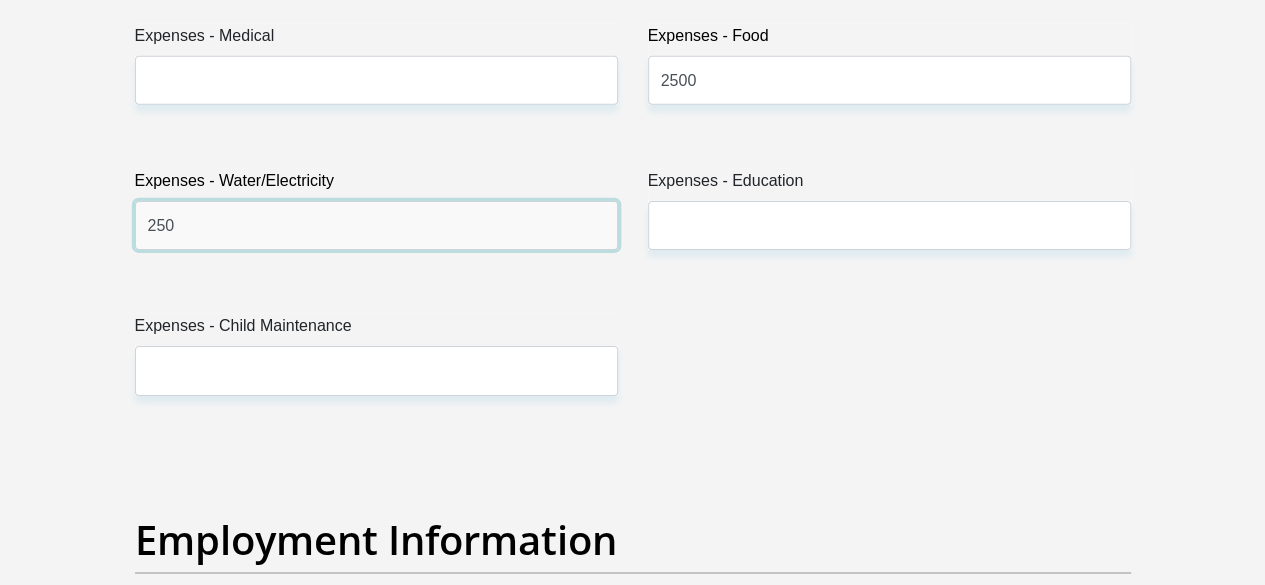 type on "250" 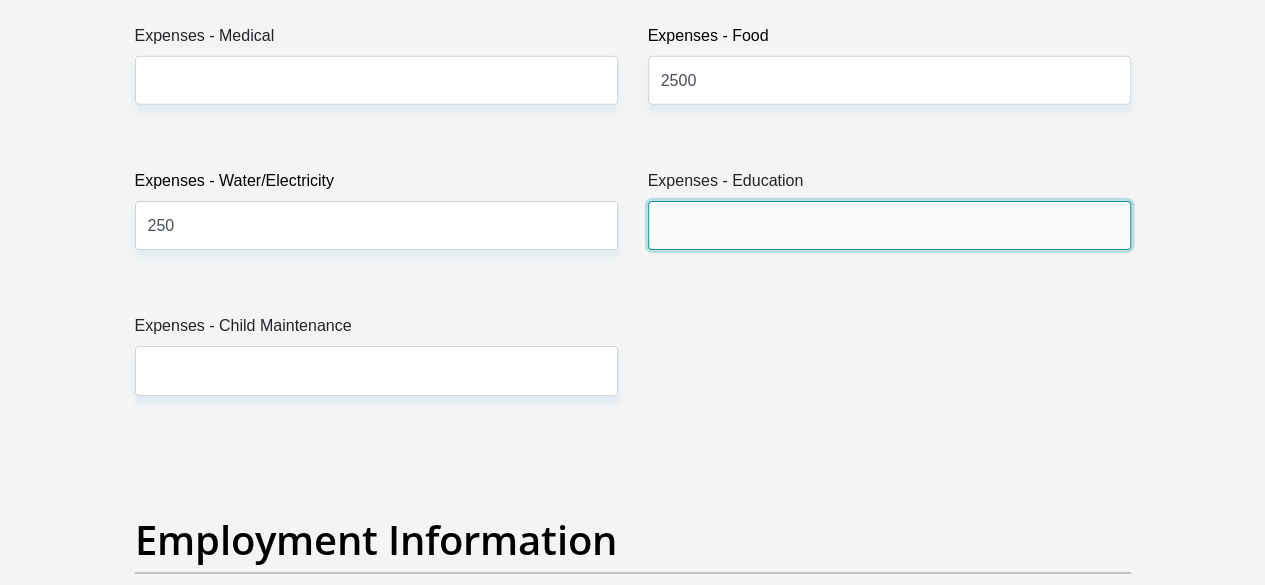 click on "Expenses - Education" at bounding box center [889, 225] 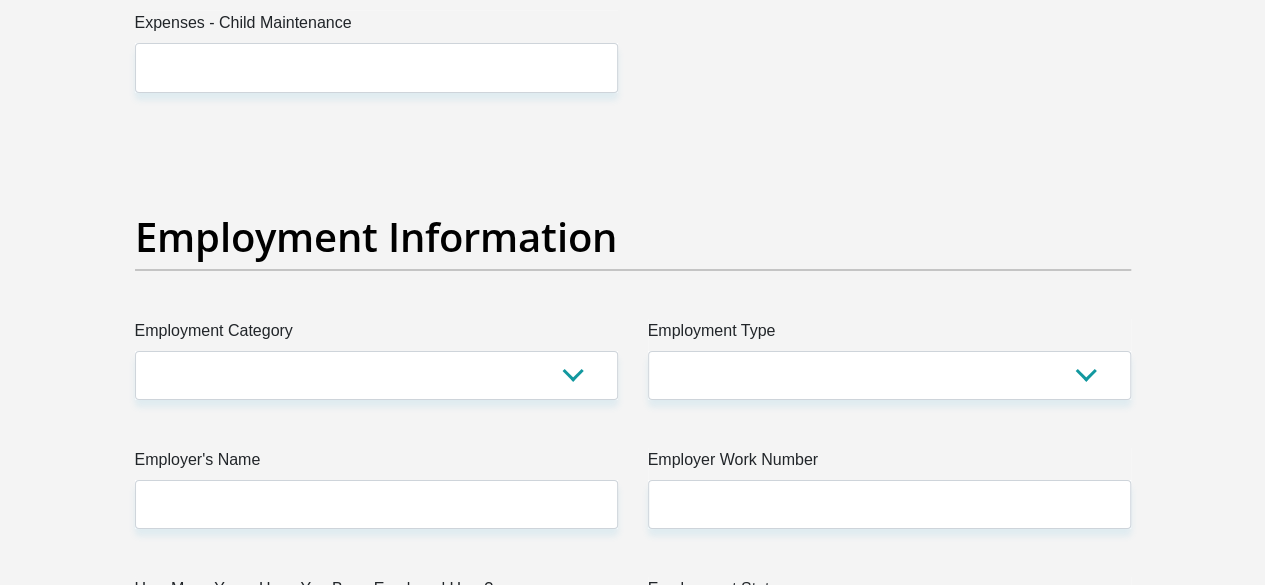 scroll, scrollTop: 3607, scrollLeft: 0, axis: vertical 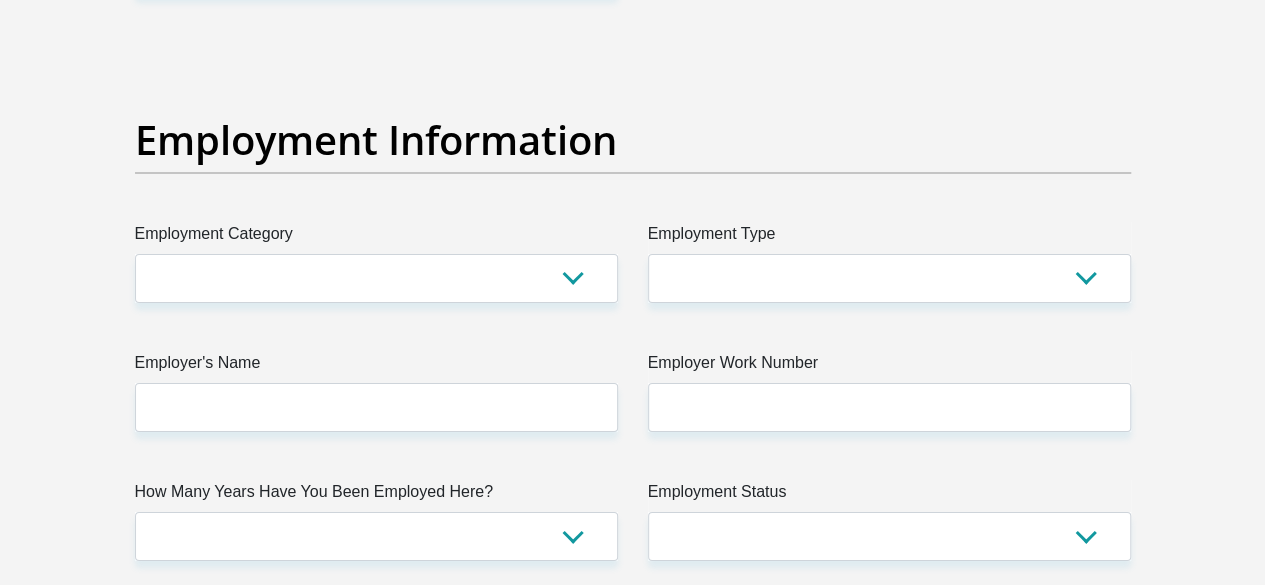type on "500" 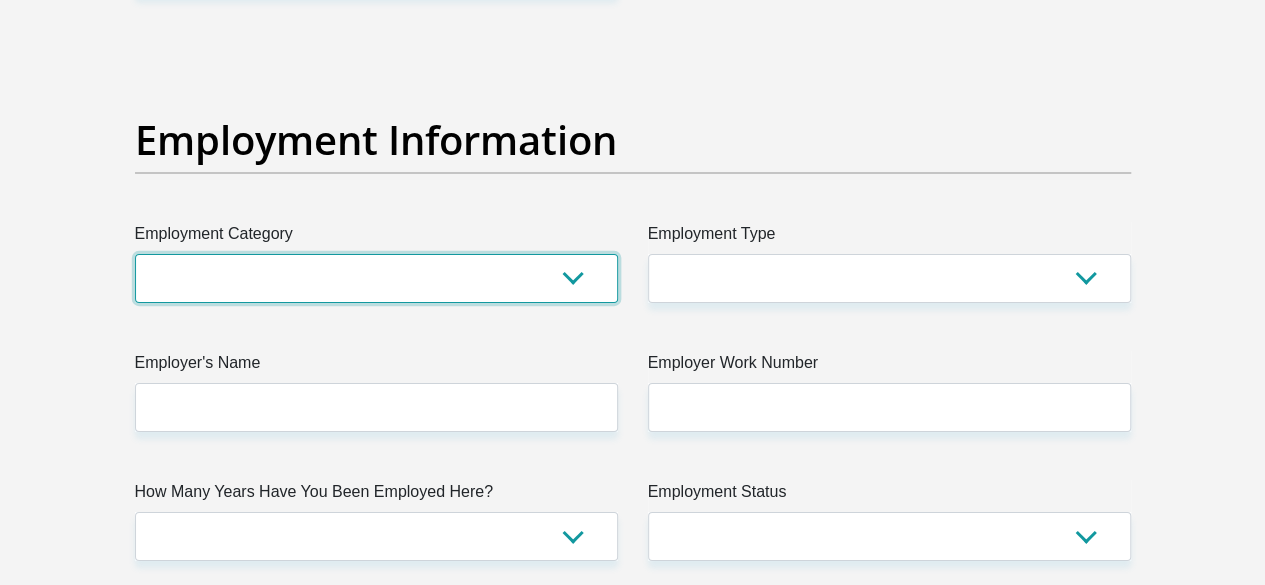 click on "AGRICULTURE
ALCOHOL & TOBACCO
CONSTRUCTION MATERIALS
METALLURGY
EQUIPMENT FOR RENEWABLE ENERGY
SPECIALIZED CONTRACTORS
CAR
GAMING (INCL. INTERNET
OTHER WHOLESALE
UNLICENSED PHARMACEUTICALS
CURRENCY EXCHANGE HOUSES
OTHER FINANCIAL INSTITUTIONS & INSURANCE
REAL ESTATE AGENTS
OIL & GAS
OTHER MATERIALS (E.G. IRON ORE)
PRECIOUS STONES & PRECIOUS METALS
POLITICAL ORGANIZATIONS
RELIGIOUS ORGANIZATIONS(NOT SECTS)
ACTI. HAVING BUSINESS DEAL WITH PUBLIC ADMINISTRATION
LAUNDROMATS" at bounding box center (376, 278) 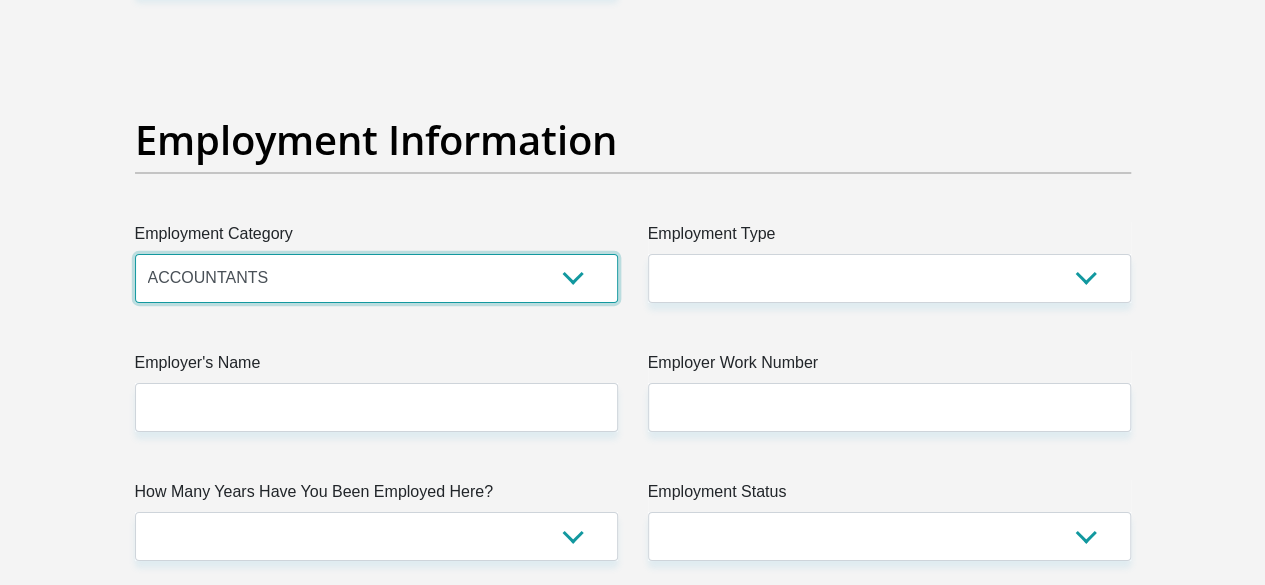click on "AGRICULTURE
ALCOHOL & TOBACCO
CONSTRUCTION MATERIALS
METALLURGY
EQUIPMENT FOR RENEWABLE ENERGY
SPECIALIZED CONTRACTORS
CAR
GAMING (INCL. INTERNET
OTHER WHOLESALE
UNLICENSED PHARMACEUTICALS
CURRENCY EXCHANGE HOUSES
OTHER FINANCIAL INSTITUTIONS & INSURANCE
REAL ESTATE AGENTS
OIL & GAS
OTHER MATERIALS (E.G. IRON ORE)
PRECIOUS STONES & PRECIOUS METALS
POLITICAL ORGANIZATIONS
RELIGIOUS ORGANIZATIONS(NOT SECTS)
ACTI. HAVING BUSINESS DEAL WITH PUBLIC ADMINISTRATION
LAUNDROMATS" at bounding box center [376, 278] 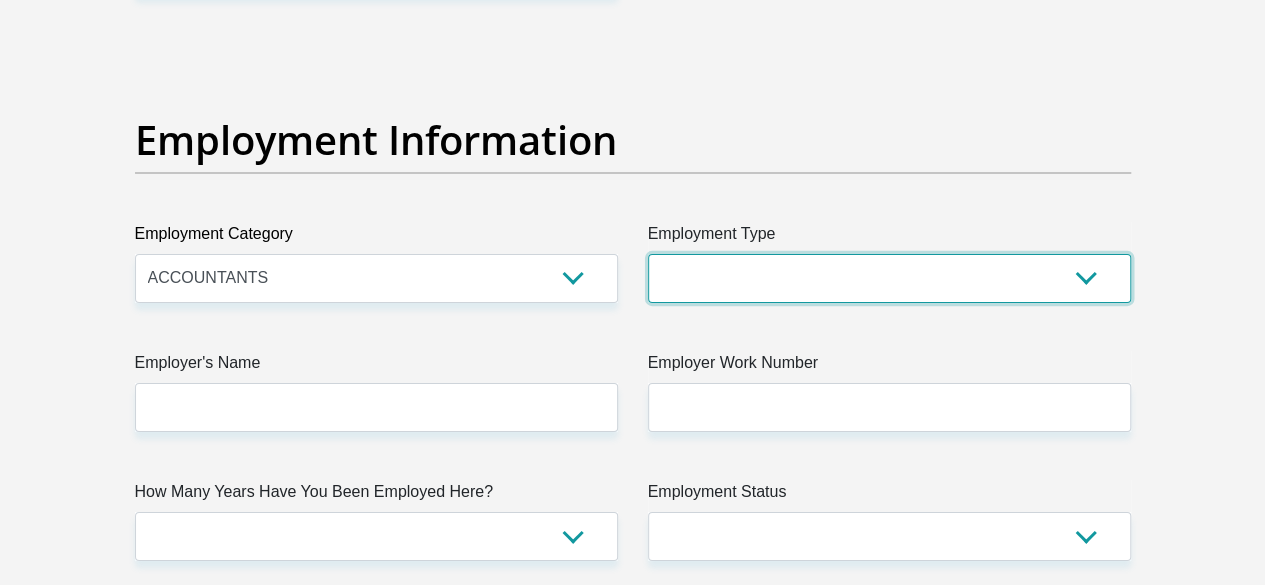 click on "College/Lecturer
Craft Seller
Creative
Driver
Executive
Farmer
Forces - Non Commissioned
Forces - Officer
Hawker
Housewife
Labourer
Licenced Professional
Manager
Miner
Non Licenced Professional
Office Staff/Clerk
Outside Worker
Pensioner
Permanent Teacher
Production/Manufacturing
Sales
Self-Employed
Semi-Professional Worker
Service Industry  Social Worker  Student" at bounding box center (889, 278) 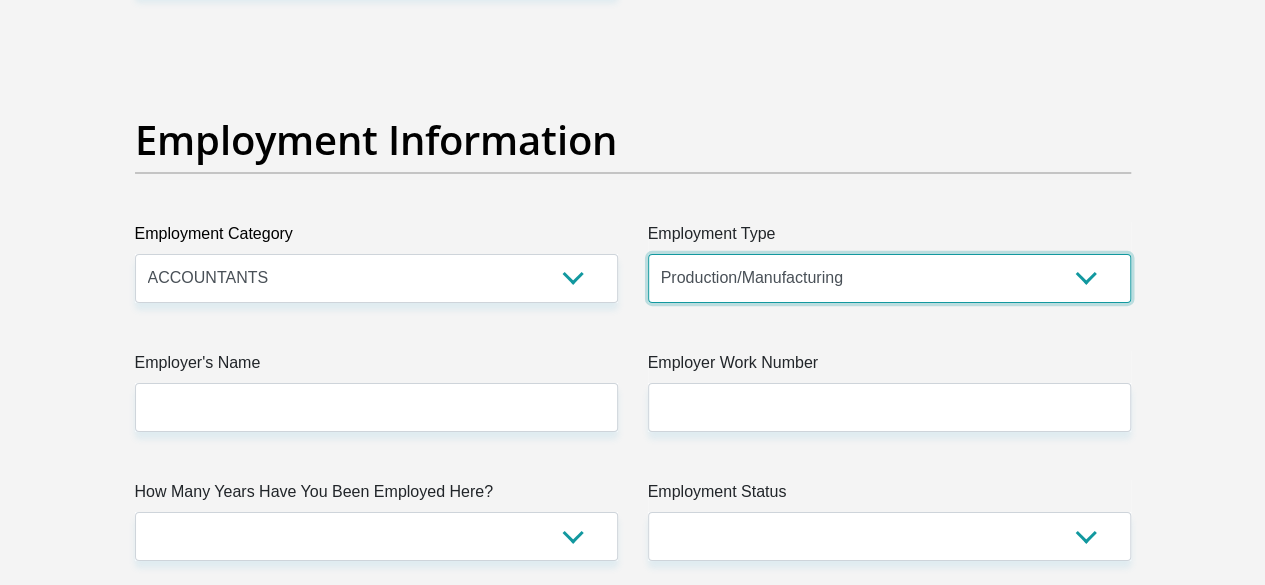 click on "College/Lecturer
Craft Seller
Creative
Driver
Executive
Farmer
Forces - Non Commissioned
Forces - Officer
Hawker
Housewife
Labourer
Licenced Professional
Manager
Miner
Non Licenced Professional
Office Staff/Clerk
Outside Worker
Pensioner
Permanent Teacher
Production/Manufacturing
Sales
Self-Employed
Semi-Professional Worker
Service Industry  Social Worker  Student" at bounding box center [889, 278] 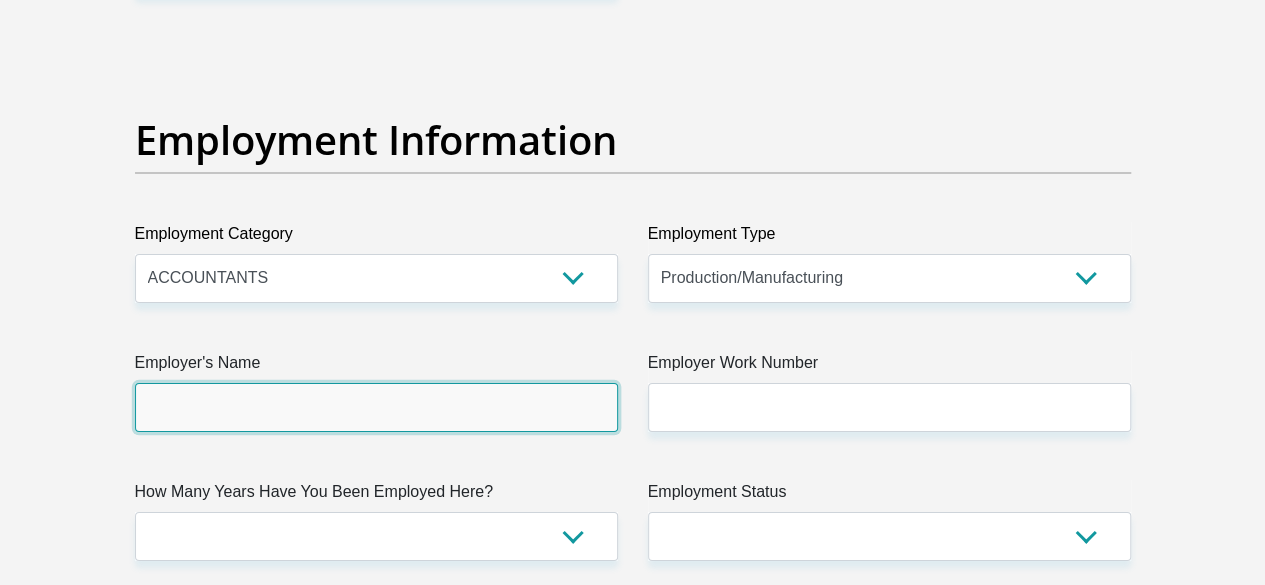 click on "Employer's Name" at bounding box center (376, 407) 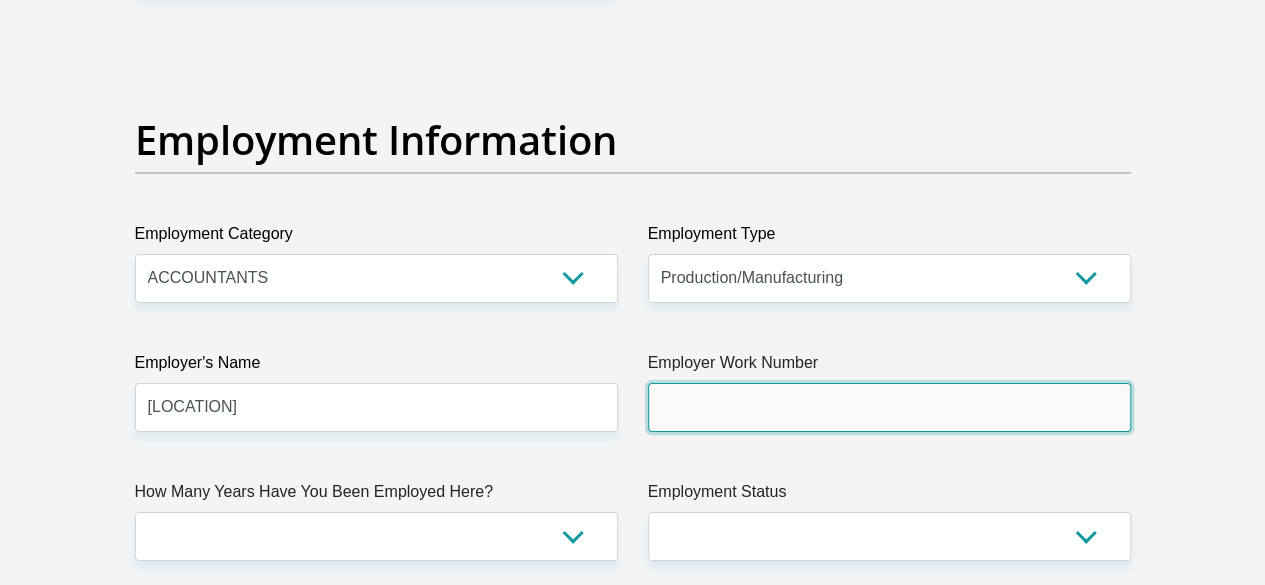click on "Employer Work Number" at bounding box center [889, 407] 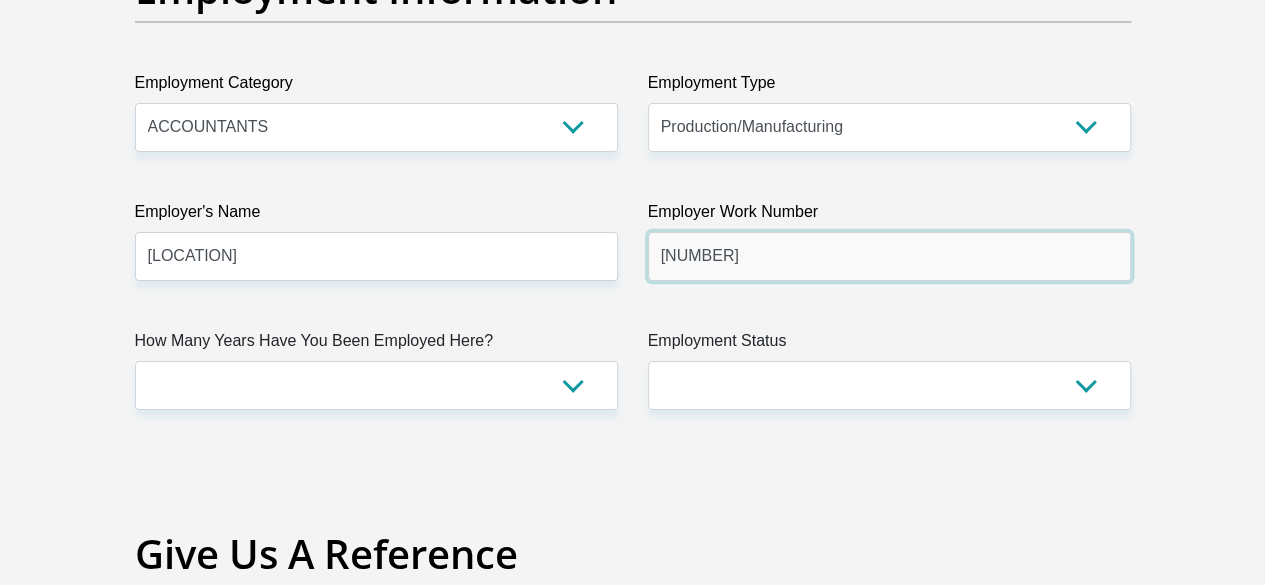 scroll, scrollTop: 3807, scrollLeft: 0, axis: vertical 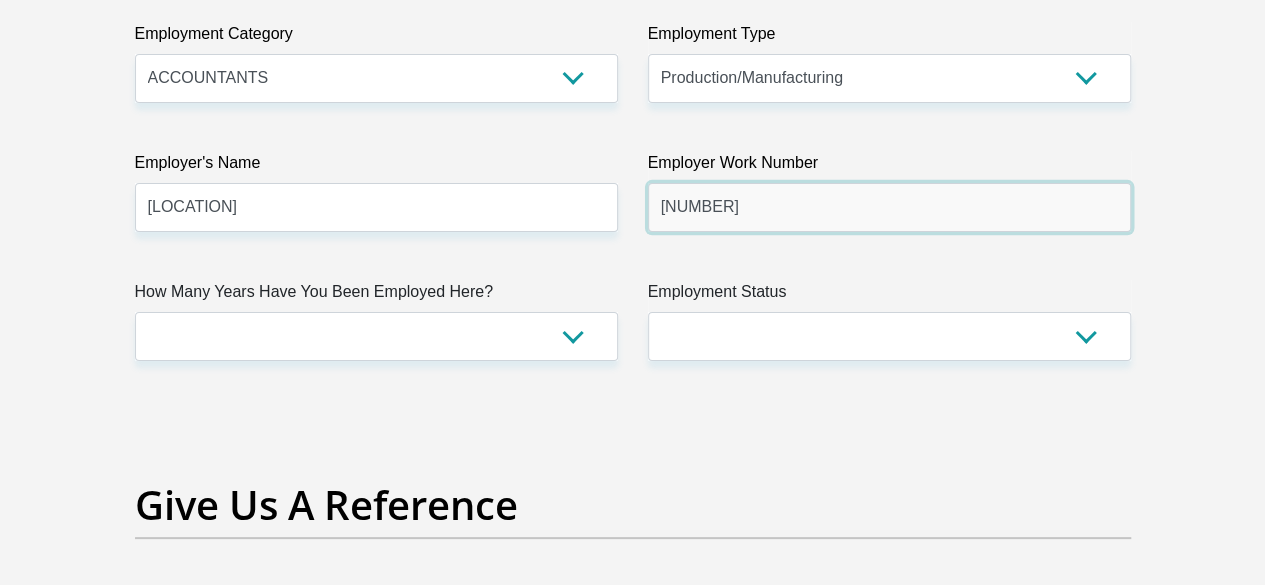 type on "[NUMBER]" 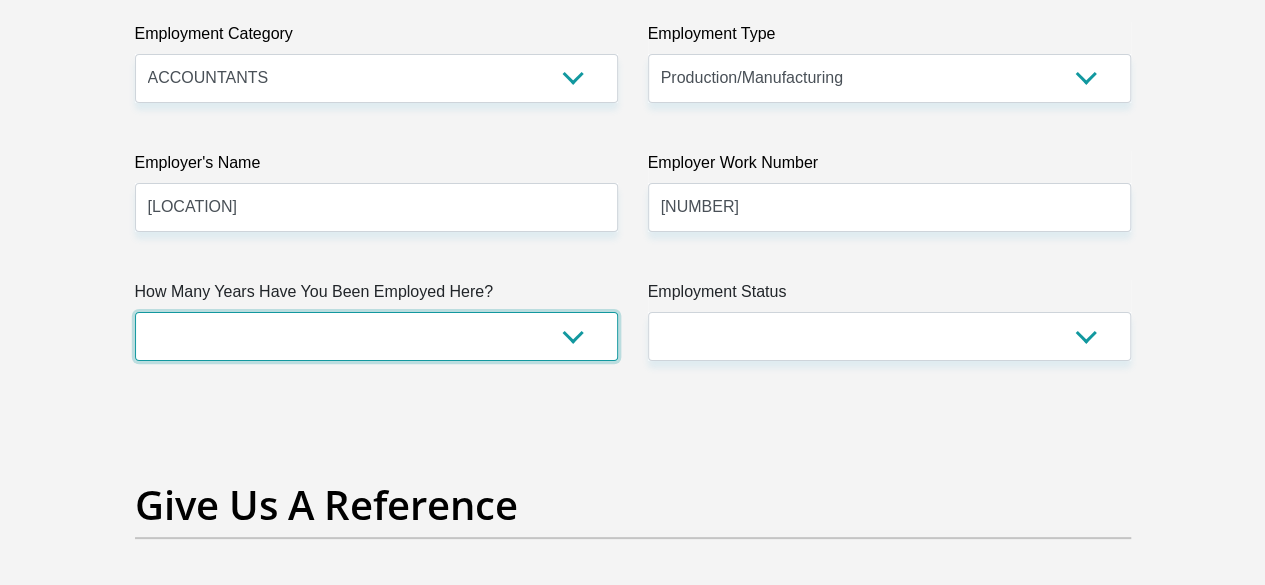 click on "less than 1 year
1-3 years
3-5 years
5+ years" at bounding box center (376, 336) 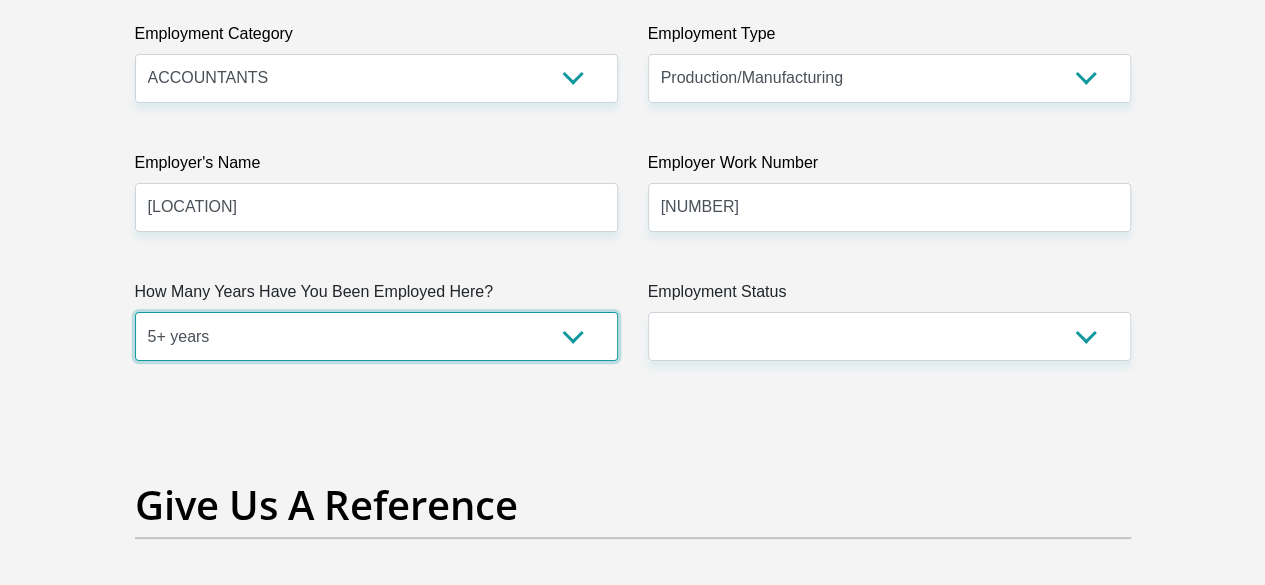 click on "less than 1 year
1-3 years
3-5 years
5+ years" at bounding box center (376, 336) 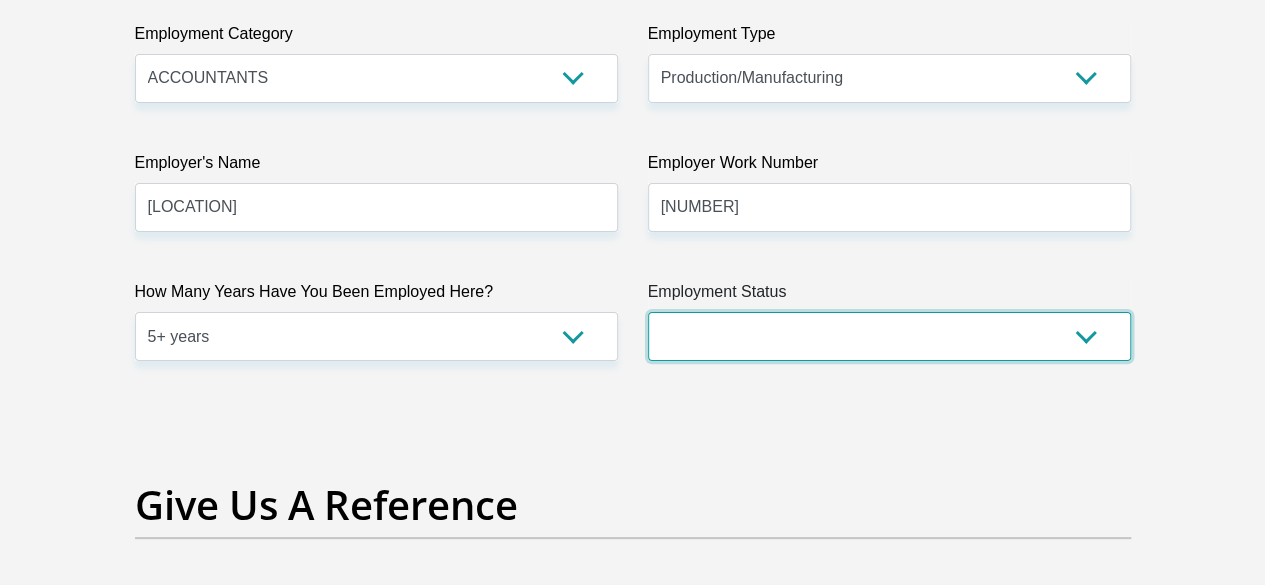 click on "Permanent/Full-time
Part-time/Casual
Contract Worker
Self-Employed
Housewife
Retired
Student
Medically Boarded
Disability
Unemployed" at bounding box center [889, 336] 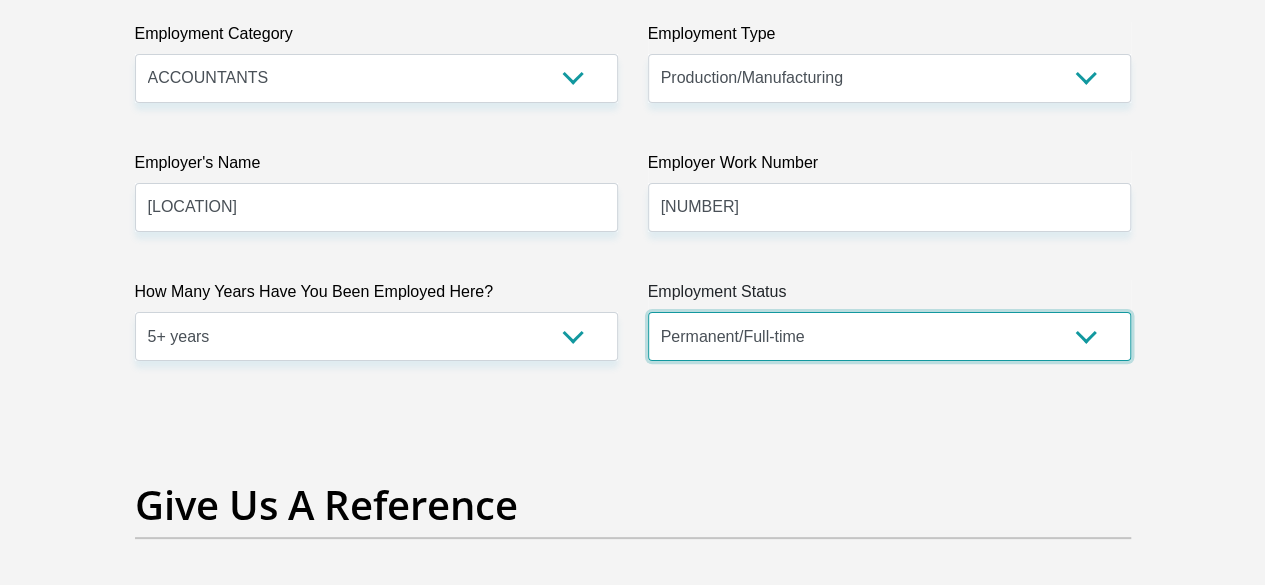 click on "Permanent/Full-time
Part-time/Casual
Contract Worker
Self-Employed
Housewife
Retired
Student
Medically Boarded
Disability
Unemployed" at bounding box center (889, 336) 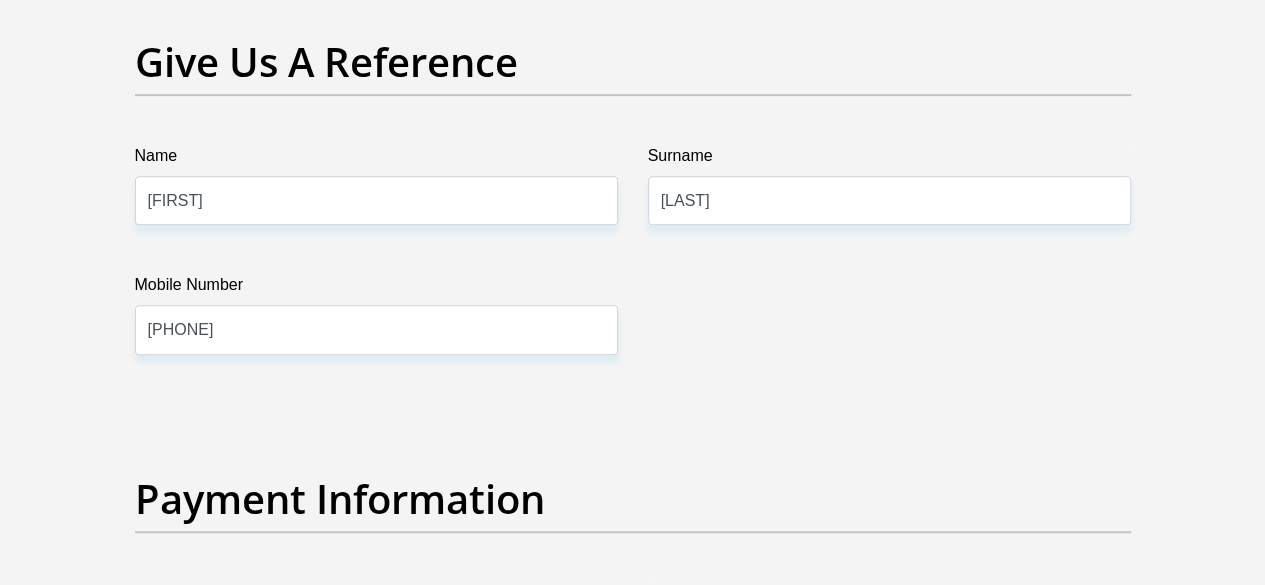 scroll, scrollTop: 4207, scrollLeft: 0, axis: vertical 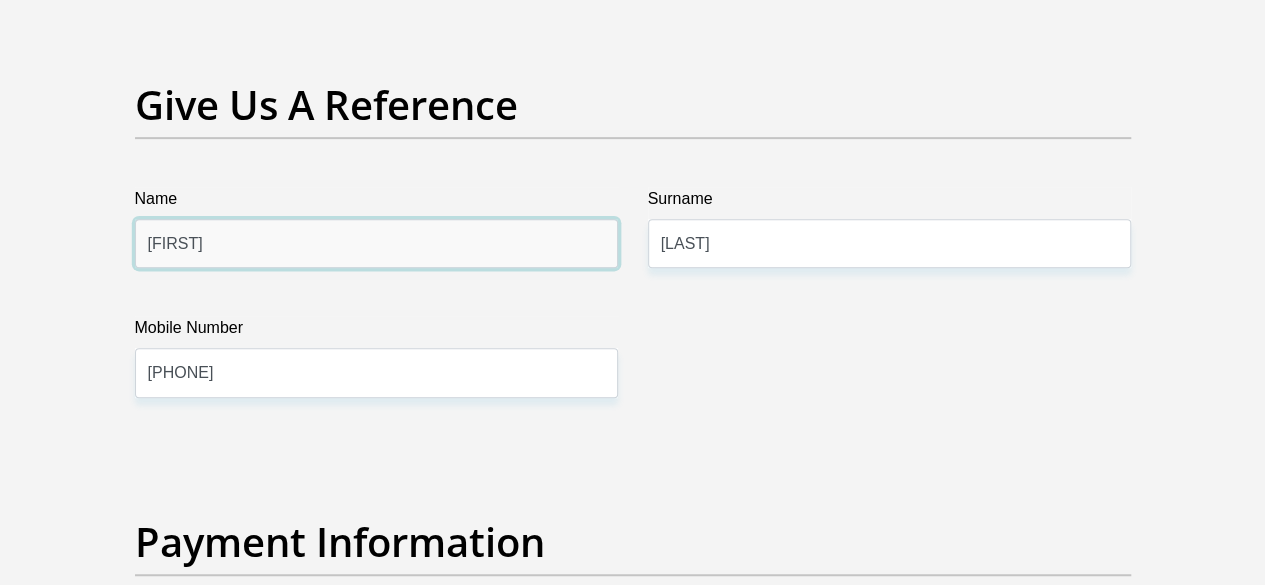 click on "[FIRST]" at bounding box center [376, 243] 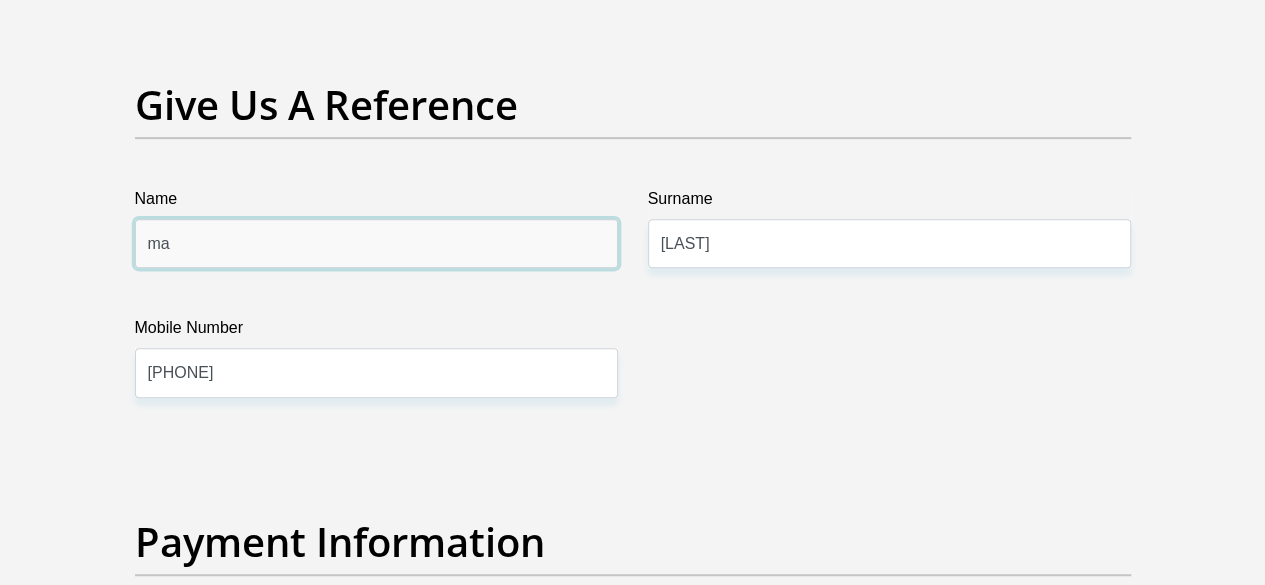 type on "m" 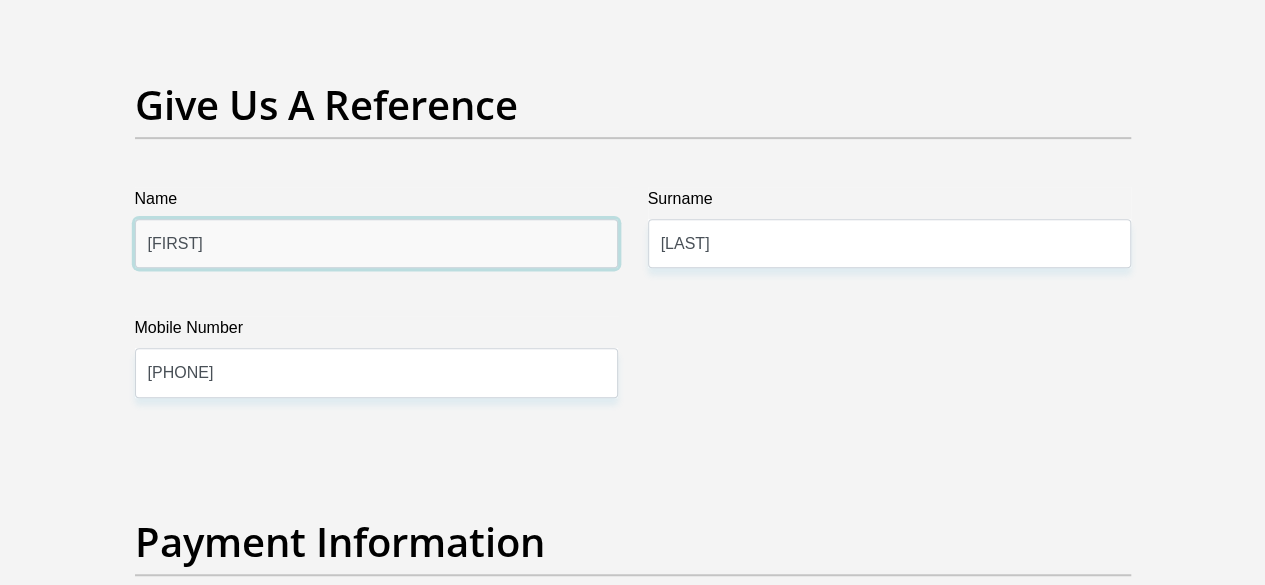type on "[FIRST]" 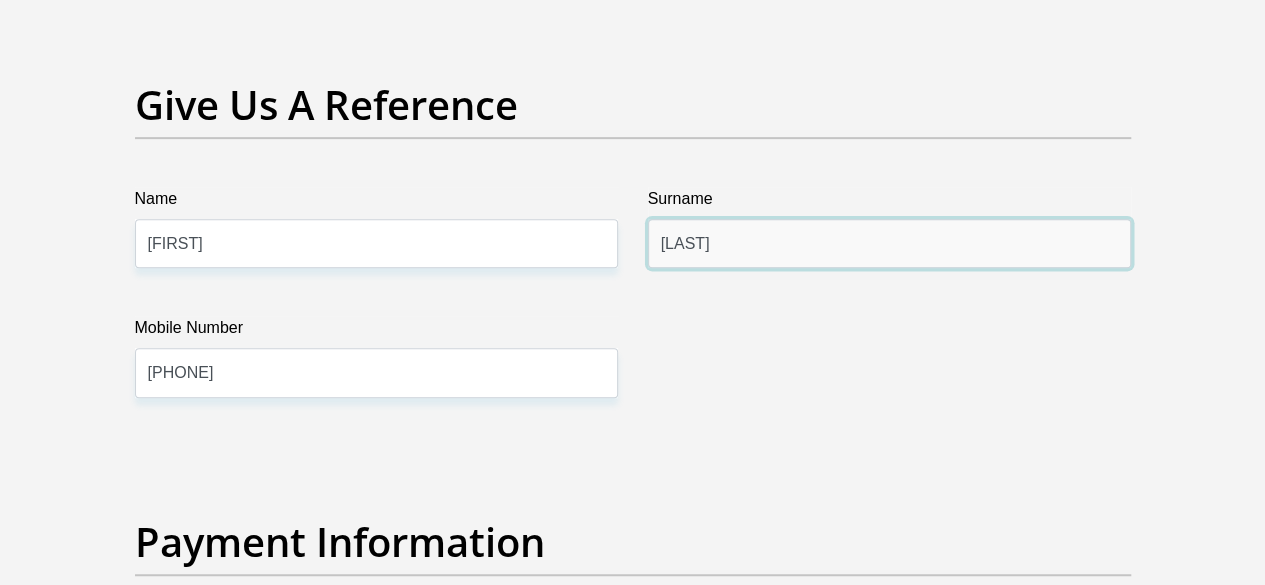 click on "[LAST]" at bounding box center (889, 243) 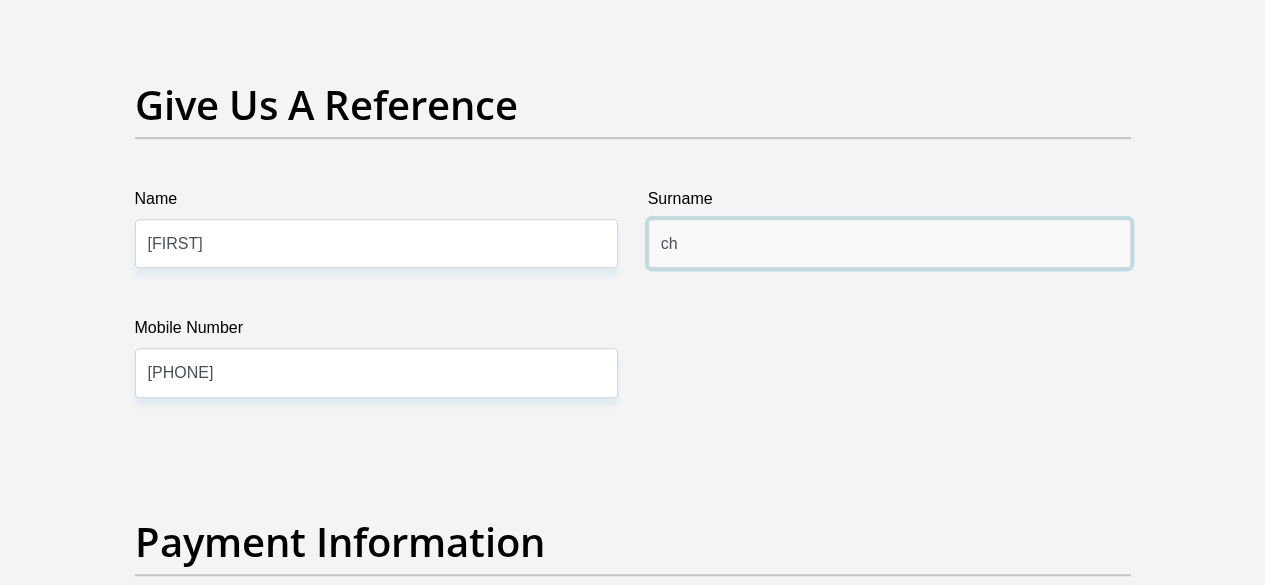 type on "c" 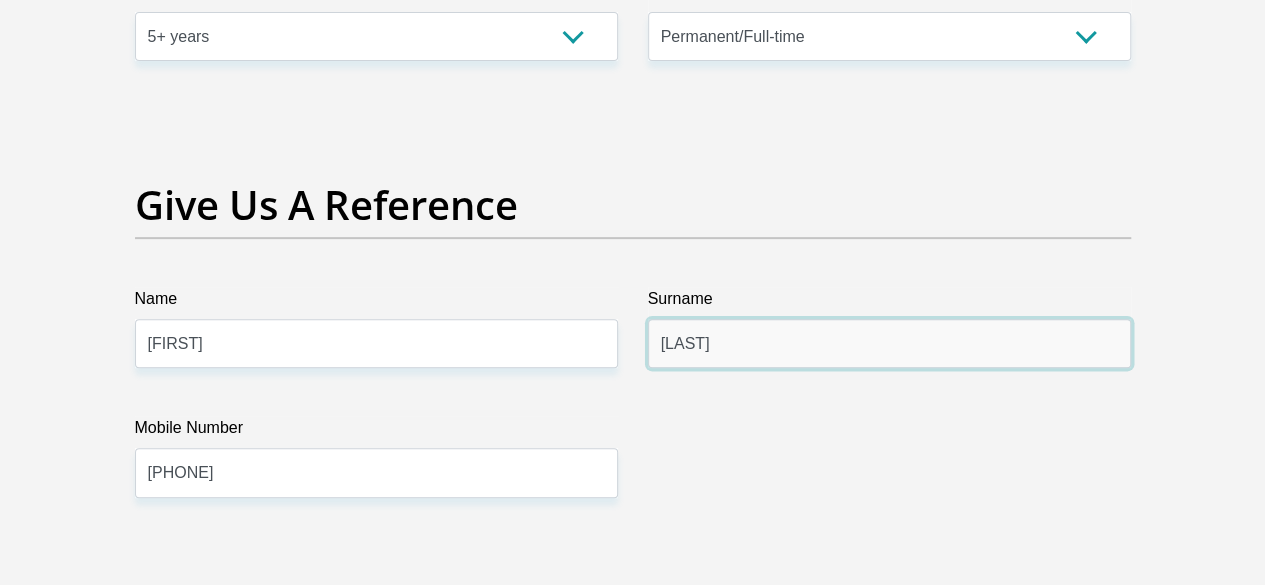 scroll, scrollTop: 4307, scrollLeft: 0, axis: vertical 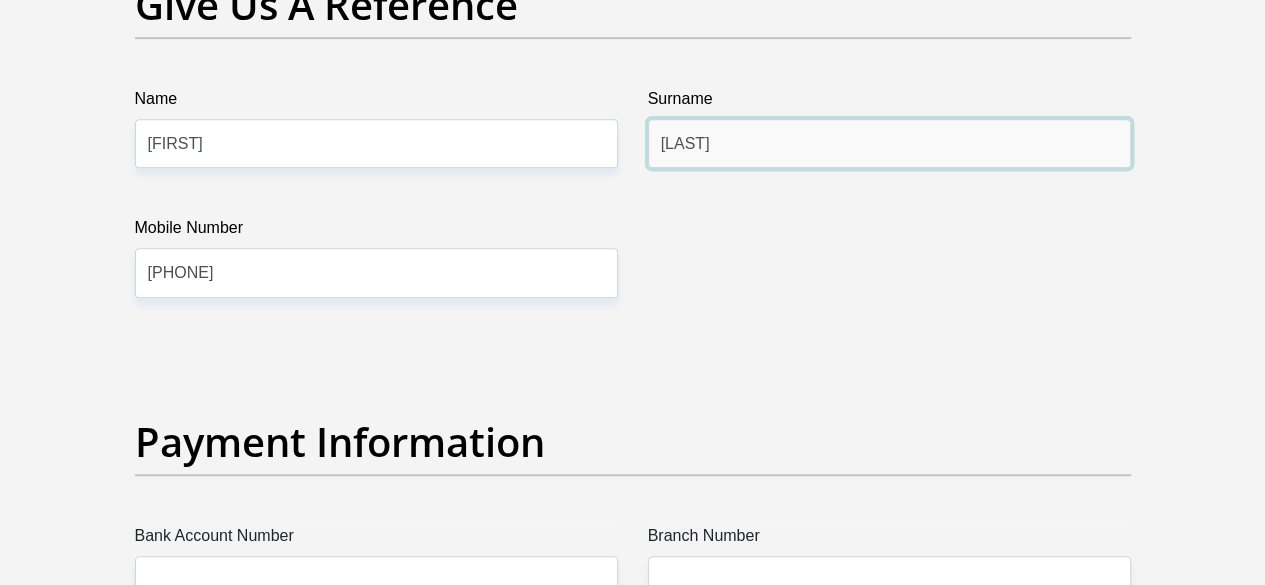type on "[LAST]" 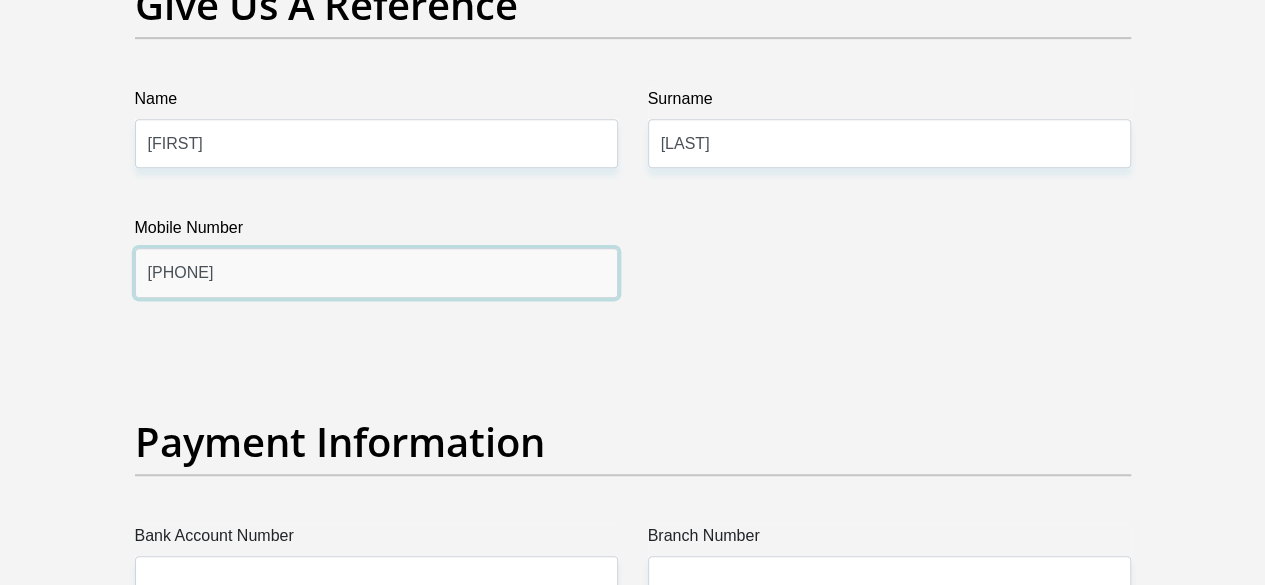 click on "[PHONE]" at bounding box center [376, 272] 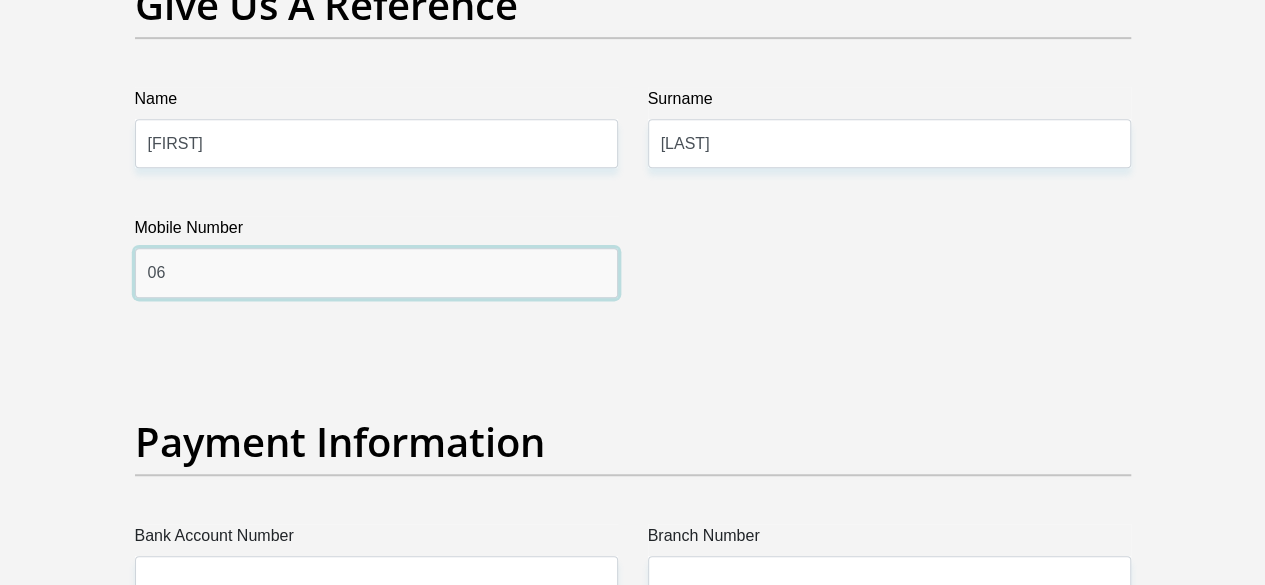 type on "0" 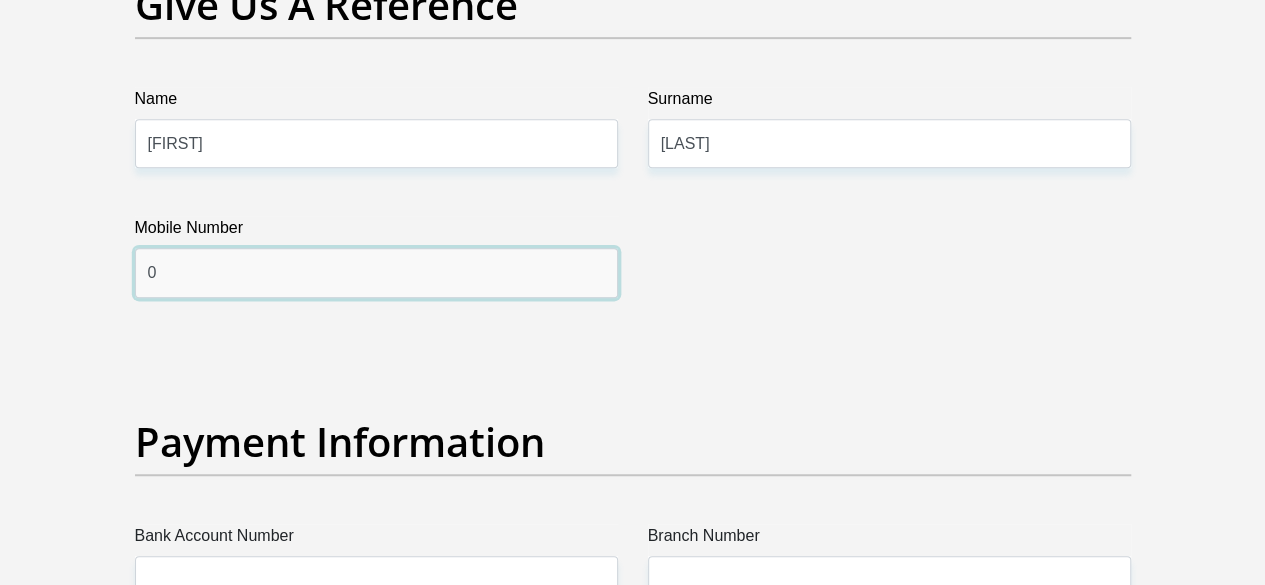 type on "[PHONE]" 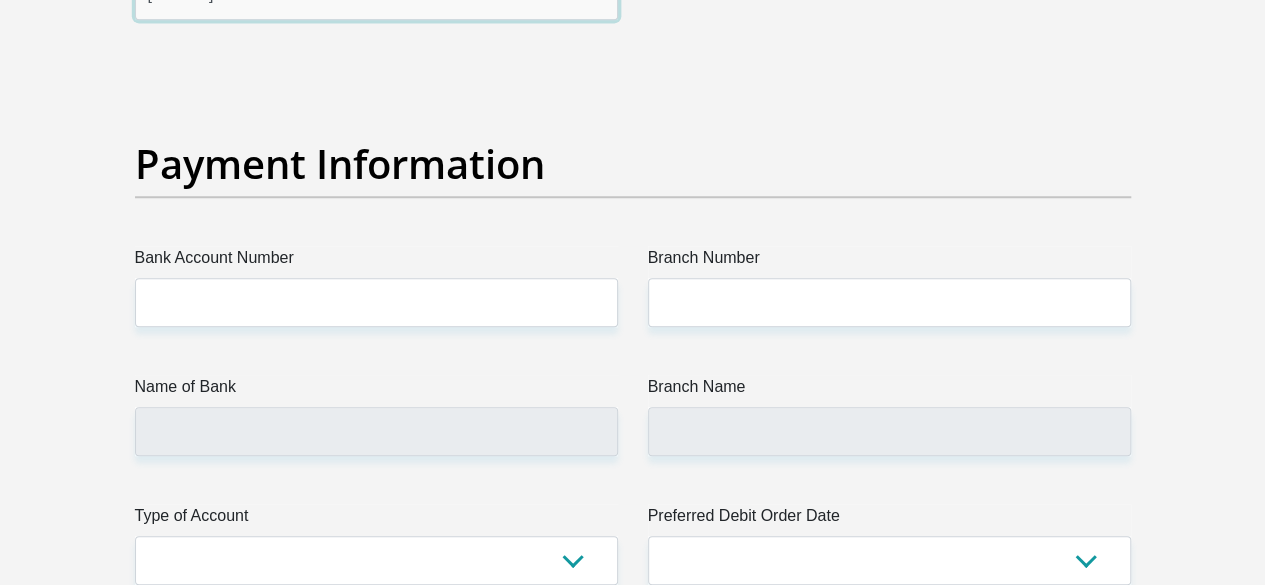 scroll, scrollTop: 4607, scrollLeft: 0, axis: vertical 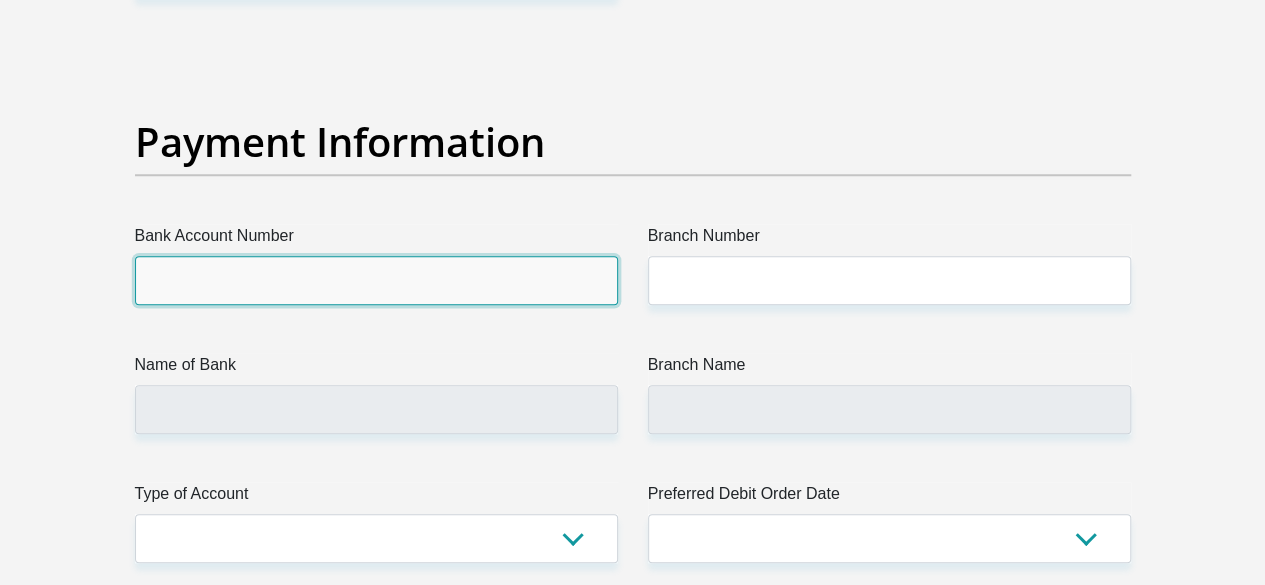 click on "Bank Account Number" at bounding box center [376, 280] 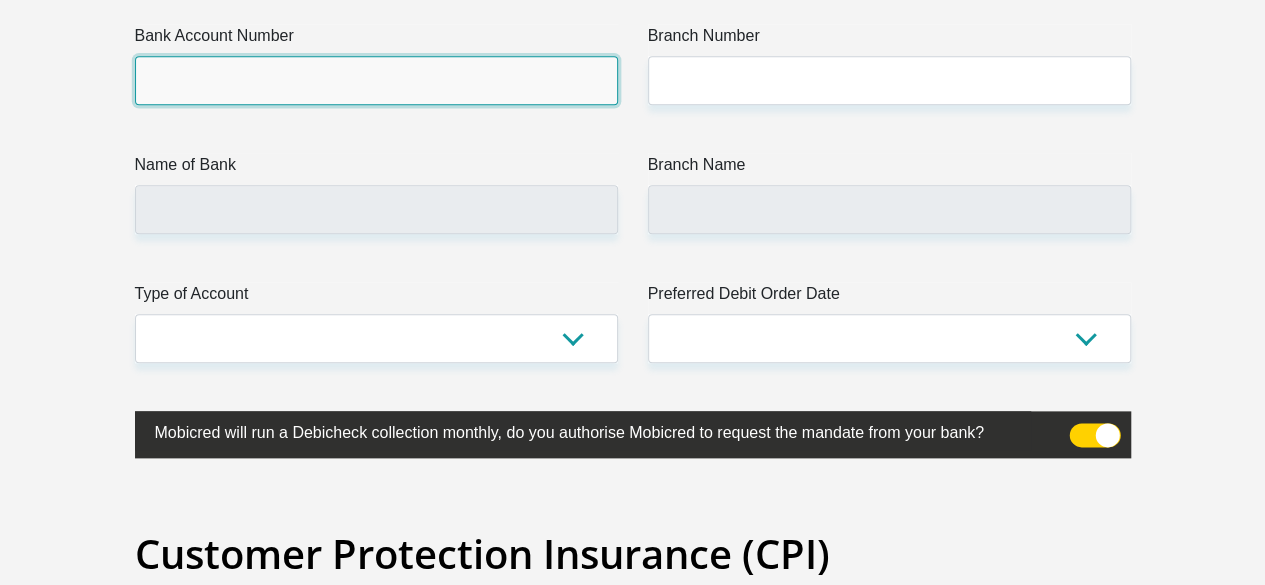 scroll, scrollTop: 4707, scrollLeft: 0, axis: vertical 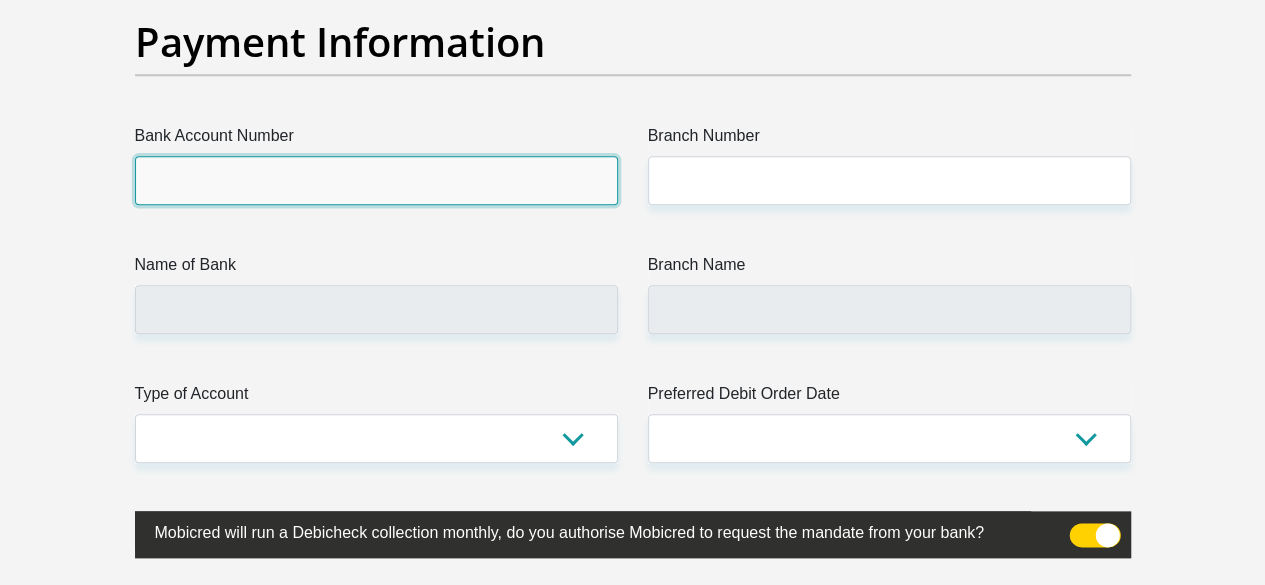 click on "Bank Account Number" at bounding box center (376, 180) 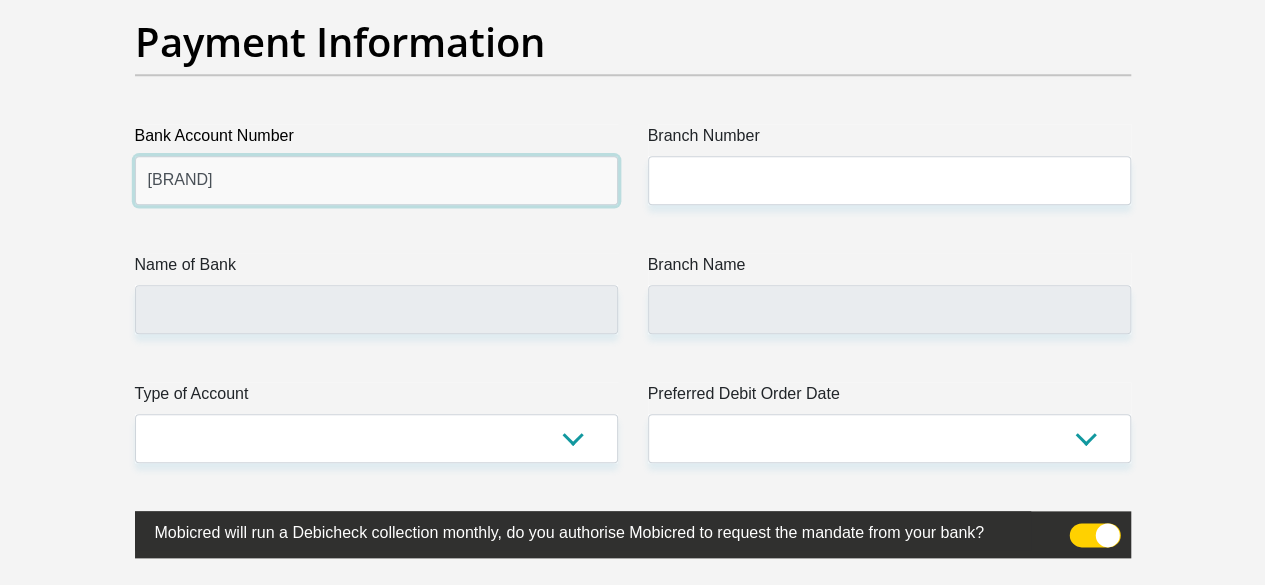 click on "[BRAND]" at bounding box center [376, 180] 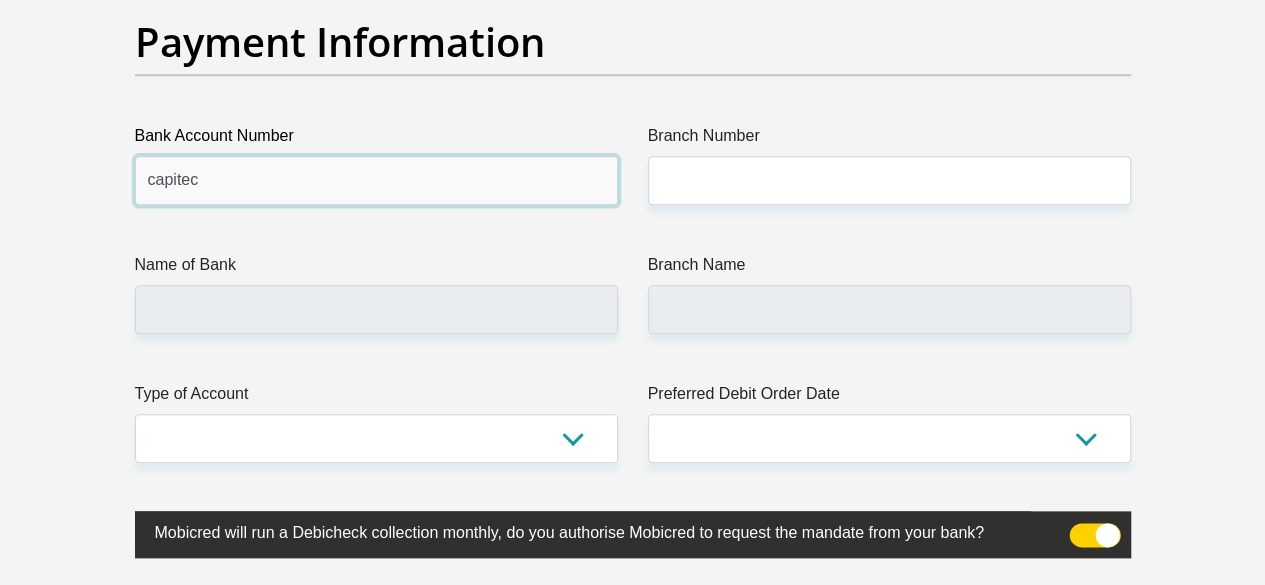type on "capitec" 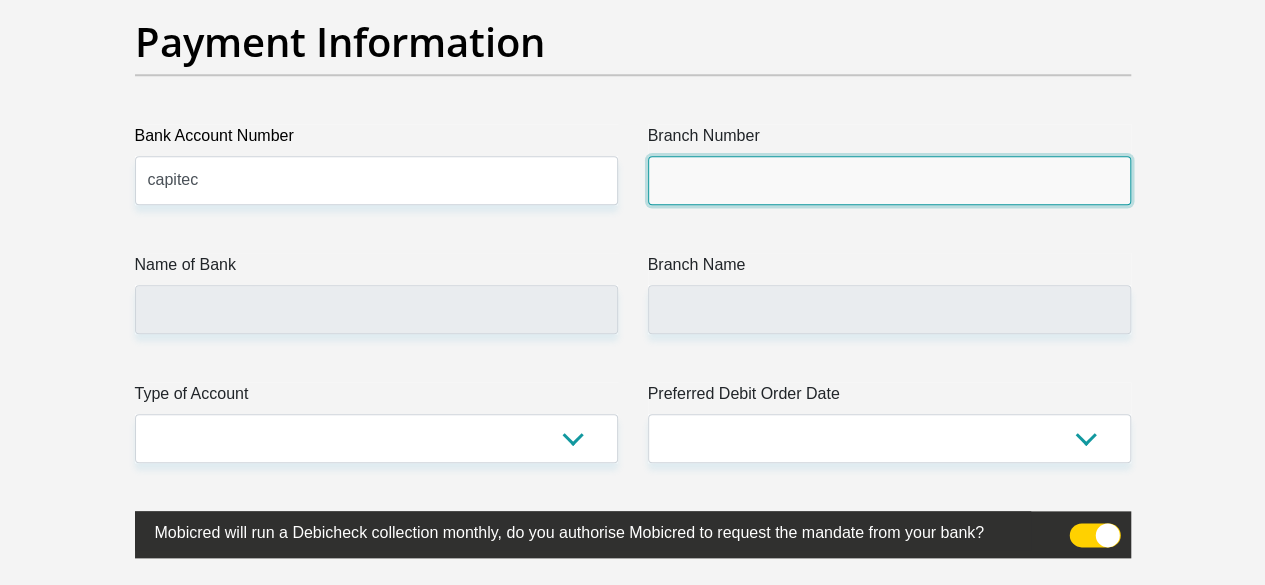 click on "Branch Number" at bounding box center [889, 180] 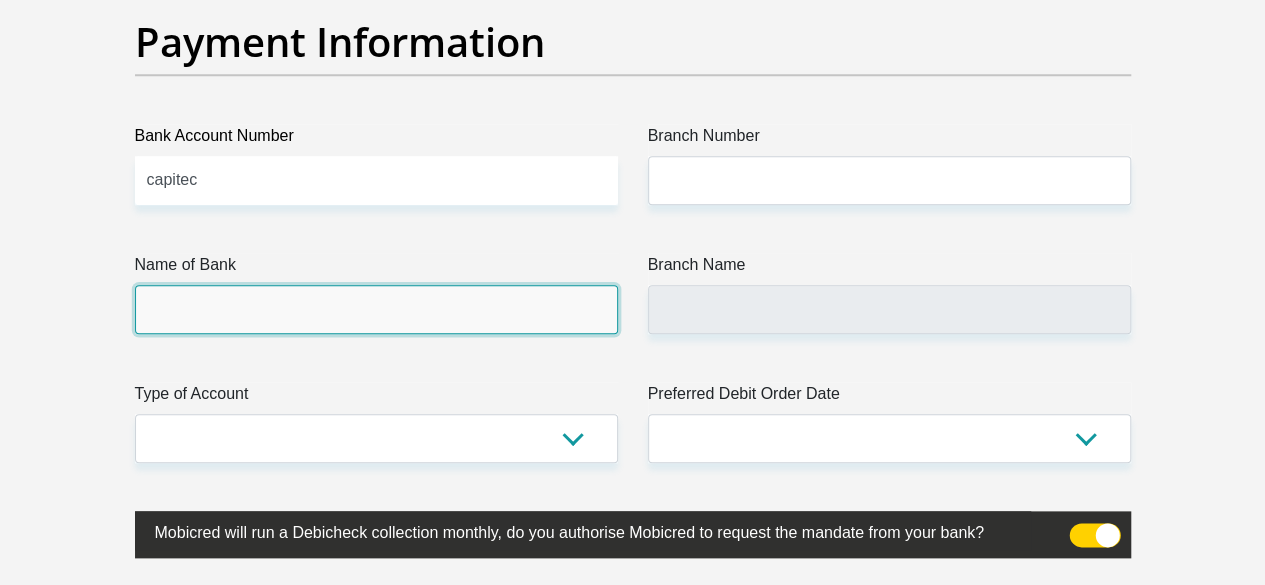 click on "Name of Bank" at bounding box center (376, 309) 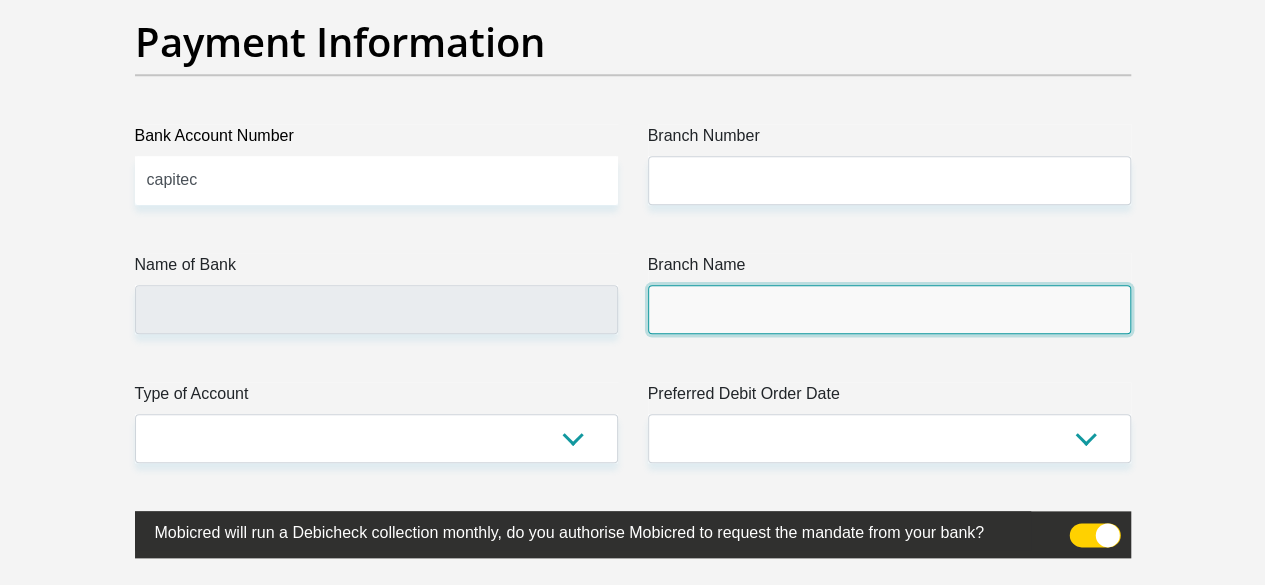 click on "Branch Name" at bounding box center [889, 309] 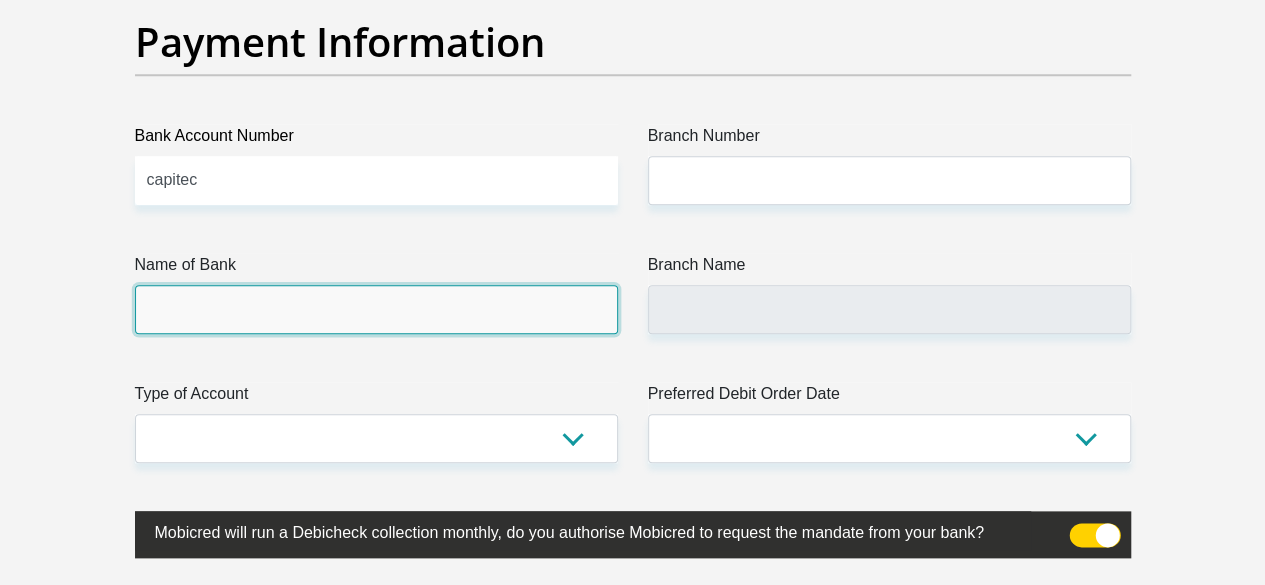 click on "Name of Bank" at bounding box center [376, 309] 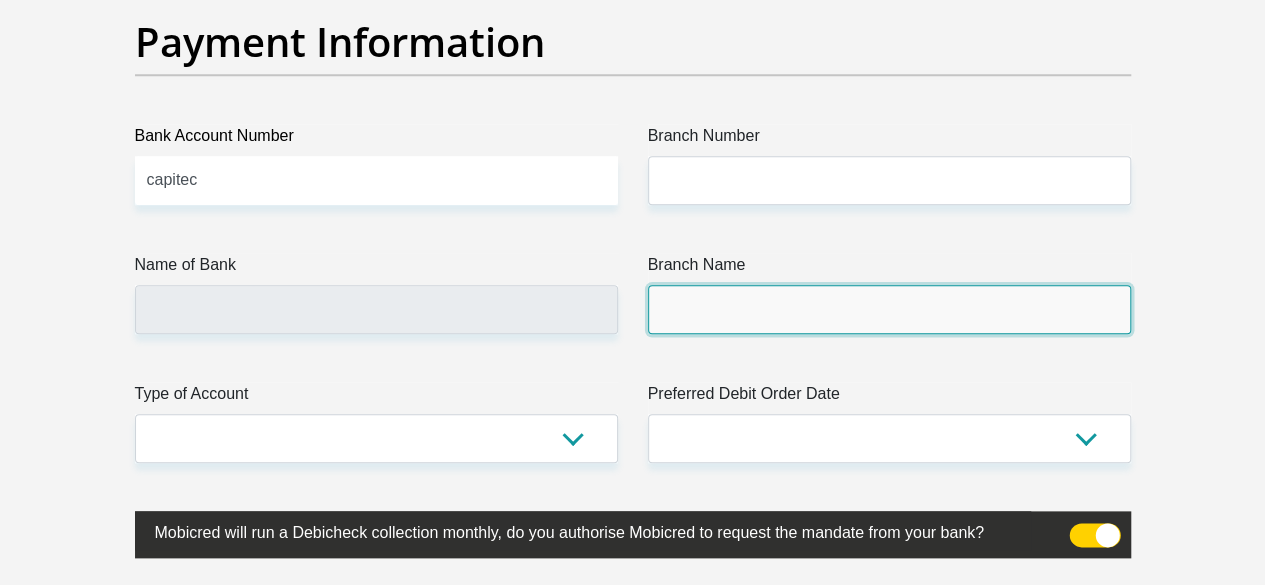 click on "Branch Name" at bounding box center [889, 309] 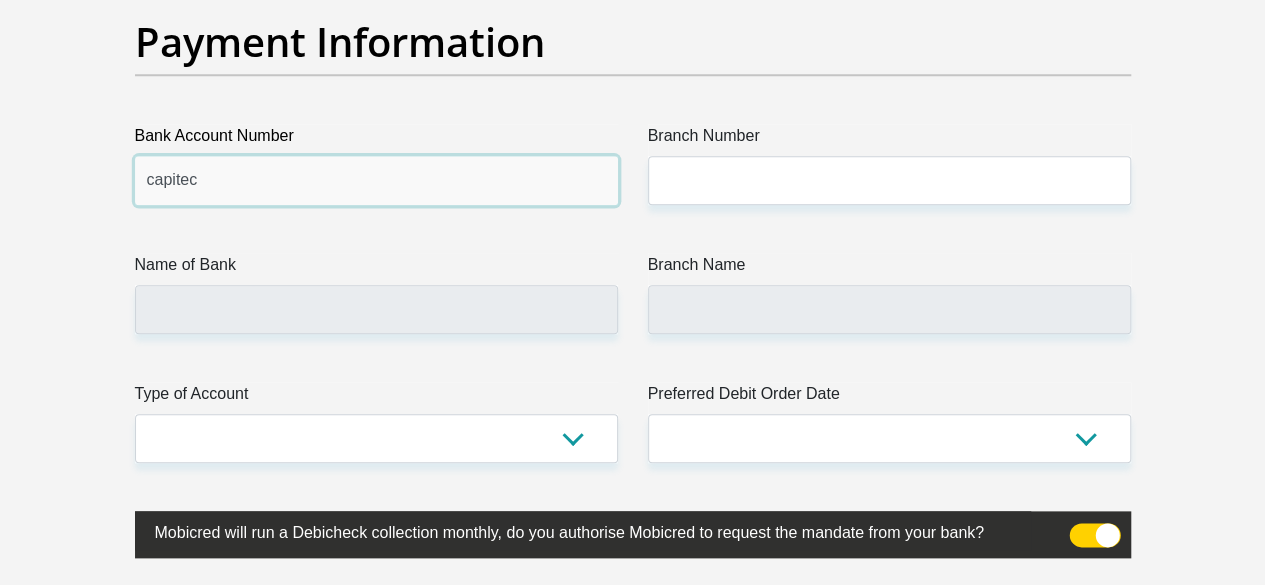 click on "capitec" at bounding box center (376, 180) 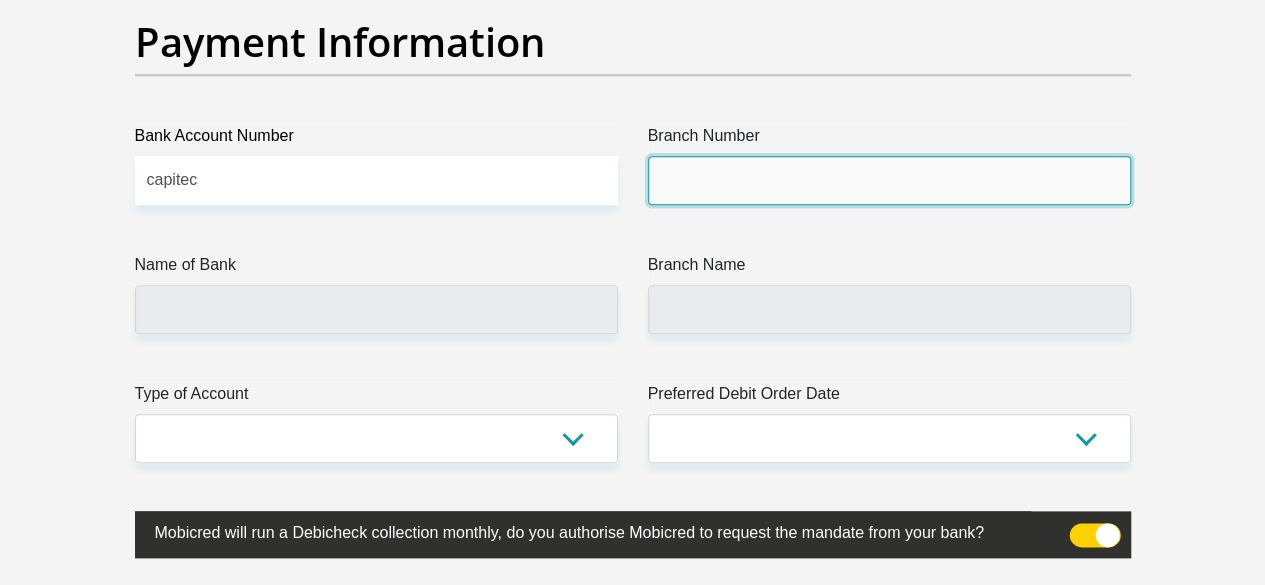click on "Branch Number" at bounding box center (889, 180) 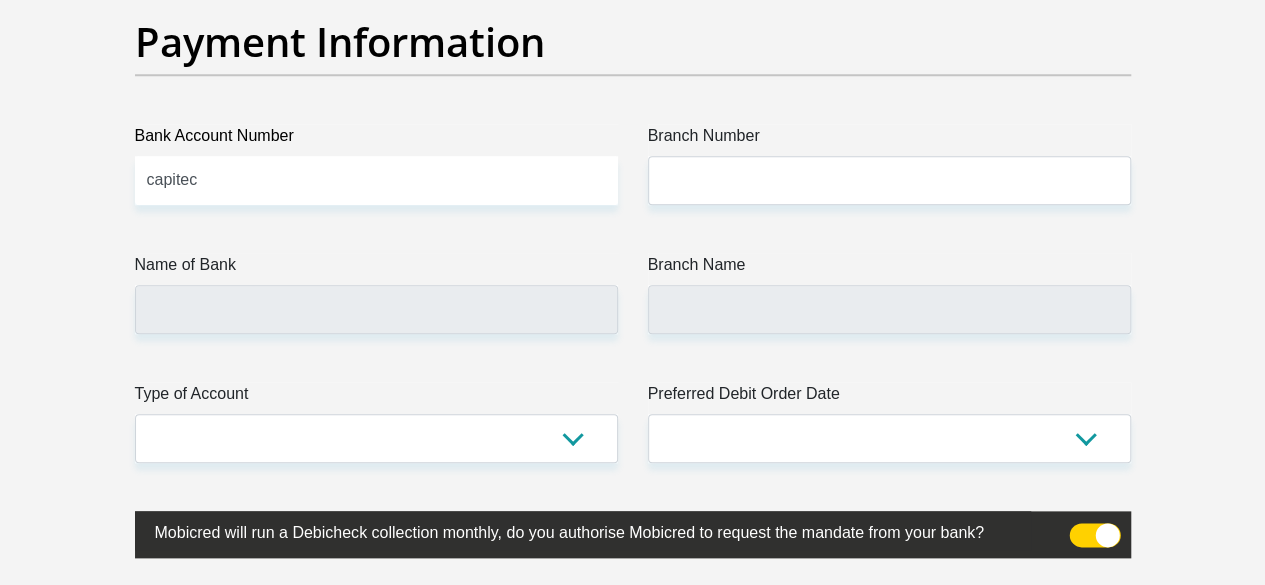click on "Personal Details
Title
Mr
Ms
Mrs
Dr
Other
First Name
[FIRST]
Surname
[LAST]
ID Number
[ID NUMBER]
Please input valid ID number
Race
Black
Coloured
Indian
White
Other
Contact Number
[PHONE]
Please input valid contact number" at bounding box center [633, -1060] 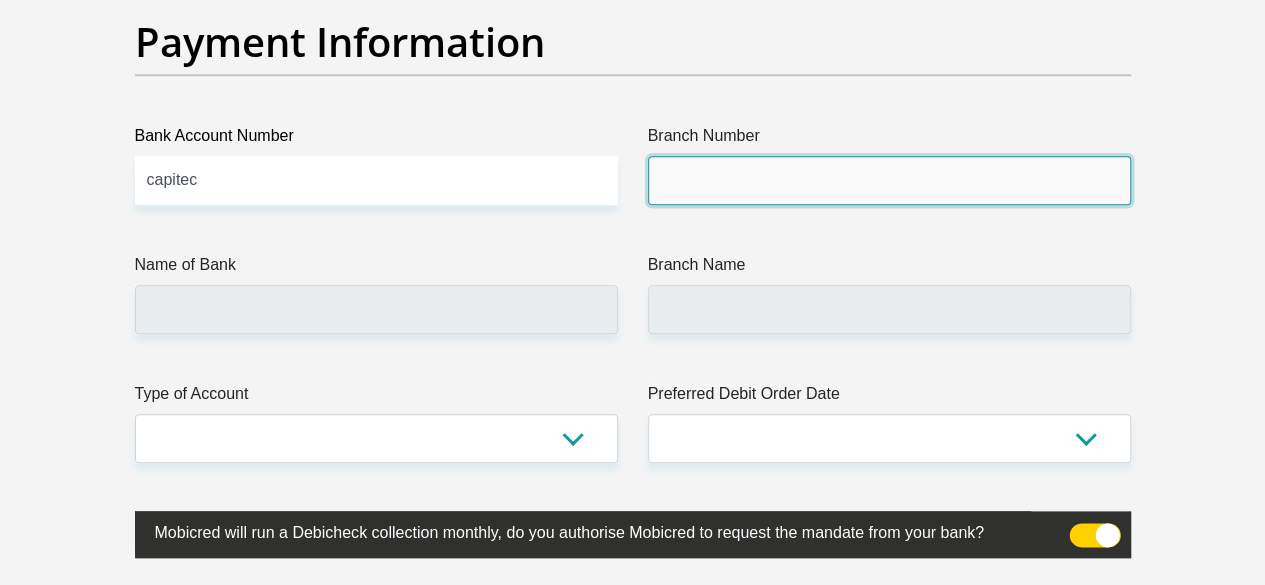 click on "Branch Number" at bounding box center (889, 180) 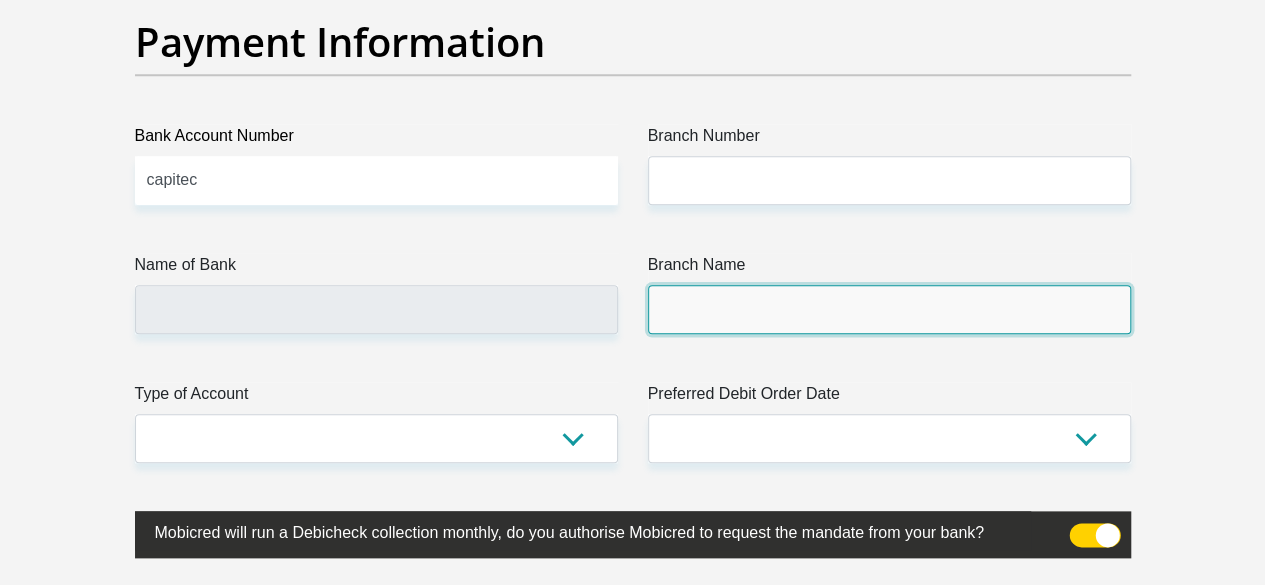 click on "Branch Name" at bounding box center [889, 309] 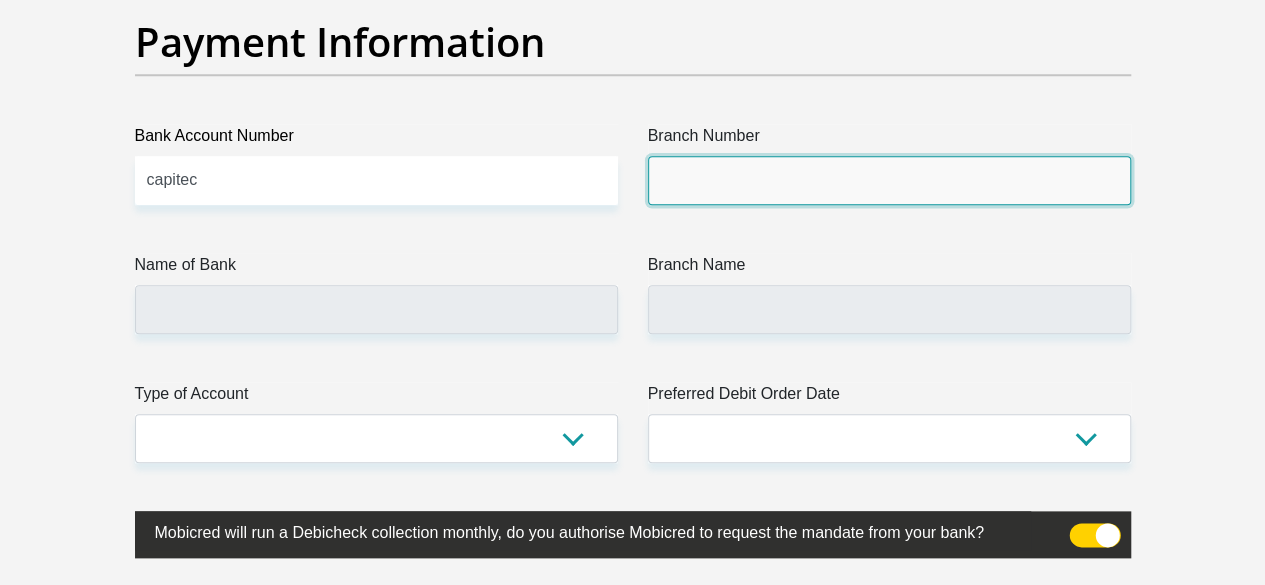 click on "Branch Number" at bounding box center (889, 180) 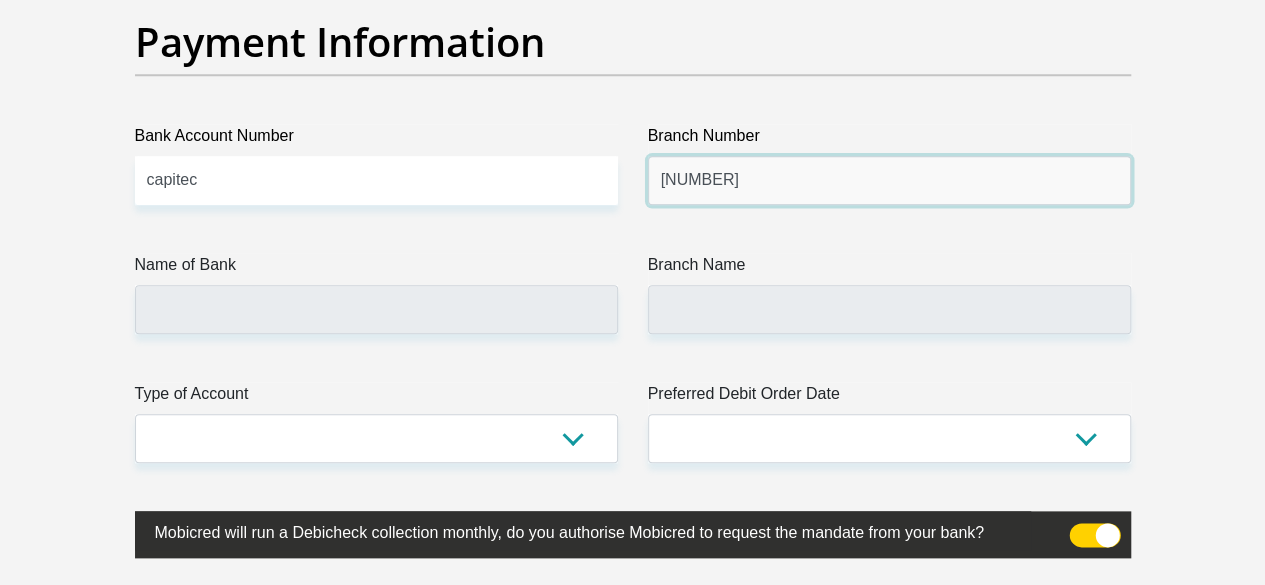 type on "[NUMBER]" 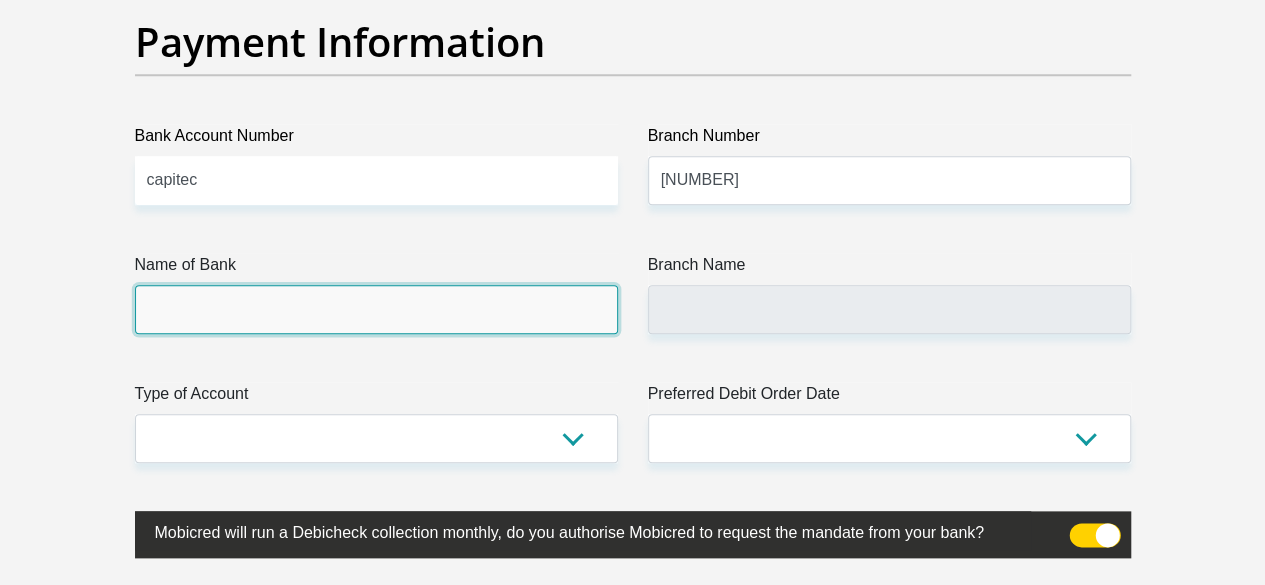 click on "Name of Bank" at bounding box center (376, 309) 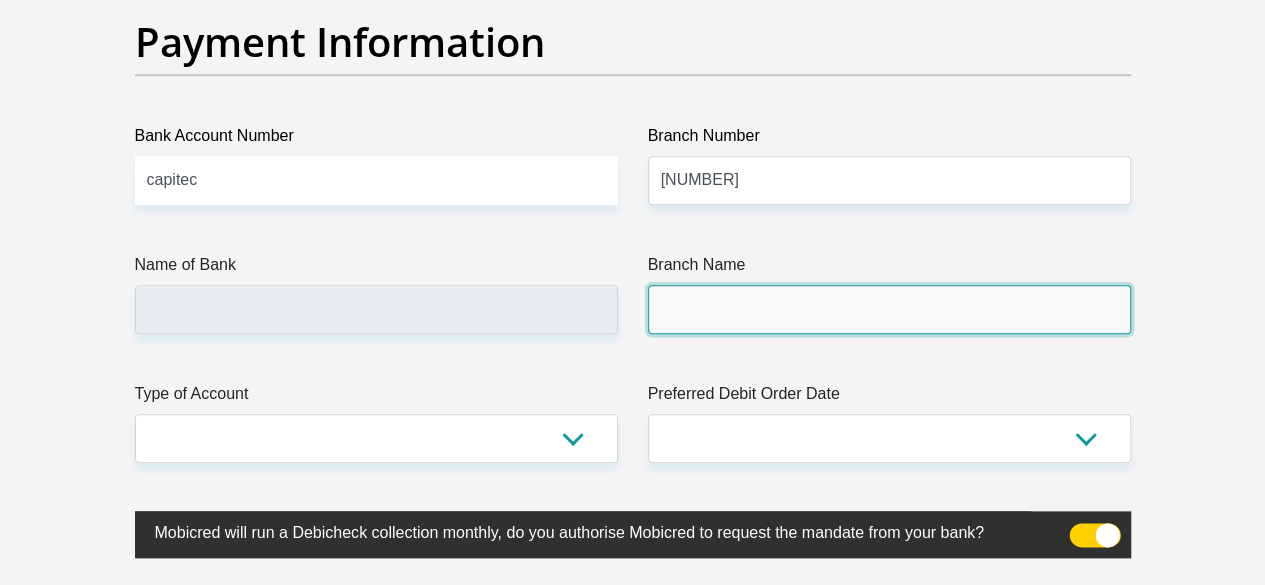 click on "Branch Name" at bounding box center (889, 309) 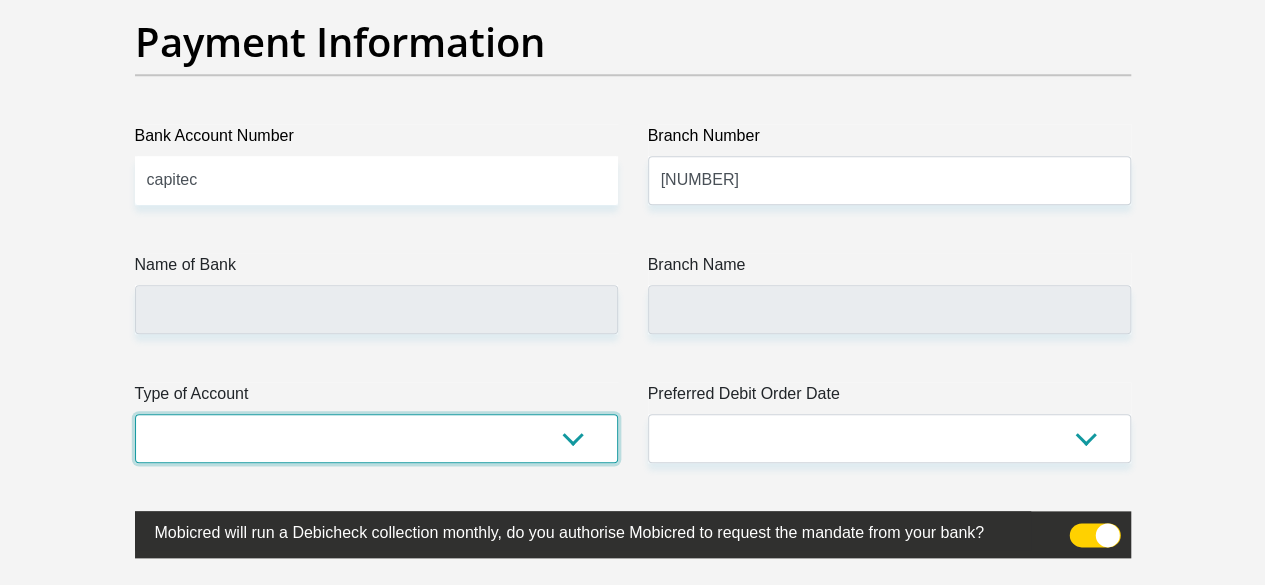 click on "Cheque
Savings" at bounding box center (376, 438) 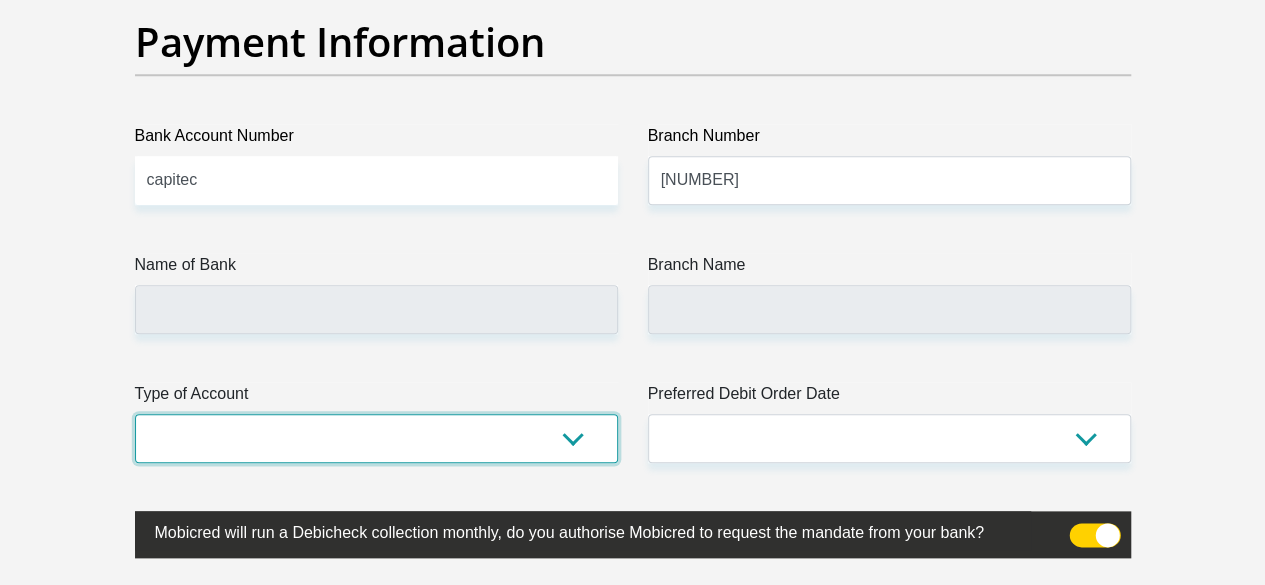 select on "SAV" 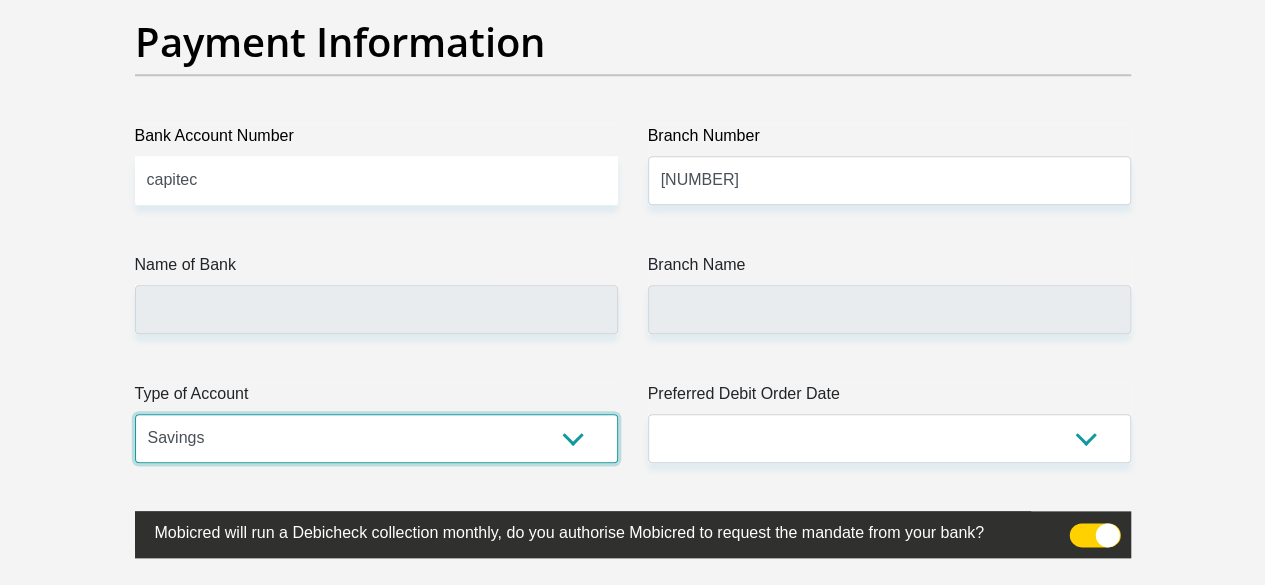 click on "Cheque
Savings" at bounding box center [376, 438] 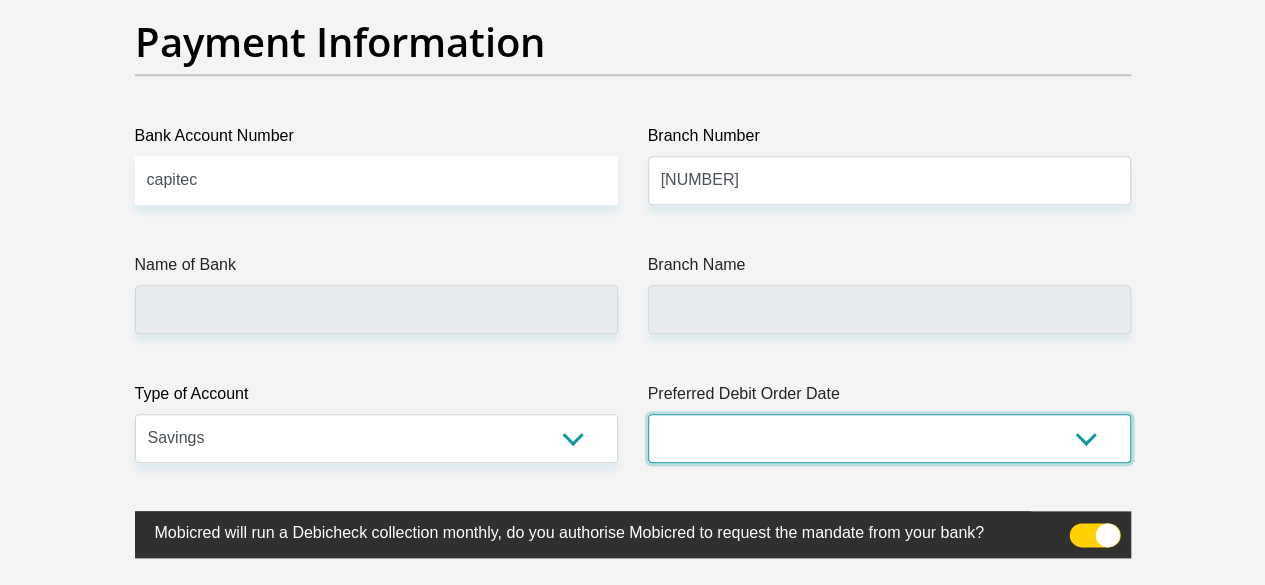 click on "1st
2nd
3rd
4th
5th
7th
18th
19th
20th
21st
22nd
23rd
24th
25th
26th
27th
28th
29th
30th" at bounding box center (889, 438) 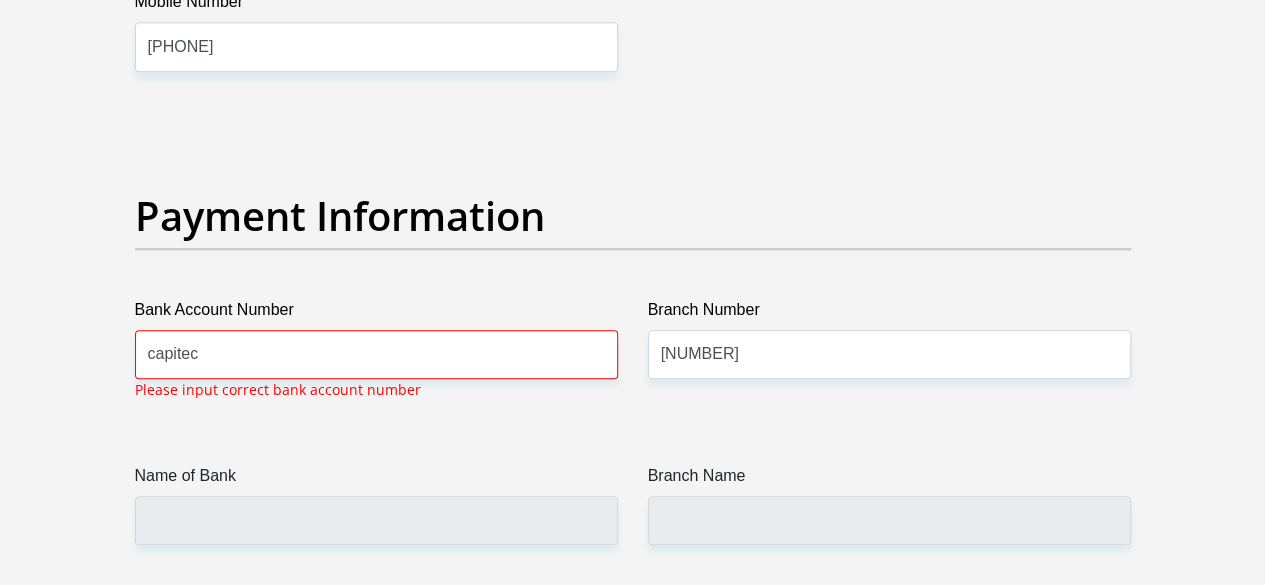 scroll, scrollTop: 4532, scrollLeft: 0, axis: vertical 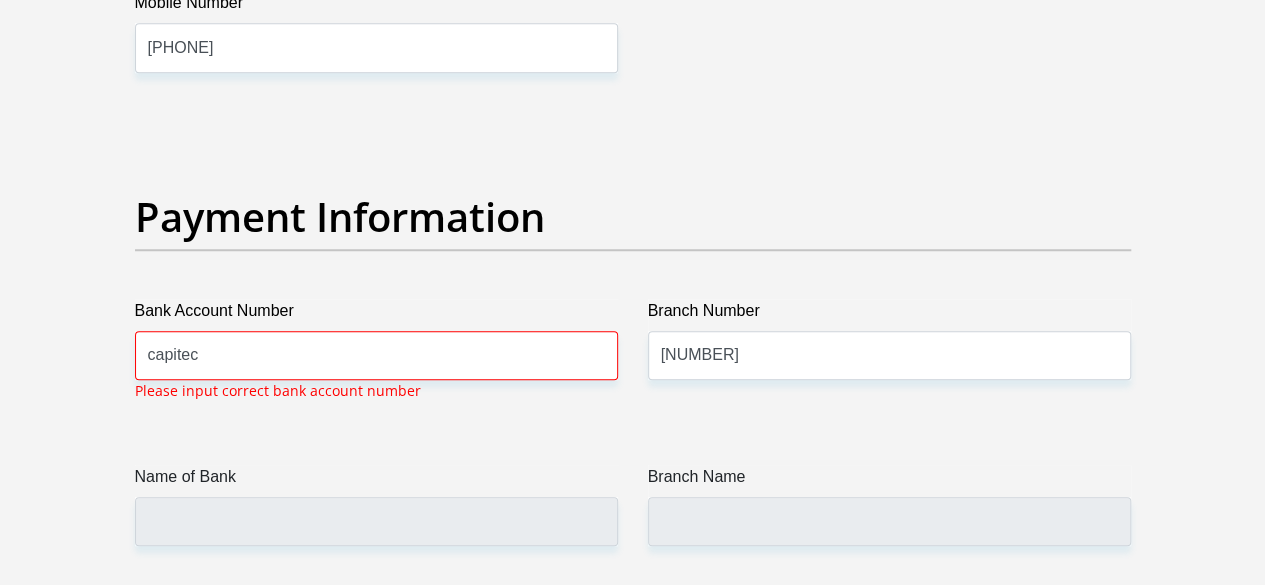 select on "25" 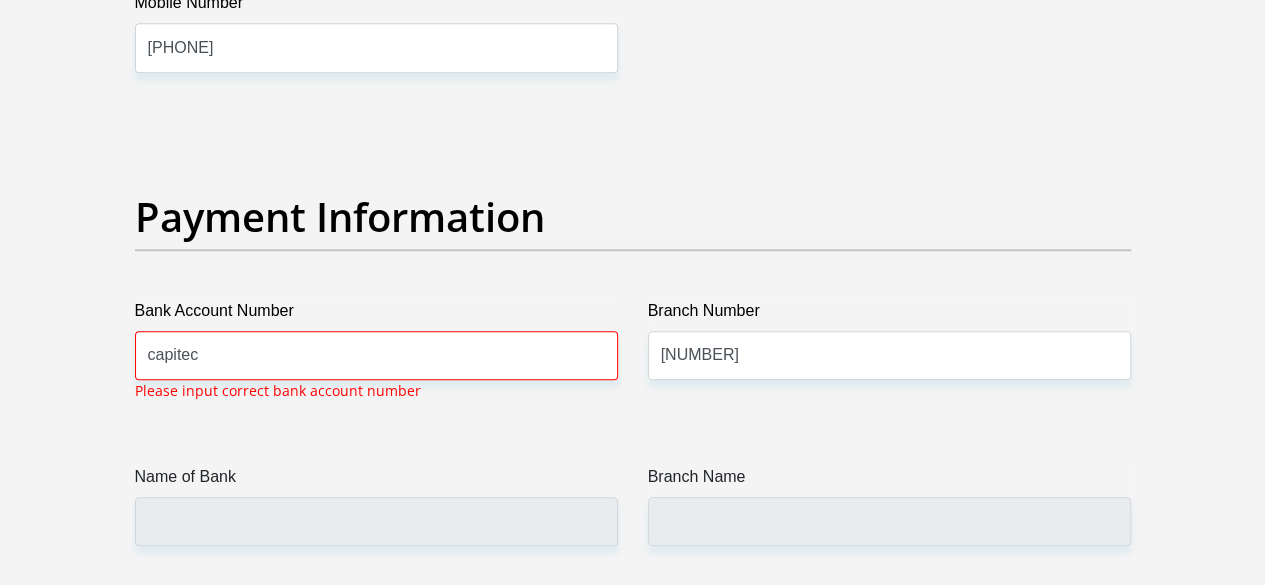 click on "1st
2nd
3rd
4th
5th
7th
18th
19th
20th
21st
22nd
23rd
24th
25th
26th
27th
28th
29th
30th" at bounding box center (889, 650) 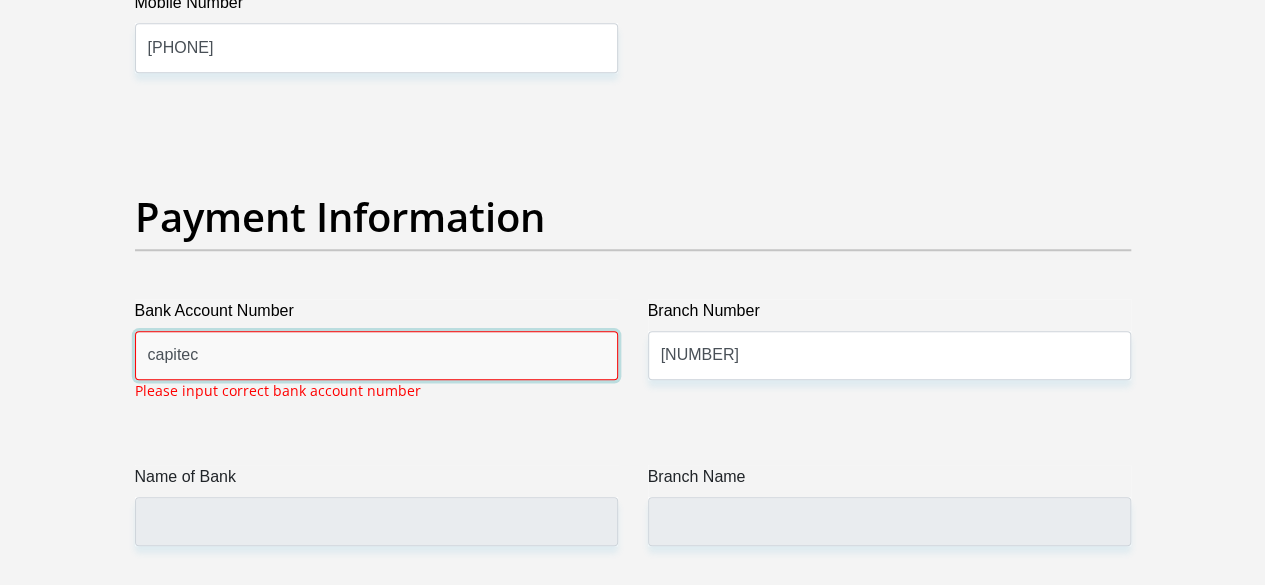 click on "capitec" at bounding box center (376, 355) 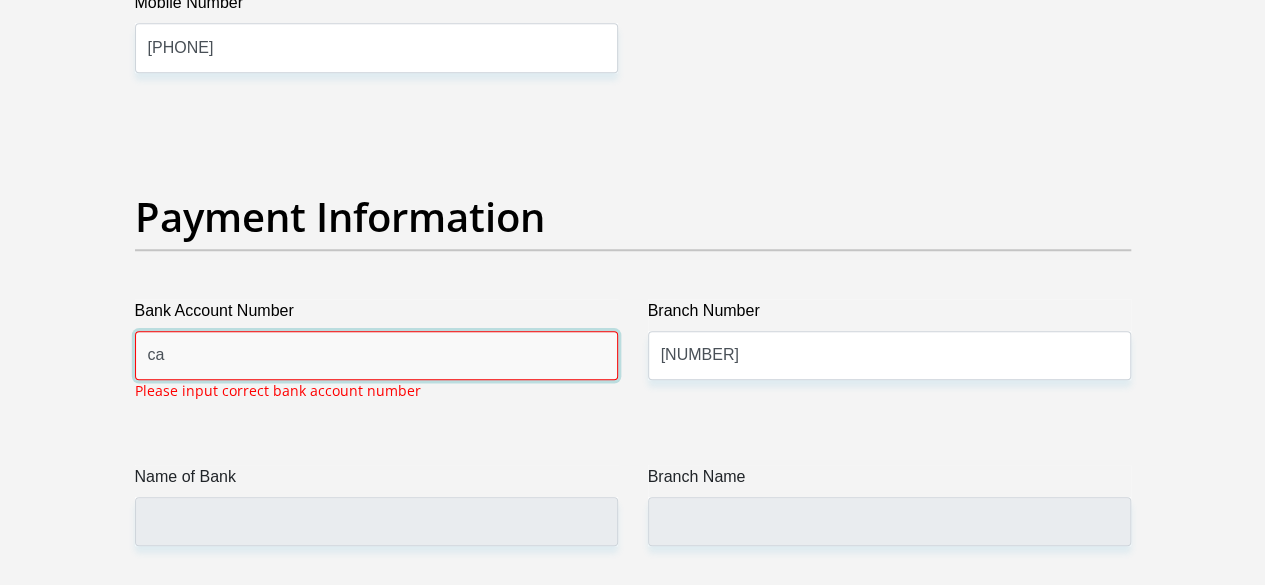 type on "c" 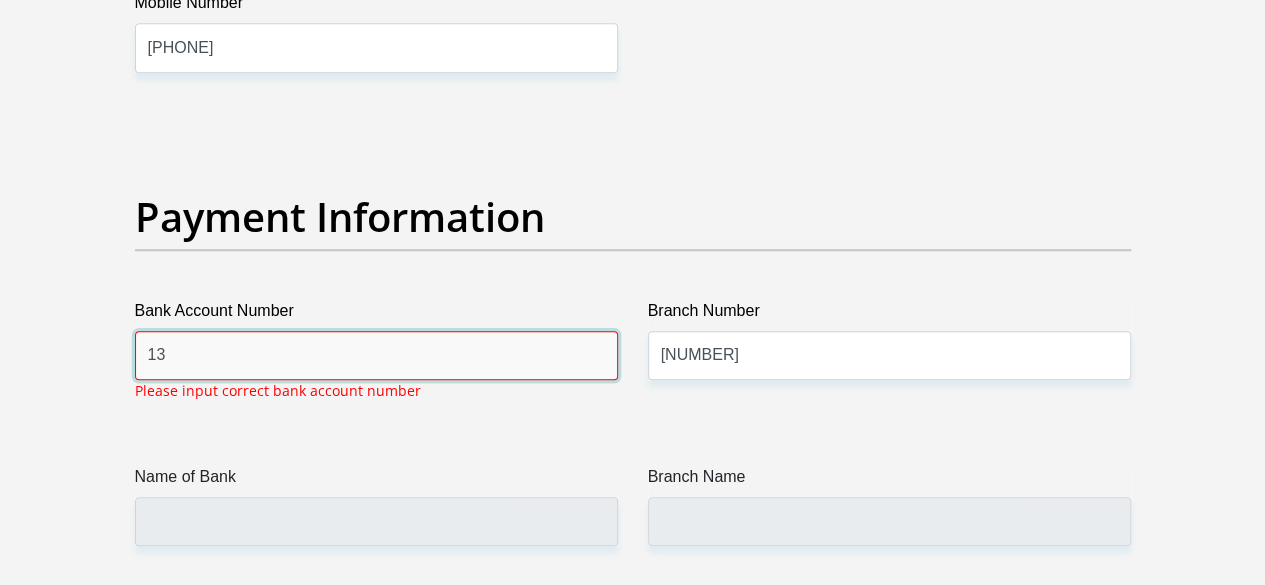 click on "13" at bounding box center [376, 355] 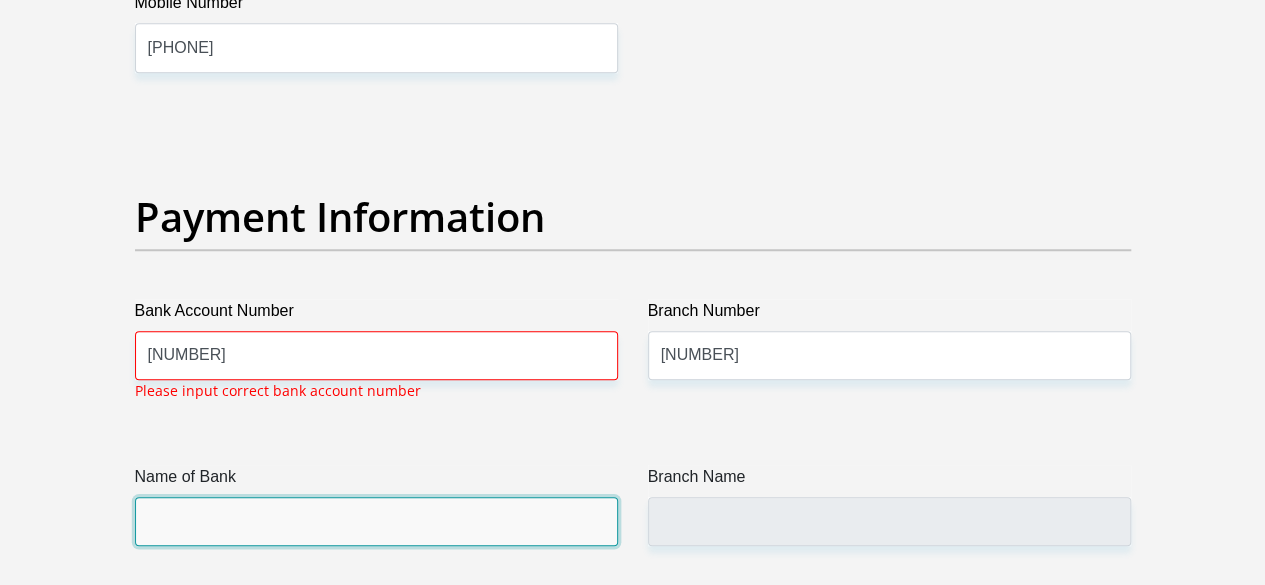 click on "Title
Mr
Ms
Mrs
Dr
Other
First Name
[FIRST]
Surname
[LAST]
ID Number
[ID NUMBER]
Please input valid ID number
Race
Black
Coloured
Indian
White
Other
Contact Number
[PHONE]
Please input valid contact number
Nationality
South Africa
Afghanistan
Aland Islands  Albania  Aruba" at bounding box center (633, -872) 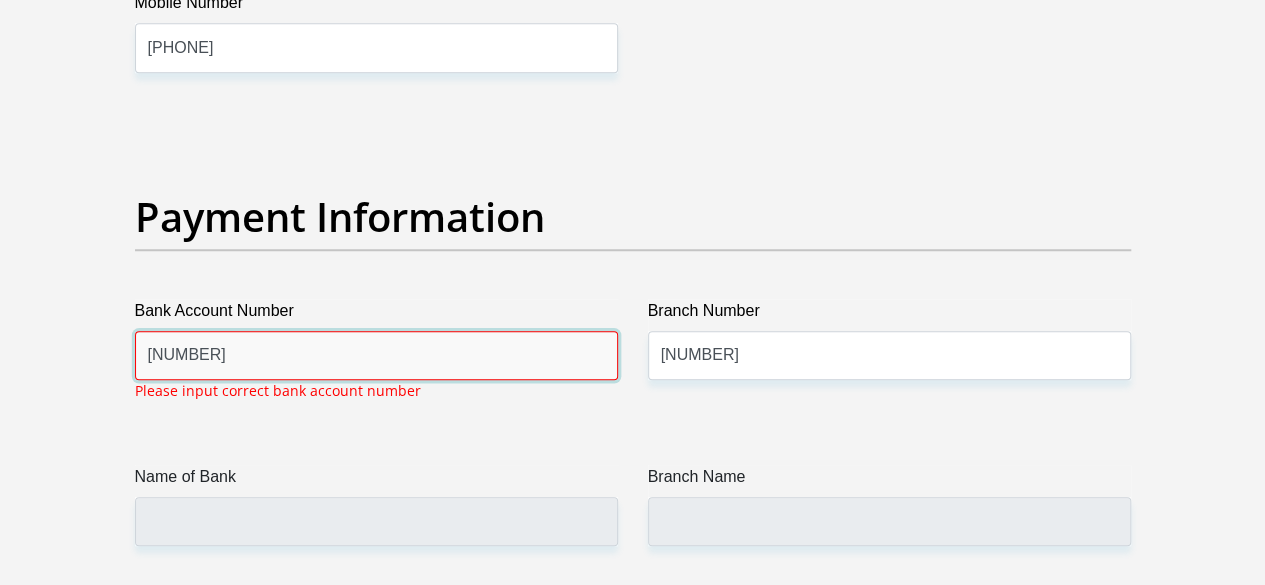 click on "[NUMBER]" at bounding box center [376, 355] 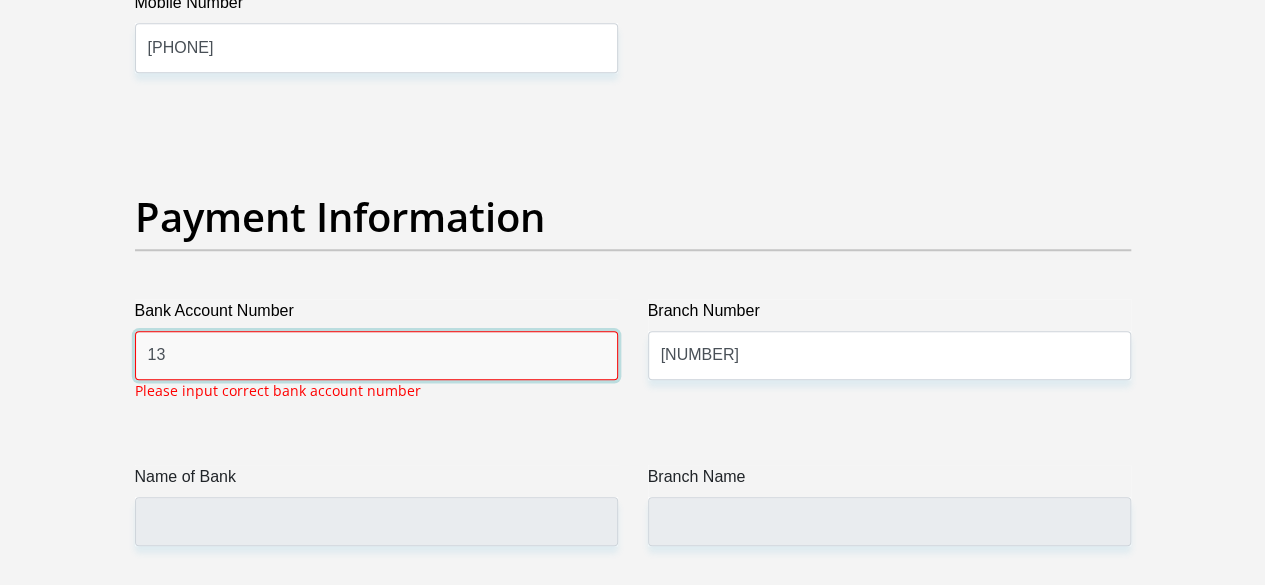 type on "1" 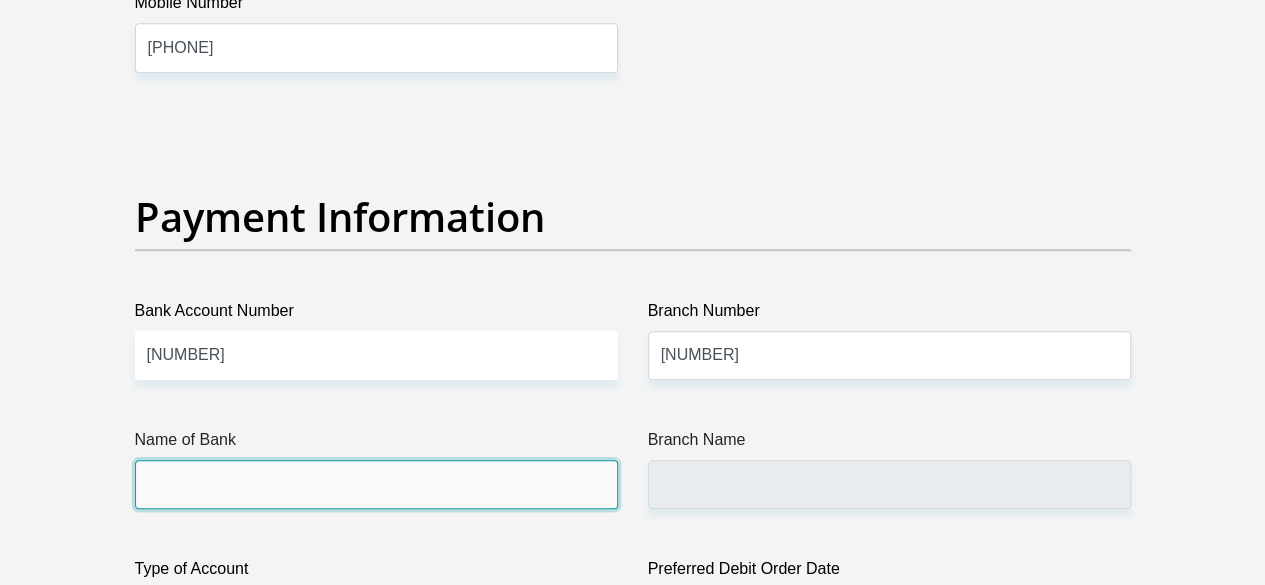 click on "Title
Mr
Ms
Mrs
Dr
Other
First Name
[FIRST]
Surname
[LAST]
ID Number
[ID NUMBER]
Please input valid ID number
Race
Black
Coloured
Indian
White
Other
Contact Number
[PHONE]
Please input valid contact number
Nationality
South Africa
Afghanistan
Aland Islands  Albania  Aruba" at bounding box center [633, -891] 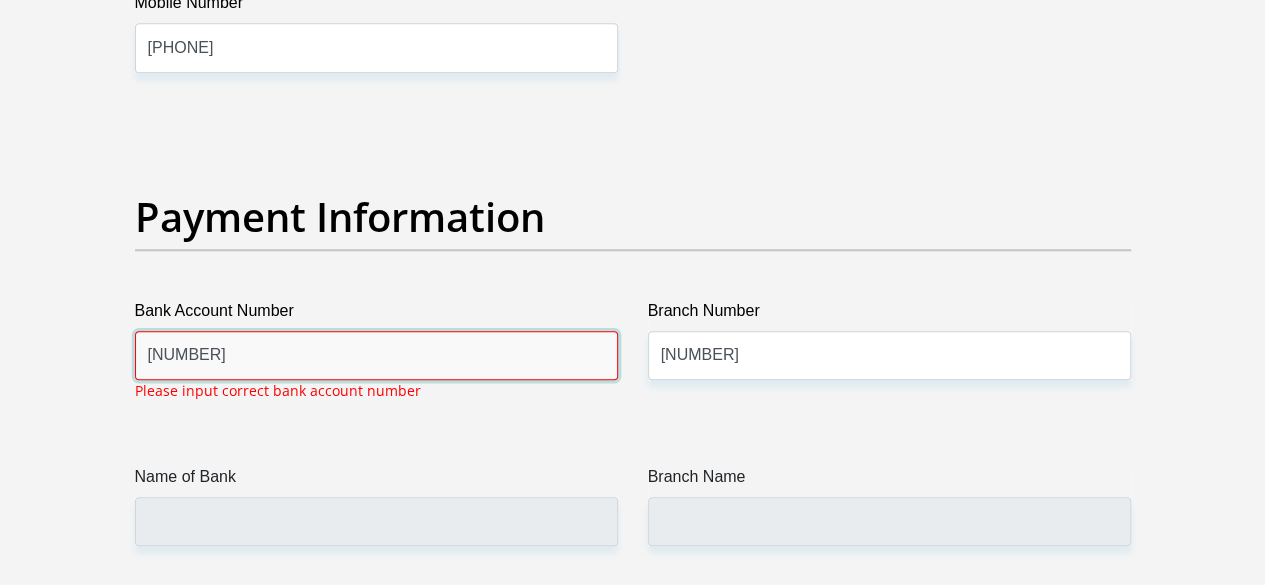 click on "[NUMBER]" at bounding box center [376, 355] 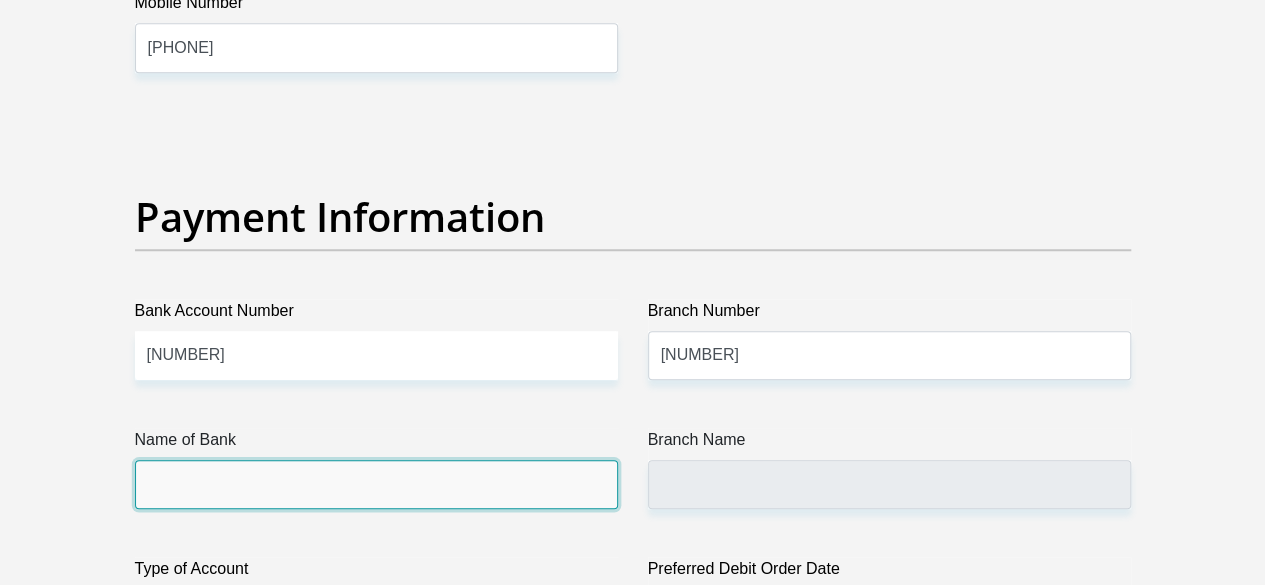 click on "Title
Mr
Ms
Mrs
Dr
Other
First Name
[FIRST]
Surname
[LAST]
ID Number
[ID NUMBER]
Please input valid ID number
Race
Black
Coloured
Indian
White
Other
Contact Number
[PHONE]
Please input valid contact number
Nationality
South Africa
Afghanistan
Aland Islands  Albania  Aruba" at bounding box center (633, -891) 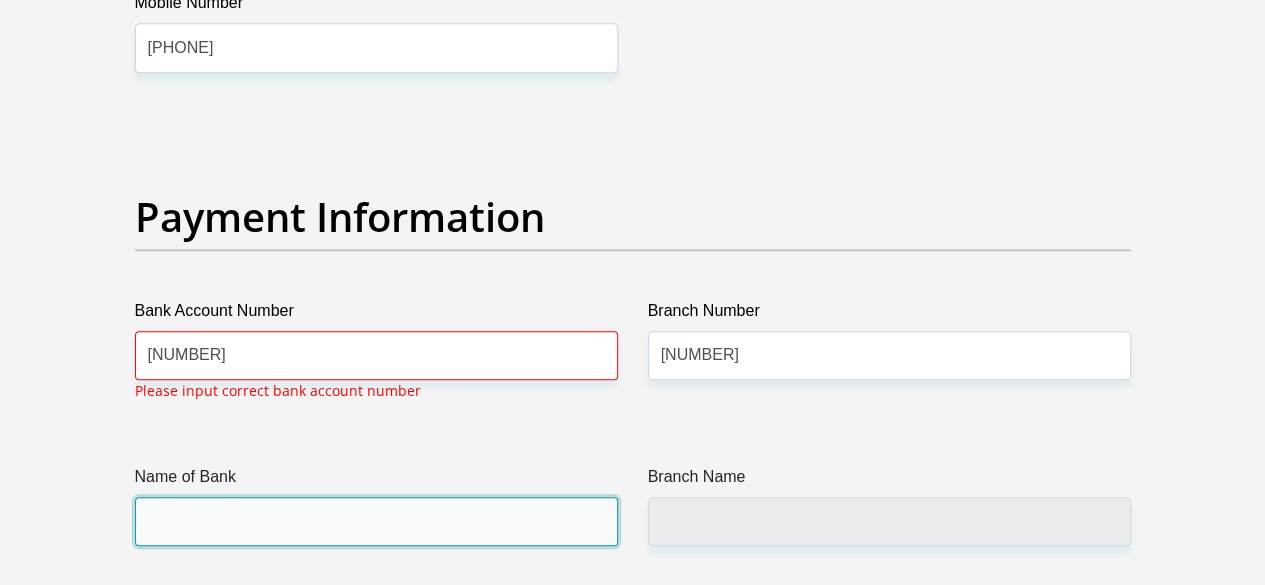 click on "Name of Bank" at bounding box center [376, 521] 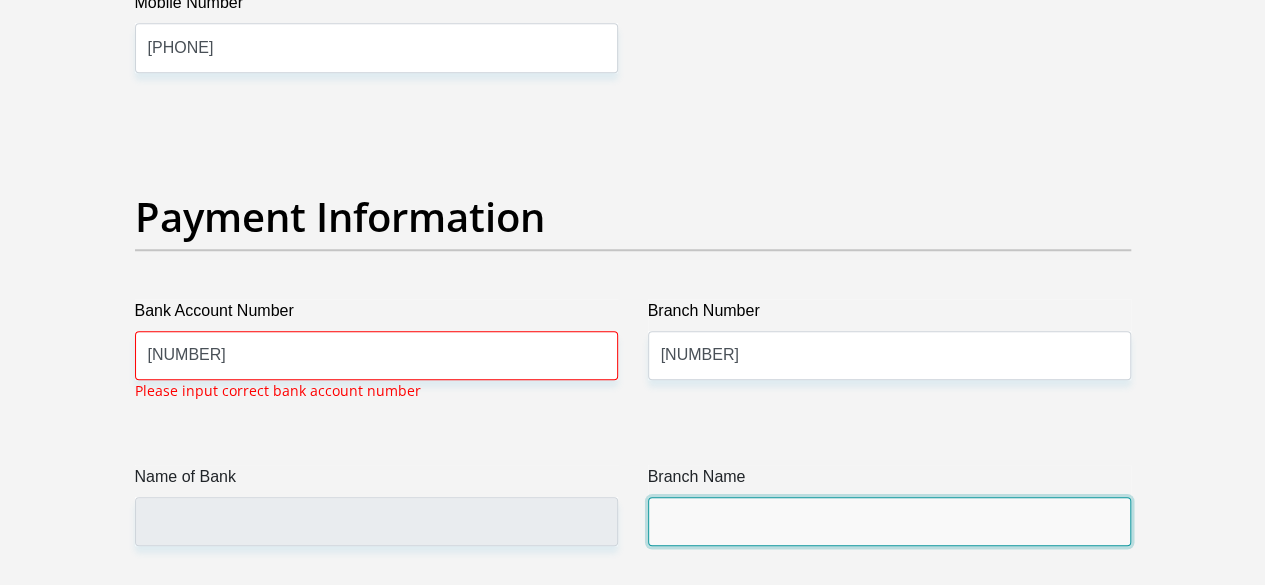 click on "Branch Name" at bounding box center (889, 521) 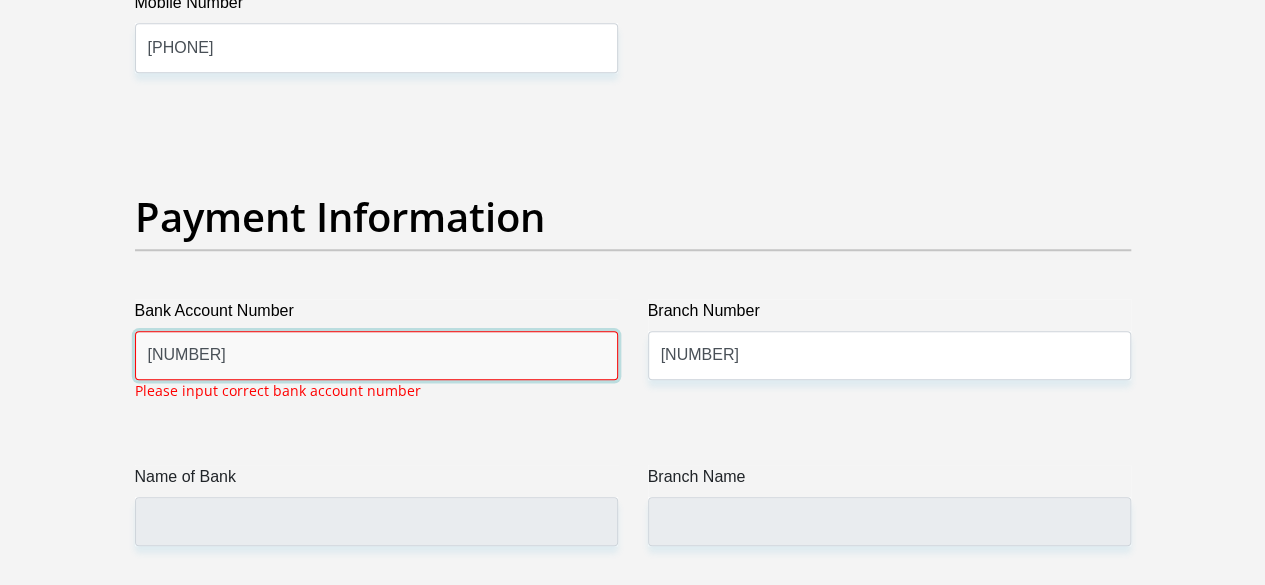 click on "[NUMBER]" at bounding box center (376, 355) 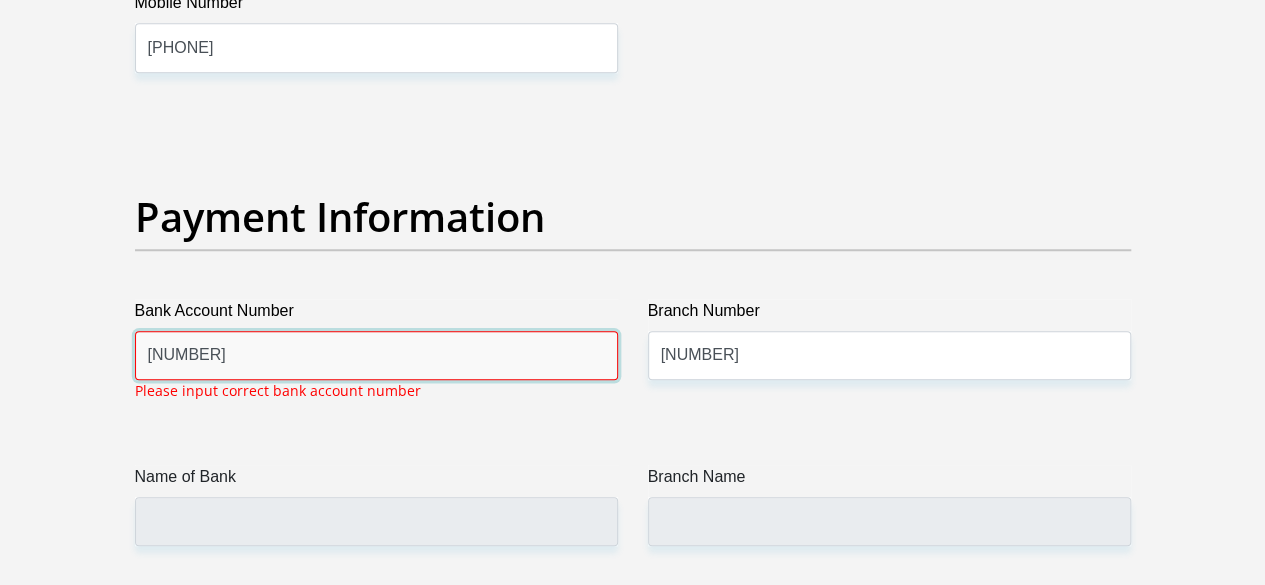 type on "[NUMBER]" 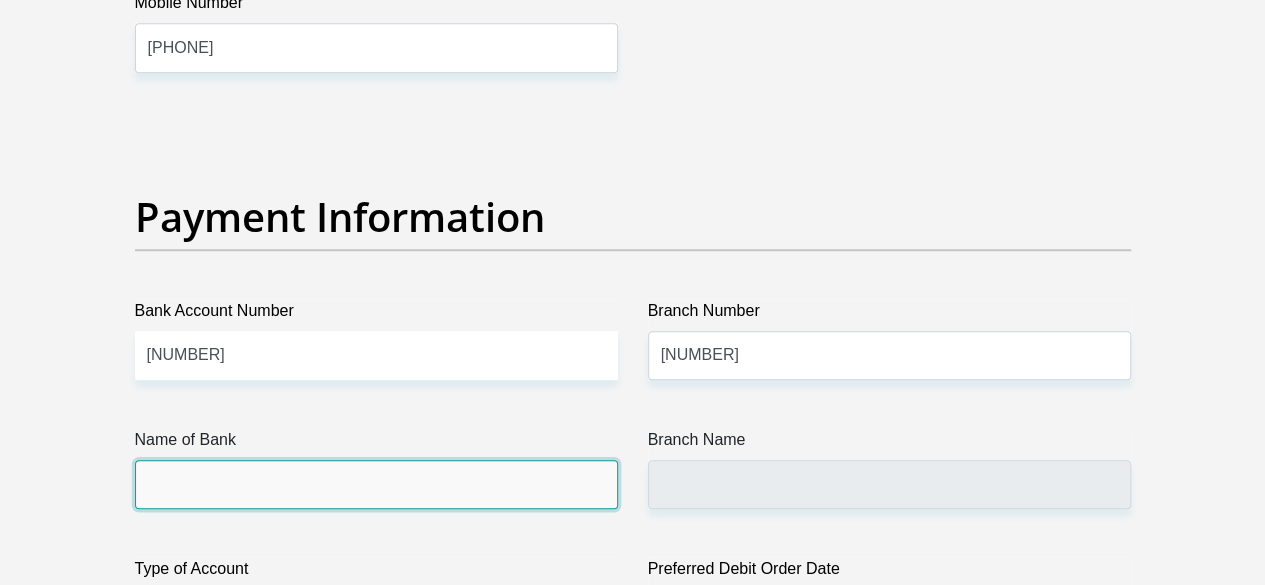 click on "Title
Mr
Ms
Mrs
Dr
Other
First Name
[FIRST]
Surname
[LAST]
ID Number
[ID NUMBER]
Please input valid ID number
Race
Black
Coloured
Indian
White
Other
Contact Number
[PHONE]
Please input valid contact number
Nationality
South Africa
Afghanistan
Aland Islands  Albania  Aruba" at bounding box center (633, -891) 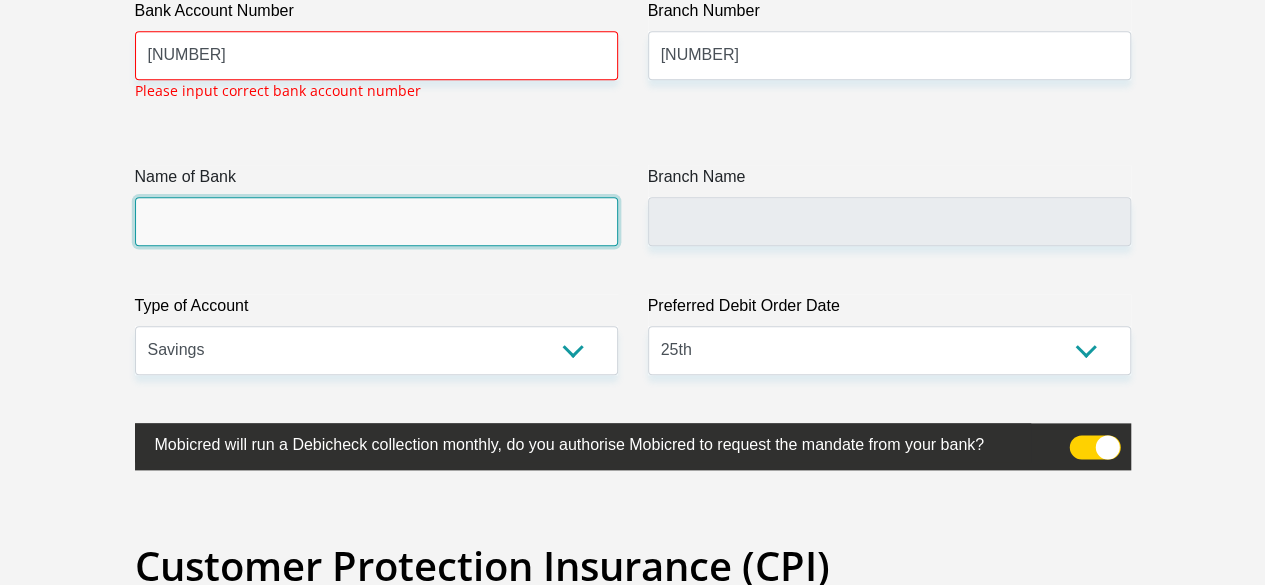scroll, scrollTop: 5032, scrollLeft: 0, axis: vertical 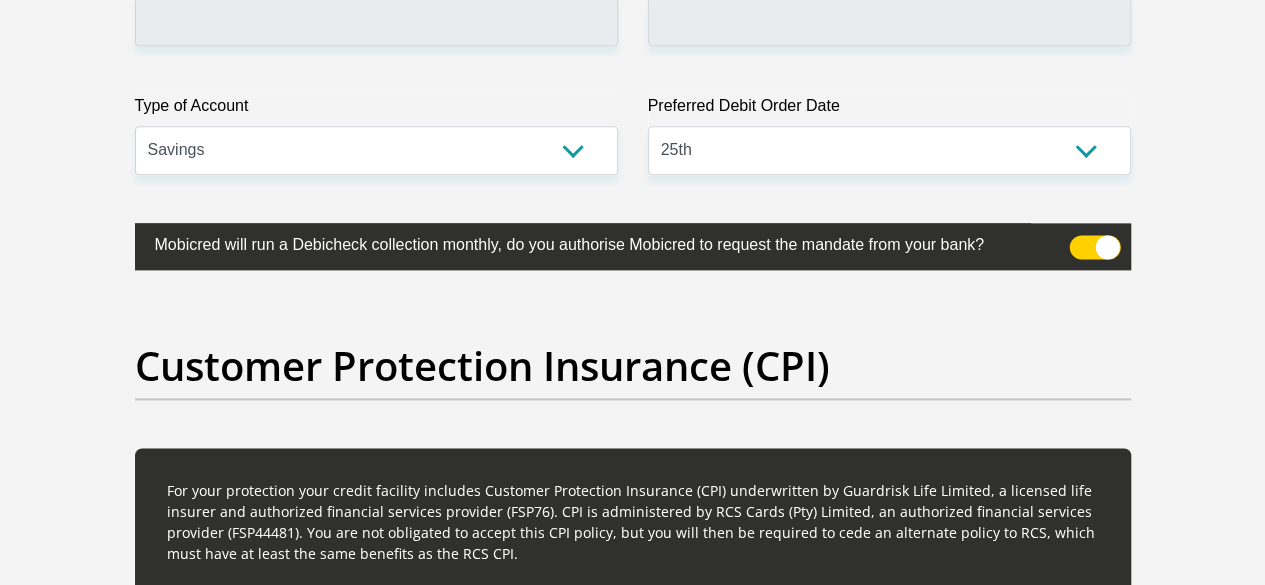 click at bounding box center (1094, 247) 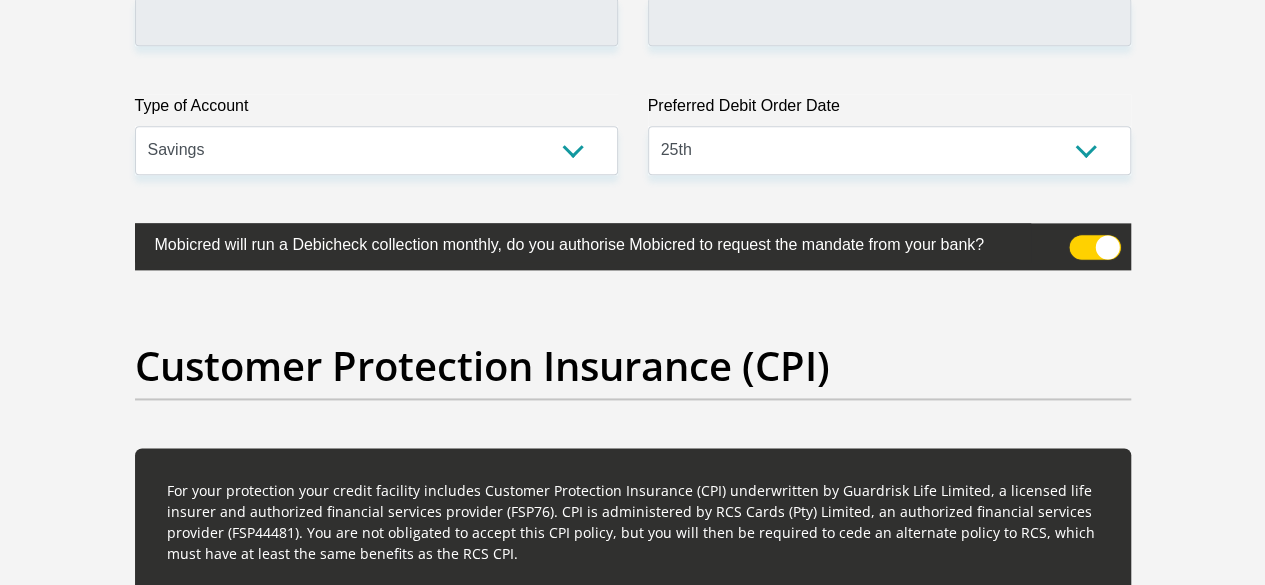 click at bounding box center [1081, 240] 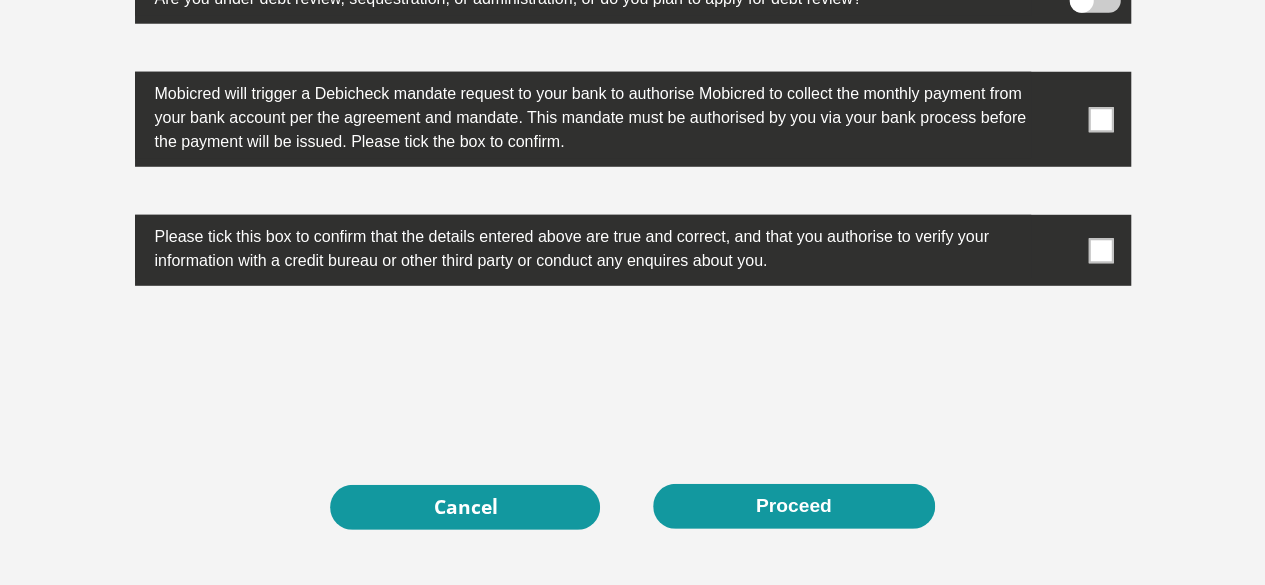 scroll, scrollTop: 6532, scrollLeft: 0, axis: vertical 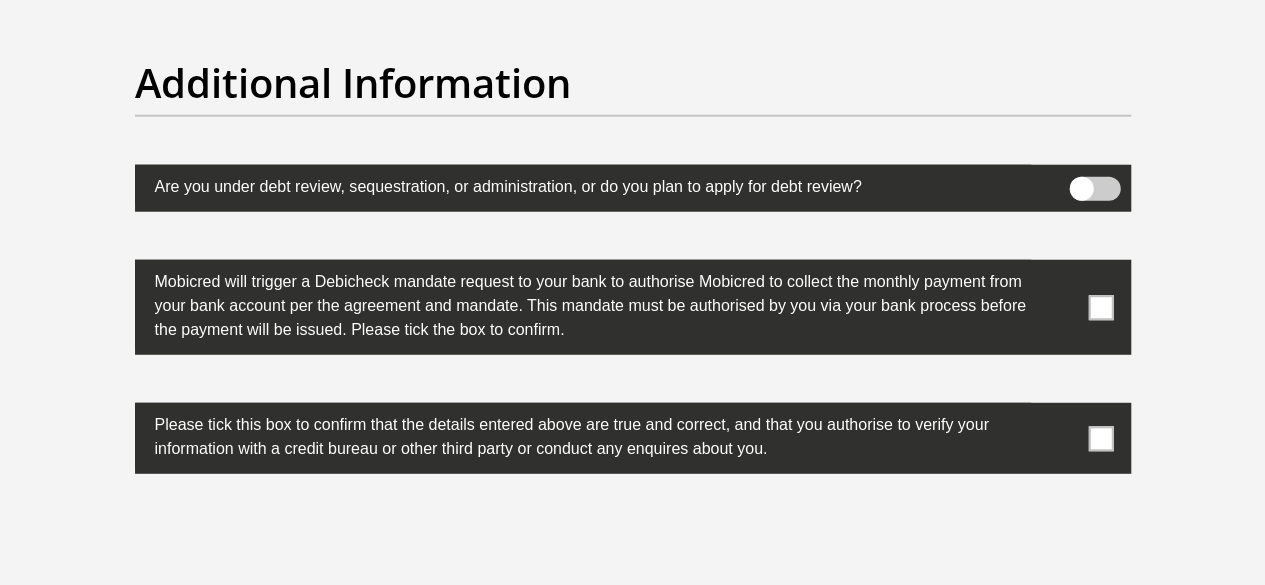 click at bounding box center [1100, 307] 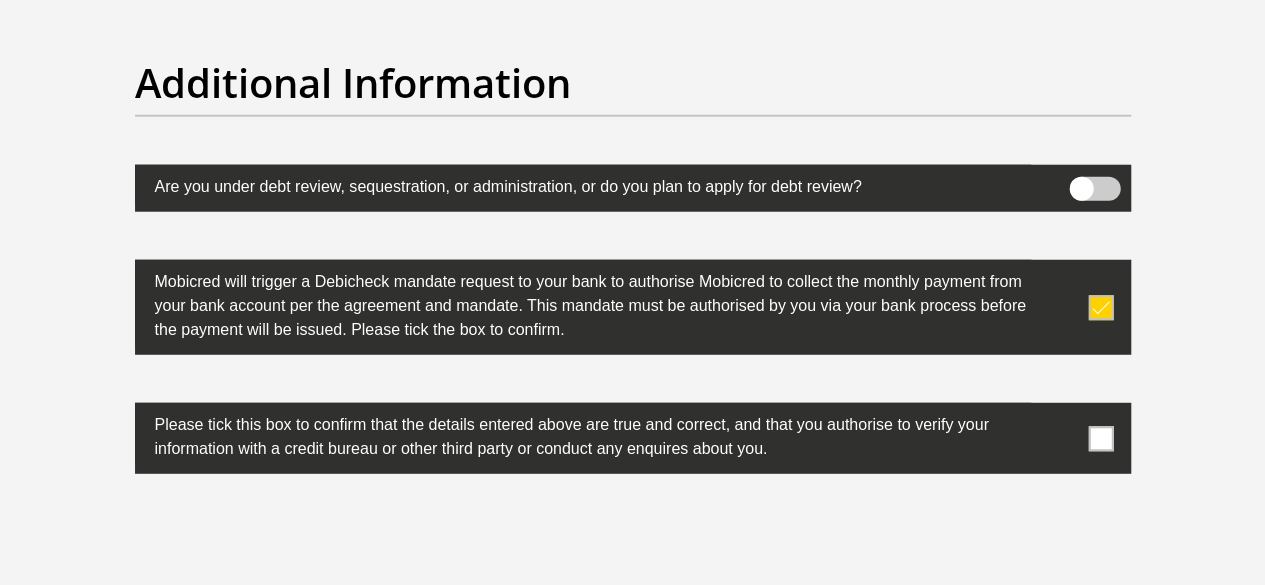 click at bounding box center (1094, 189) 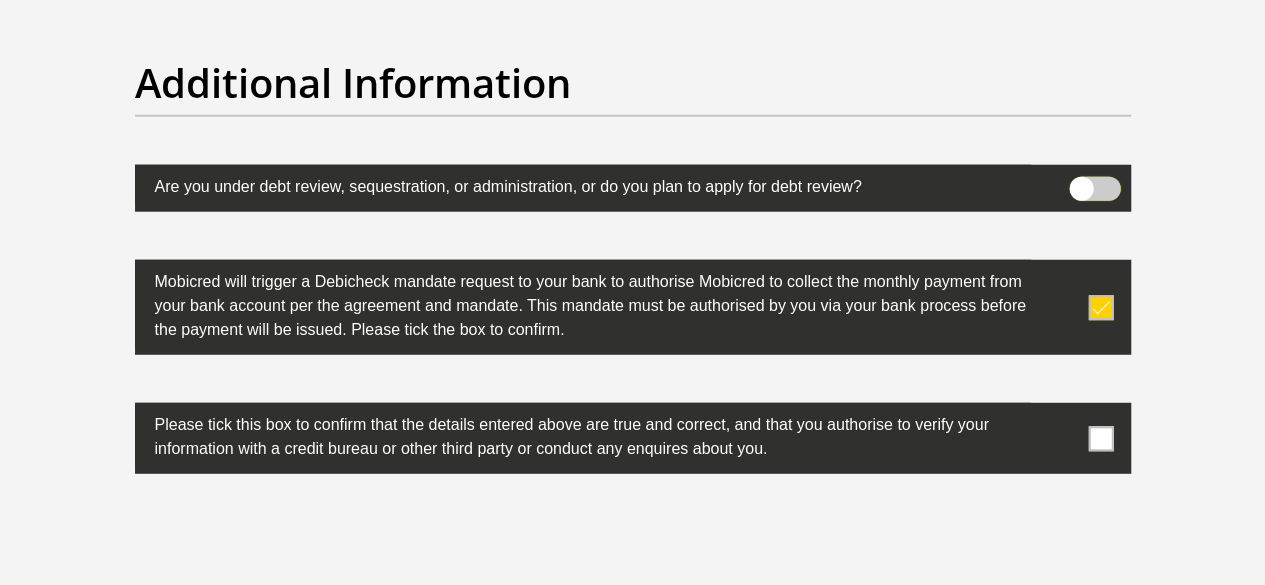 click at bounding box center [1081, 182] 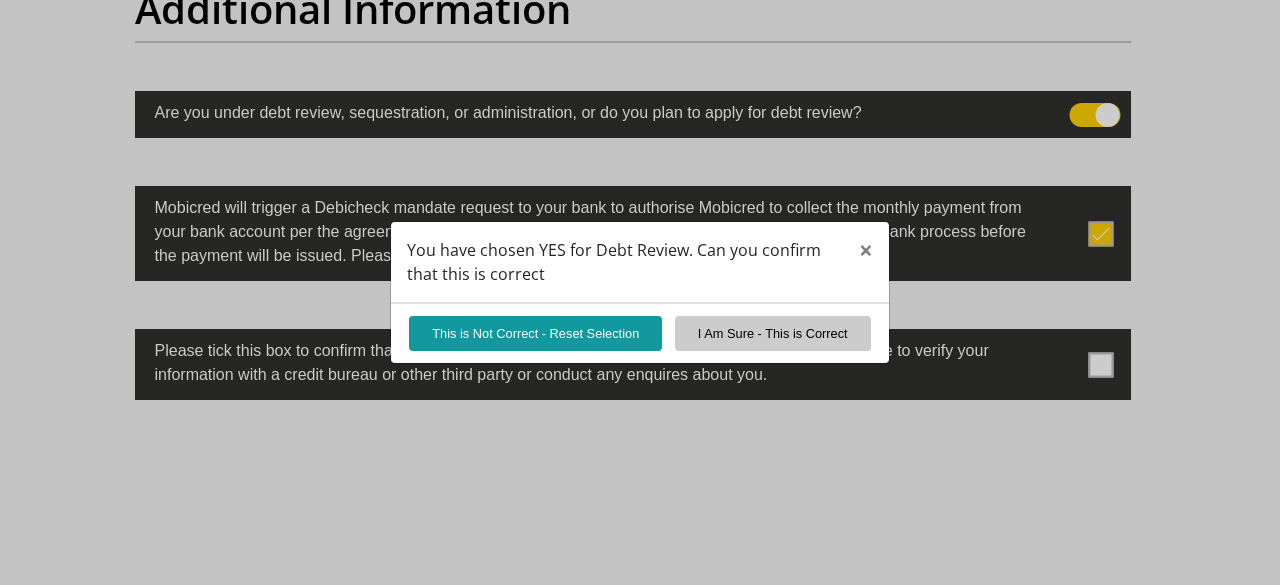 click on "You have chosen YES for Debt Review.
Can you confirm that this is correct
×
This is Not Correct - Reset Selection
I Am Sure - This is Correct" at bounding box center [640, 292] 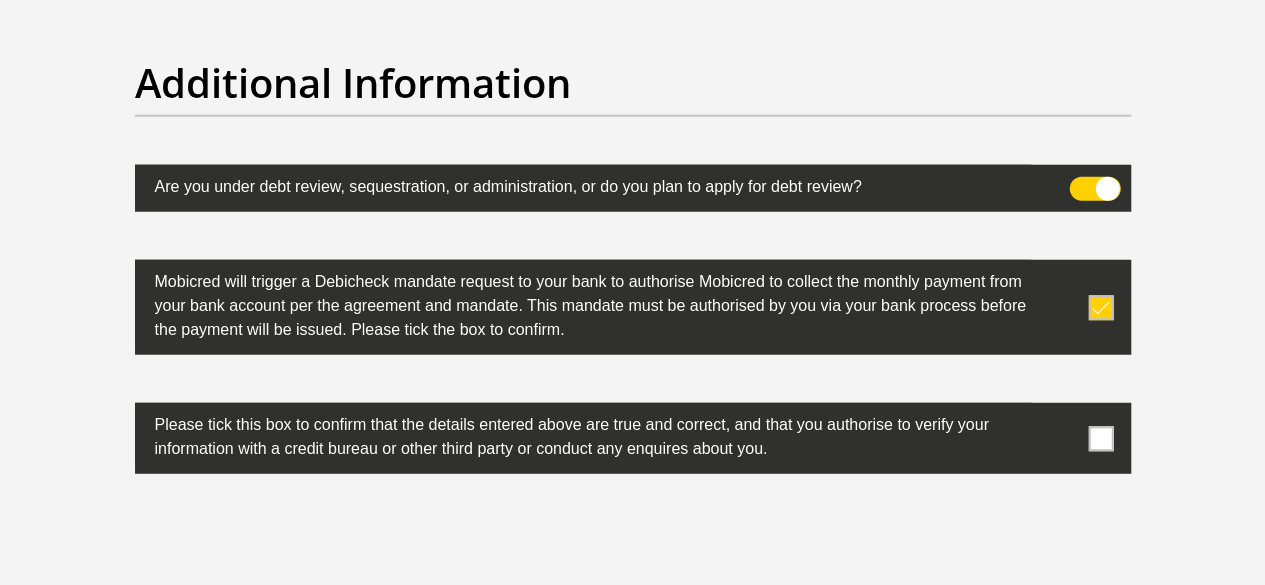 click at bounding box center [1094, 189] 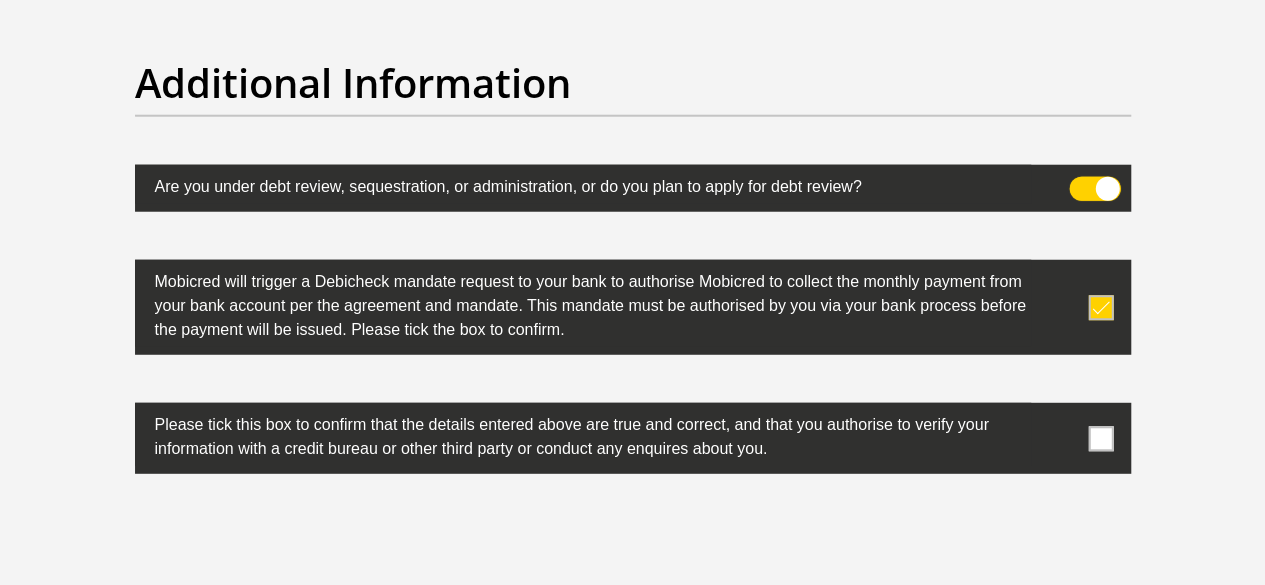 click at bounding box center (1081, 182) 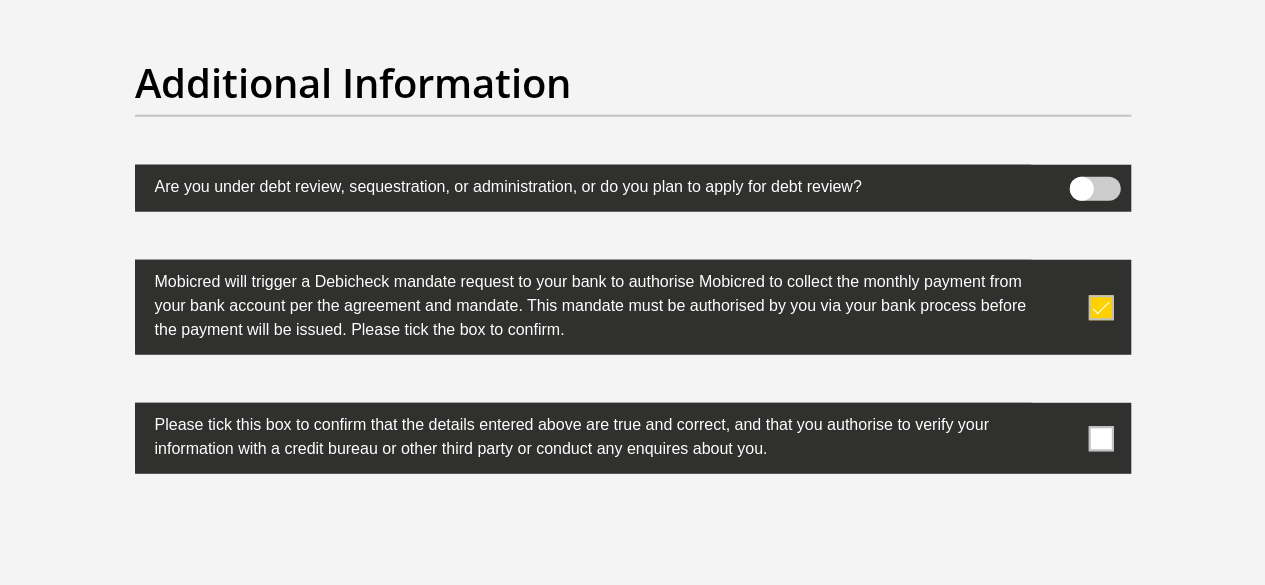 click at bounding box center [1100, 438] 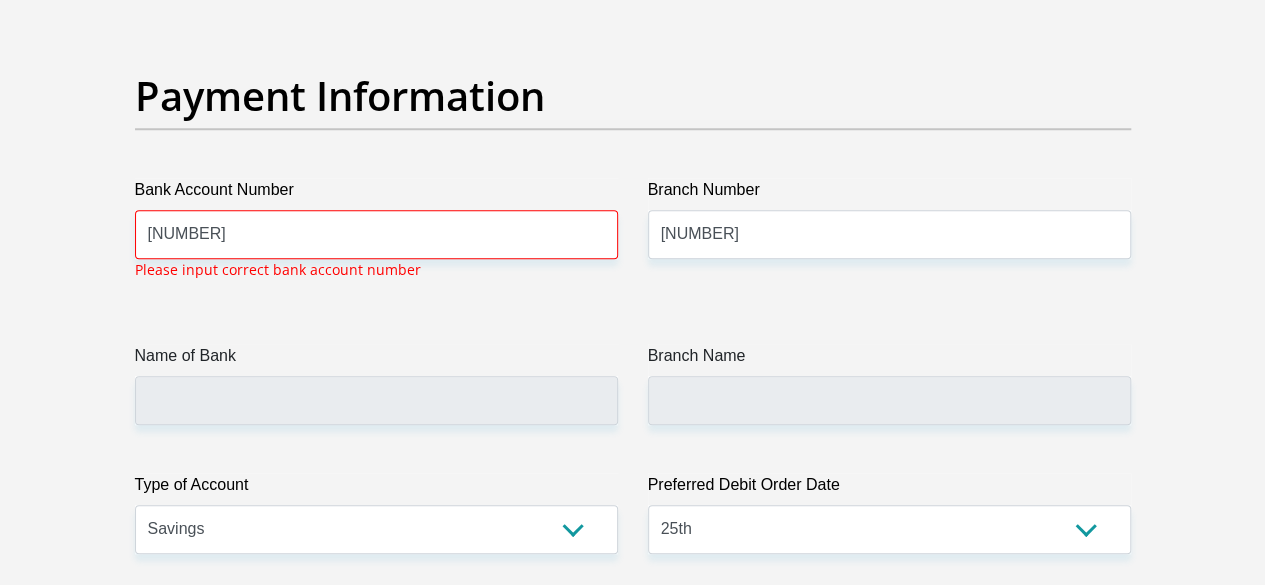 scroll, scrollTop: 4632, scrollLeft: 0, axis: vertical 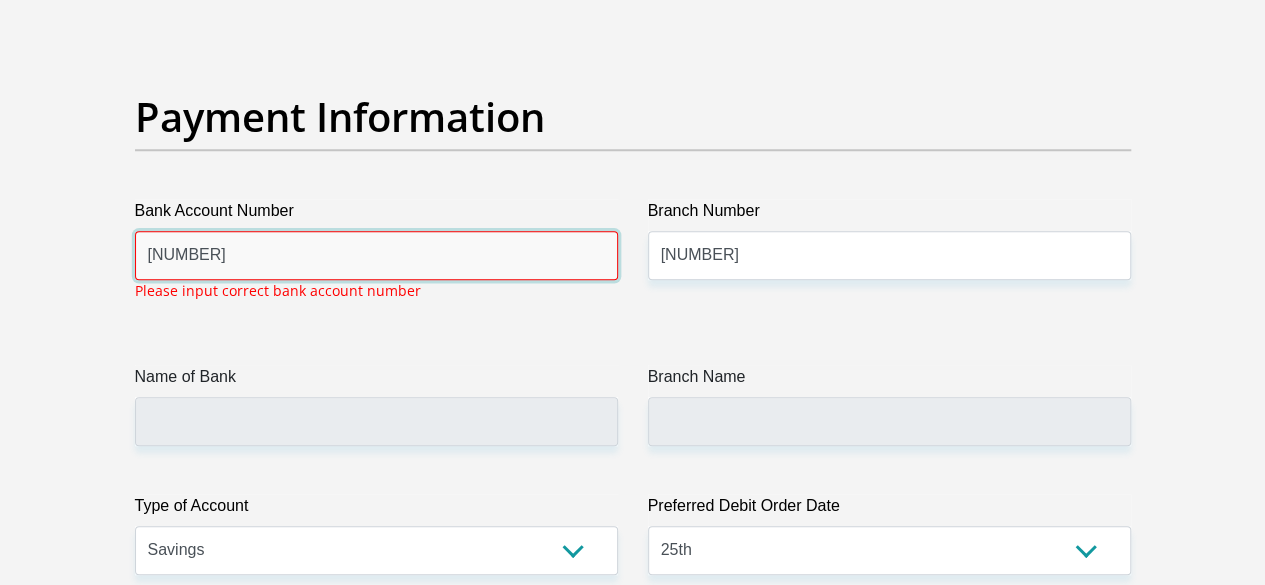 click on "[NUMBER]" at bounding box center (376, 255) 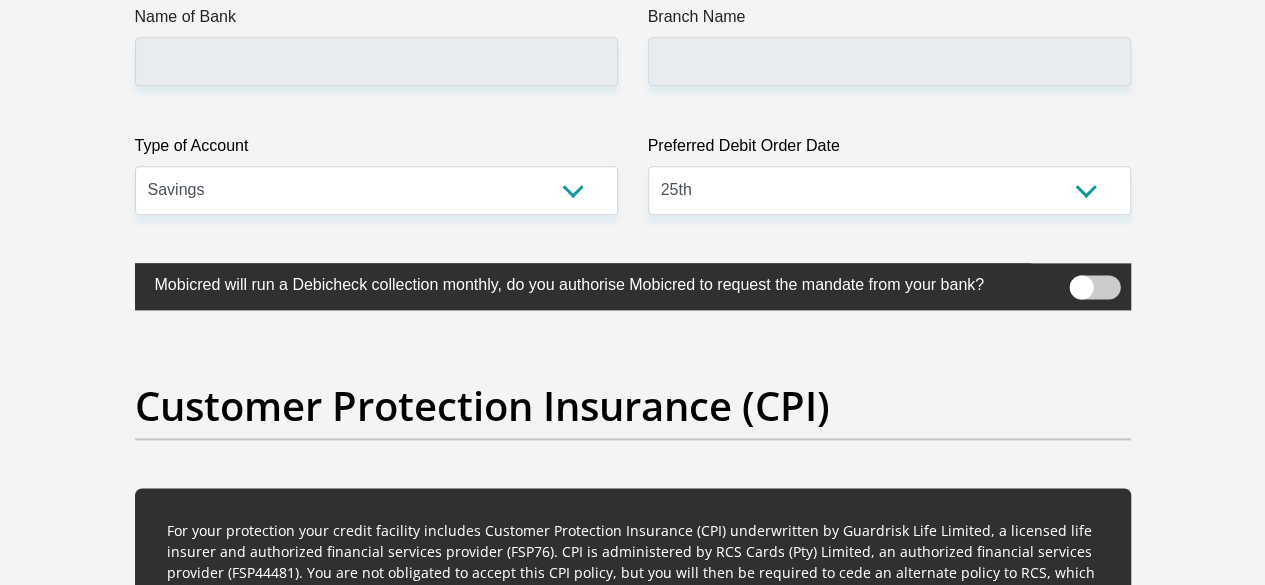 scroll, scrollTop: 5032, scrollLeft: 0, axis: vertical 